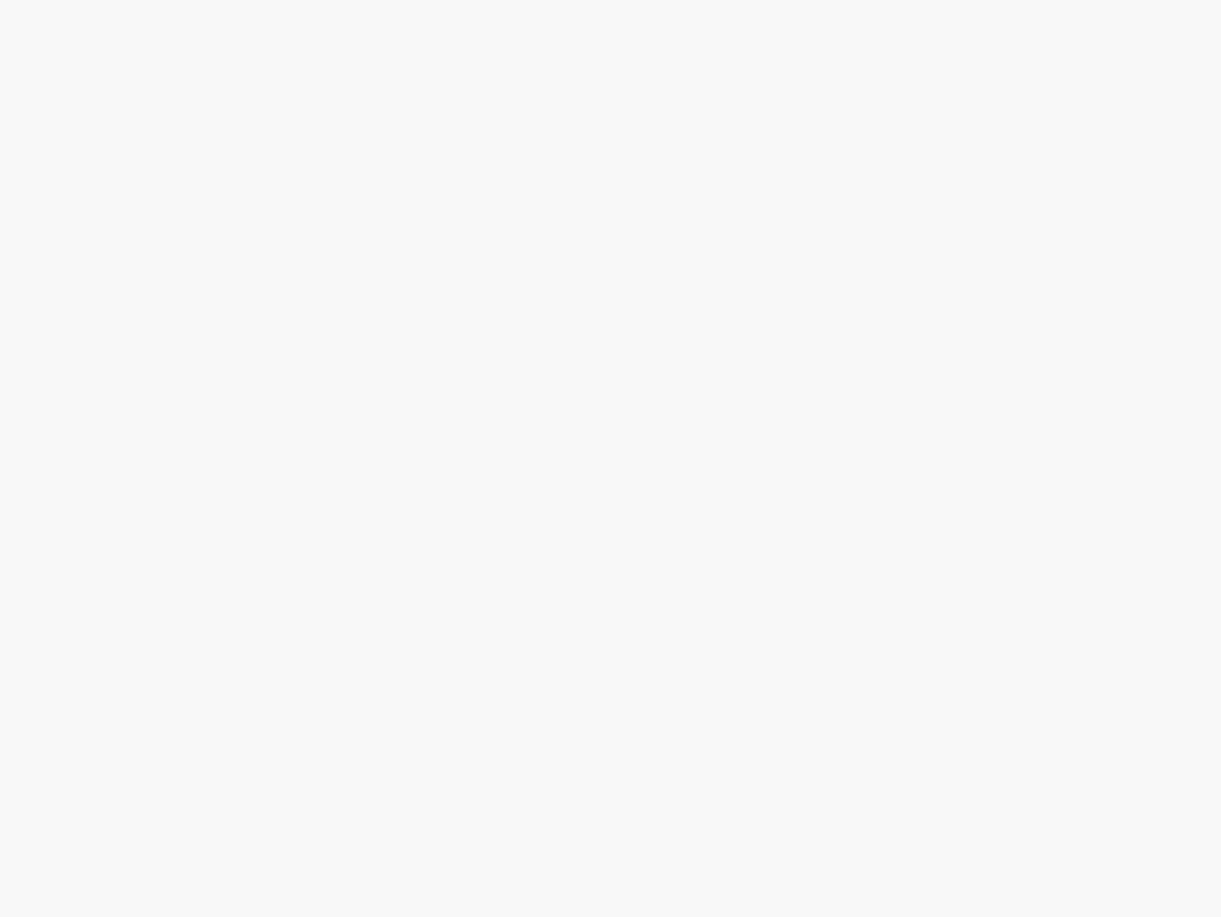 scroll, scrollTop: 0, scrollLeft: 0, axis: both 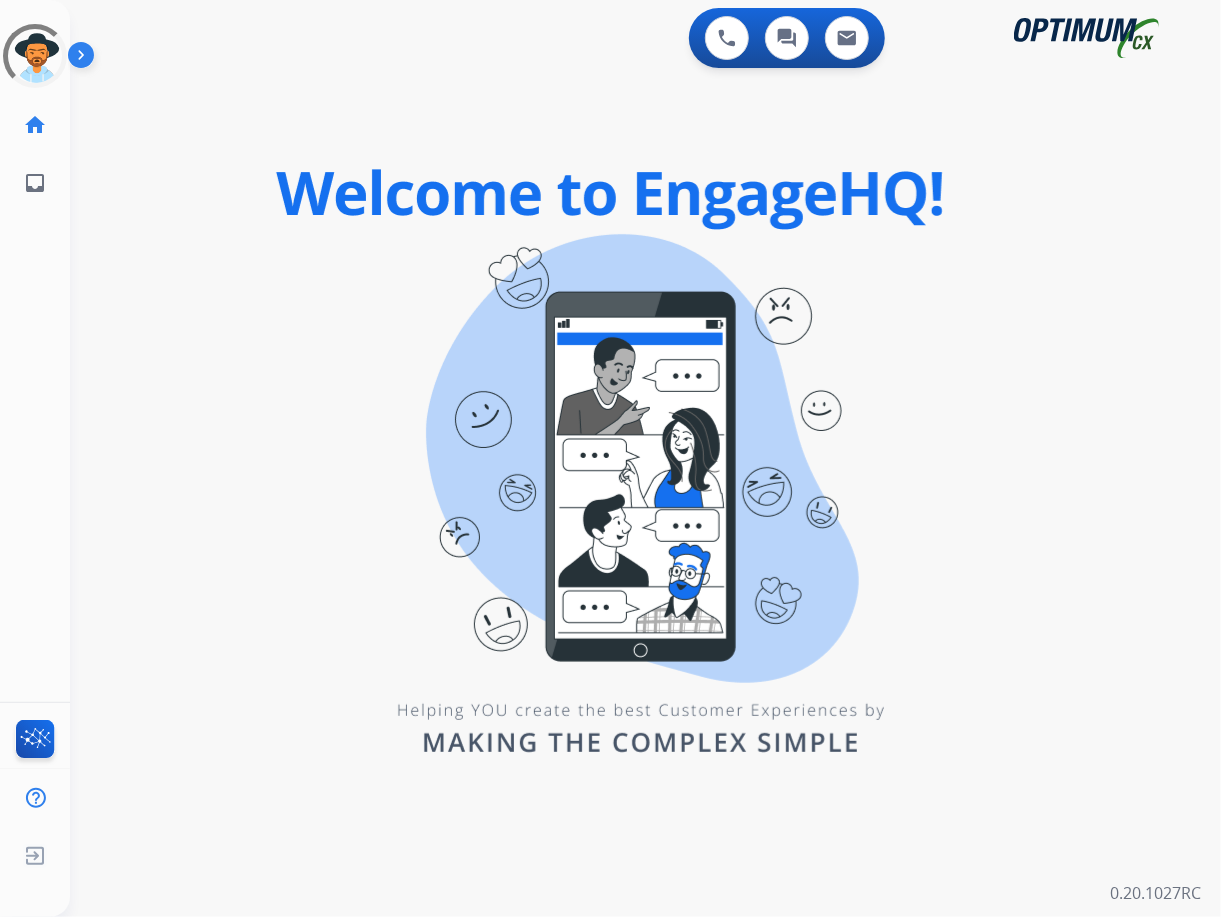 click on "0  Voice Interactions  0  Chat Interactions   0  Email Interactions swap_horiz Break voice bridge close_fullscreen Connect 3-Way Call merge_type Separate 3-Way Call  Interaction Guide   Interaction History  Interaction Guide arrow_drop_up  Welcome to EngageHQ   Internal Queue Transfer: How To  Secure Pad expand_more Clear pad Candidate/Account ID: Contact Notes:                  0.20.1027RC" at bounding box center [645, 458] 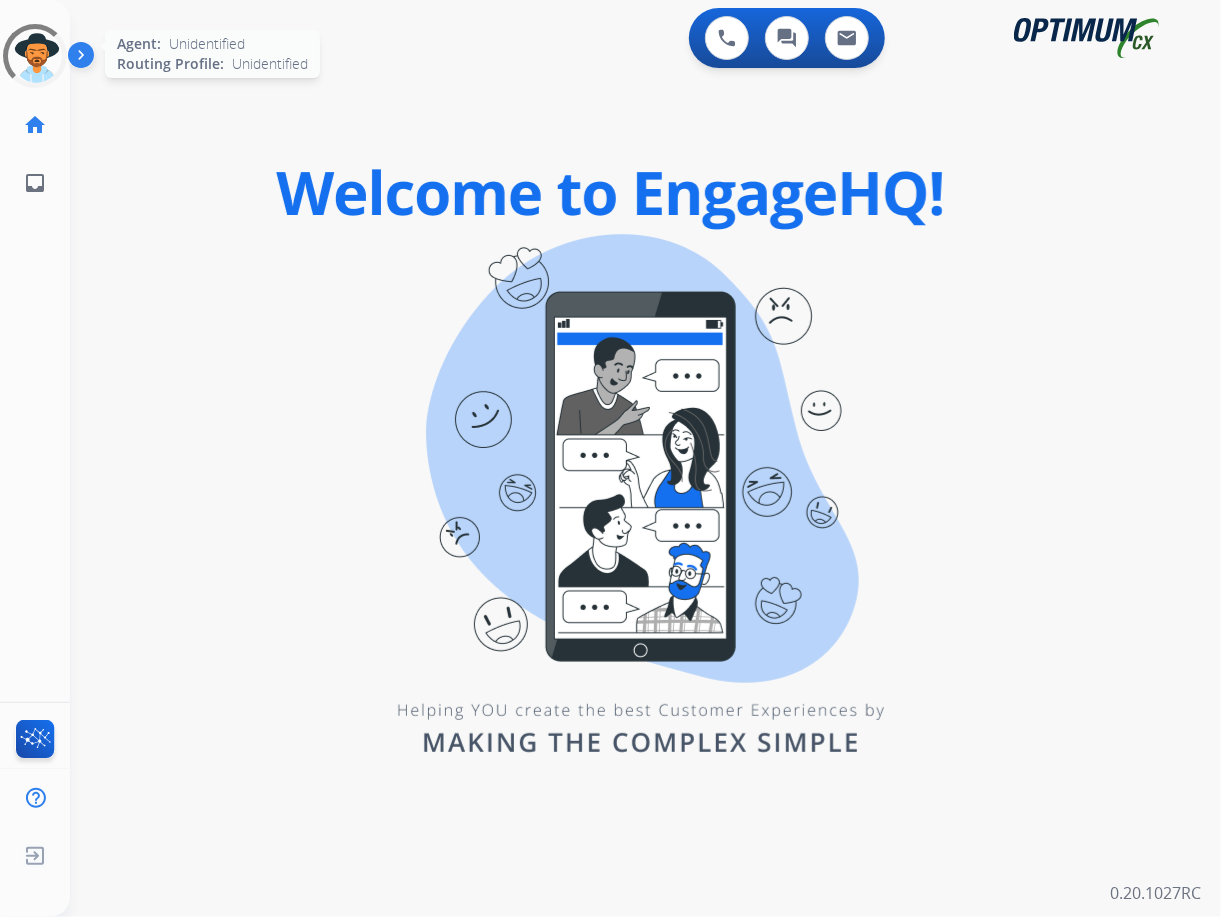 click 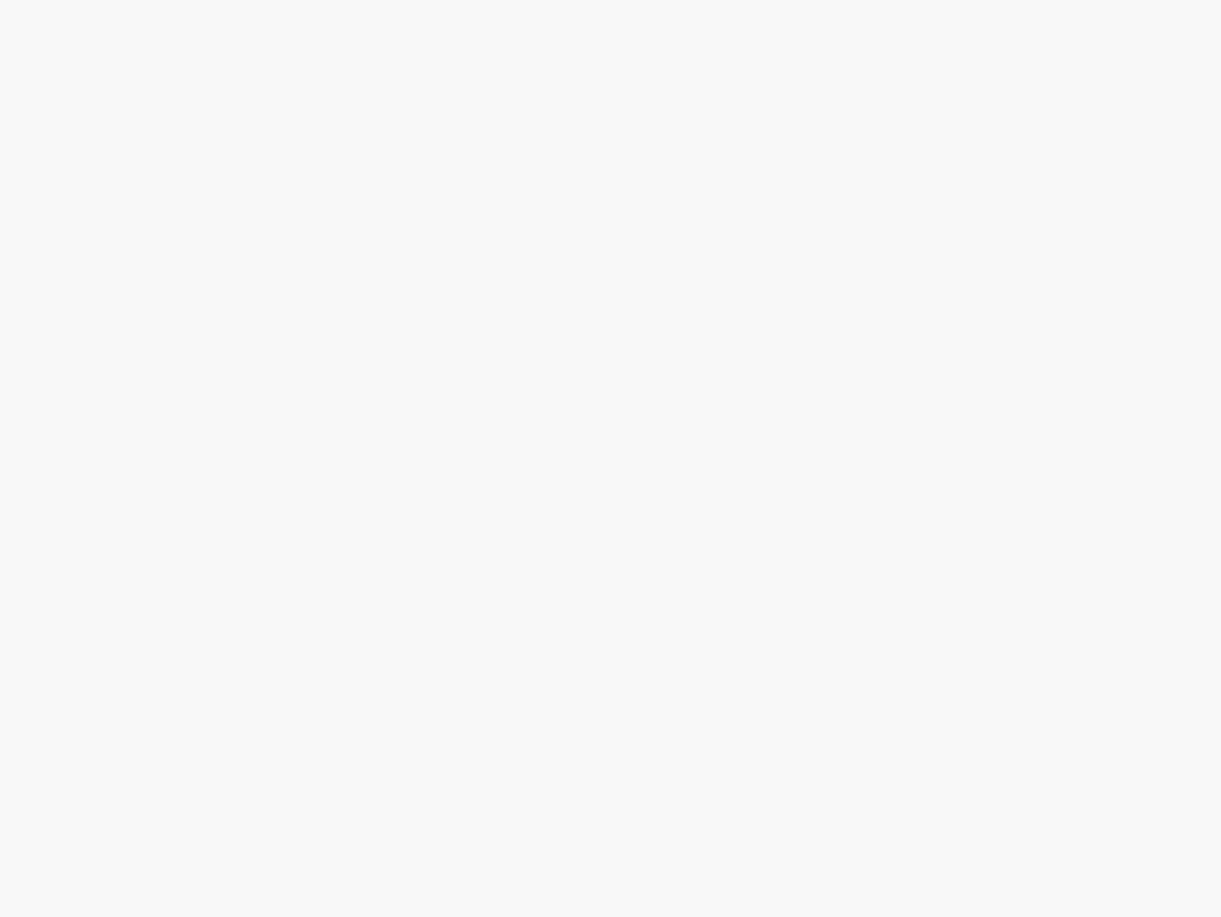 scroll, scrollTop: 0, scrollLeft: 0, axis: both 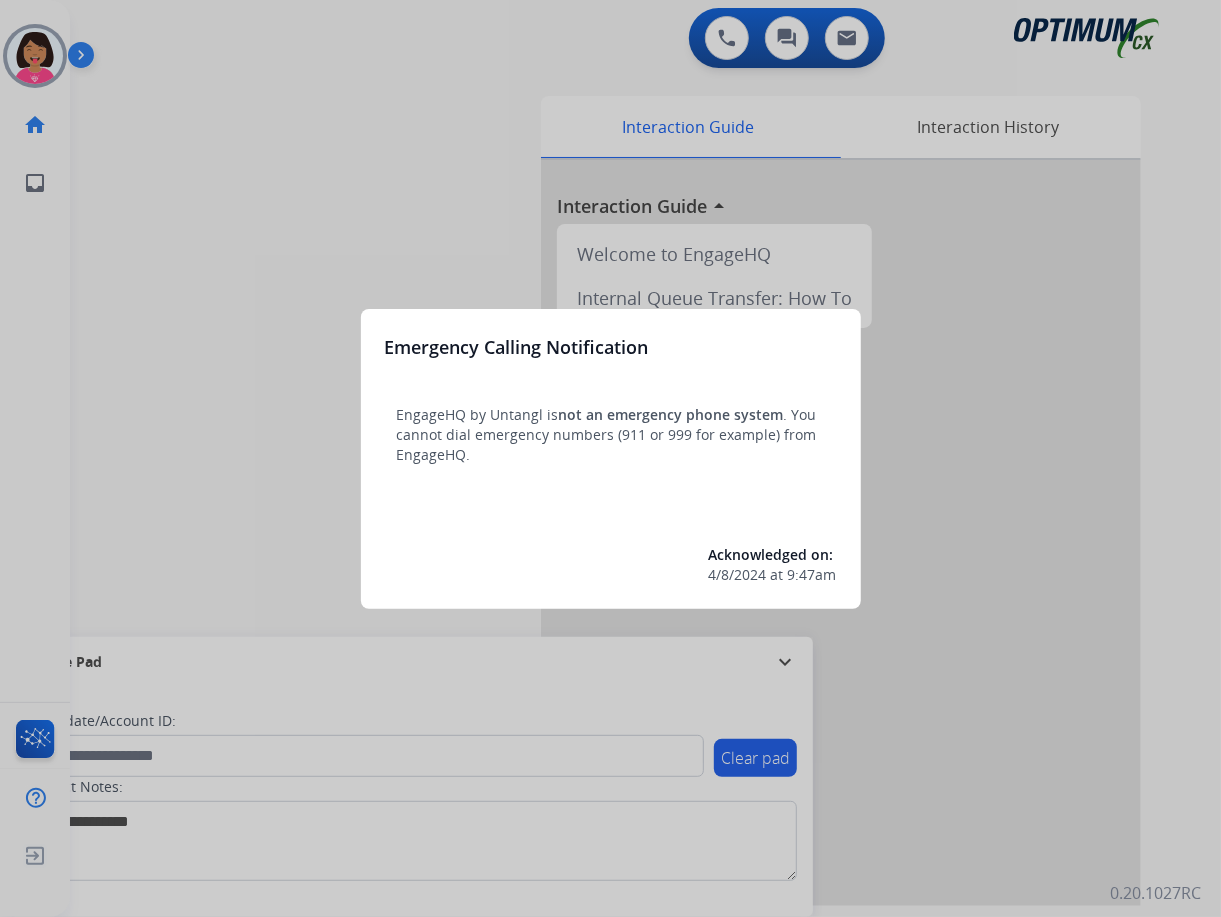 click at bounding box center (610, 458) 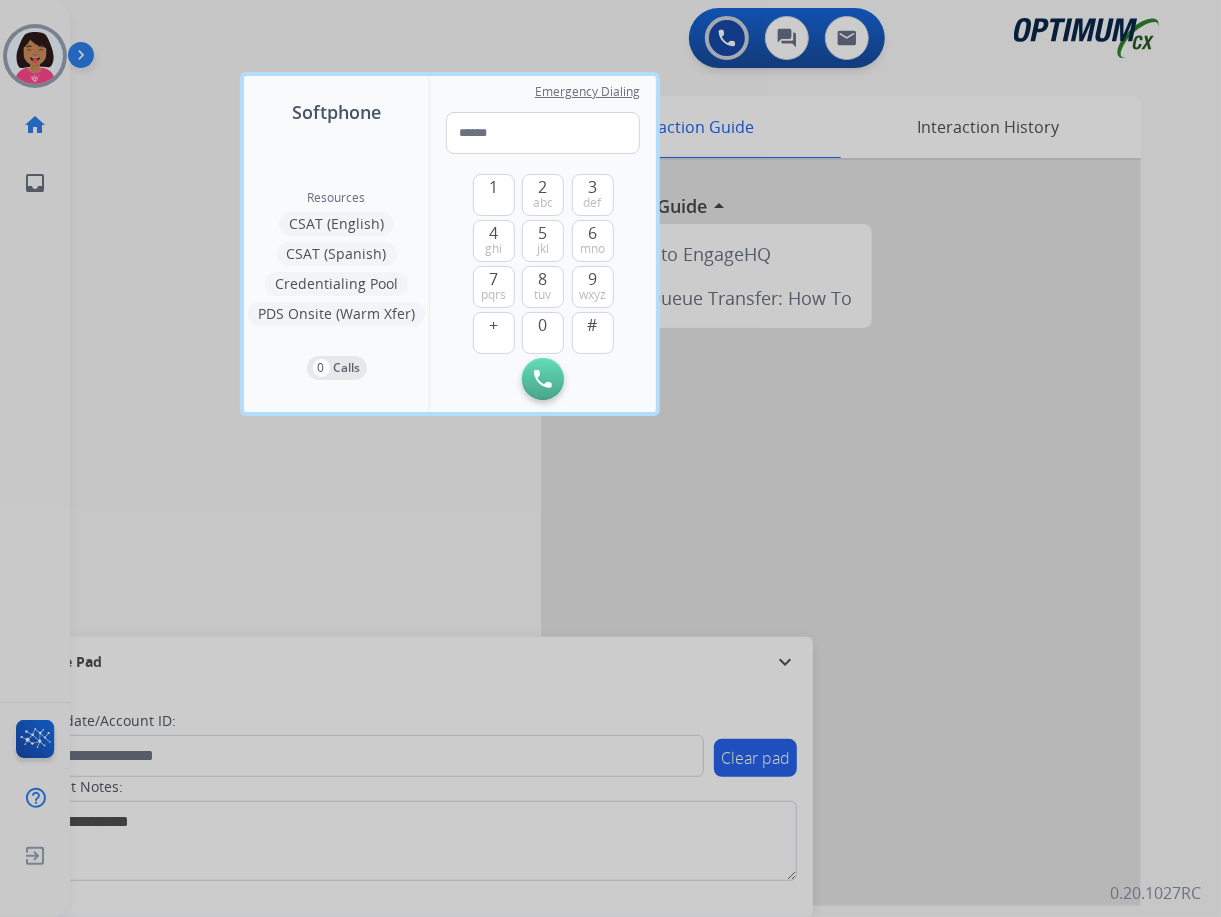 click at bounding box center (610, 458) 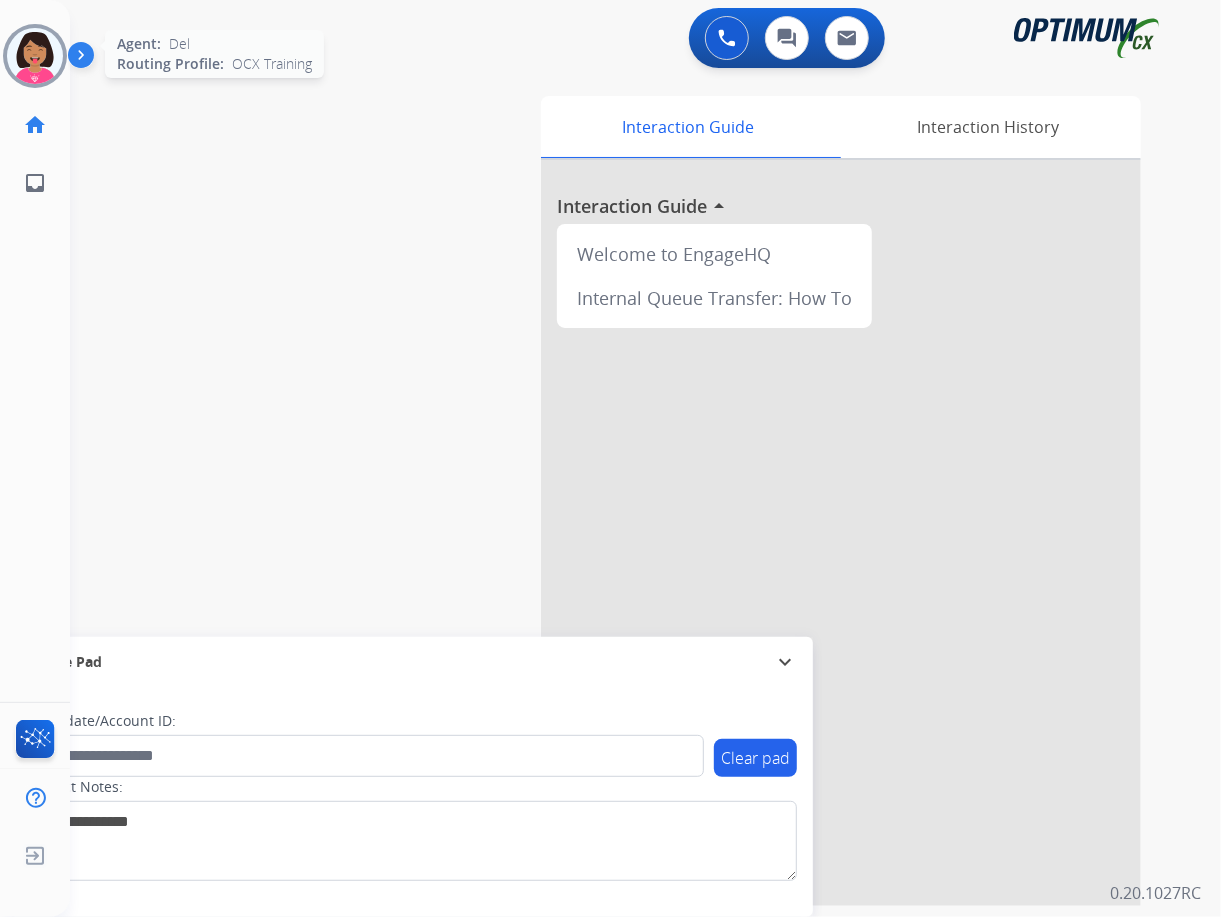 click at bounding box center (35, 56) 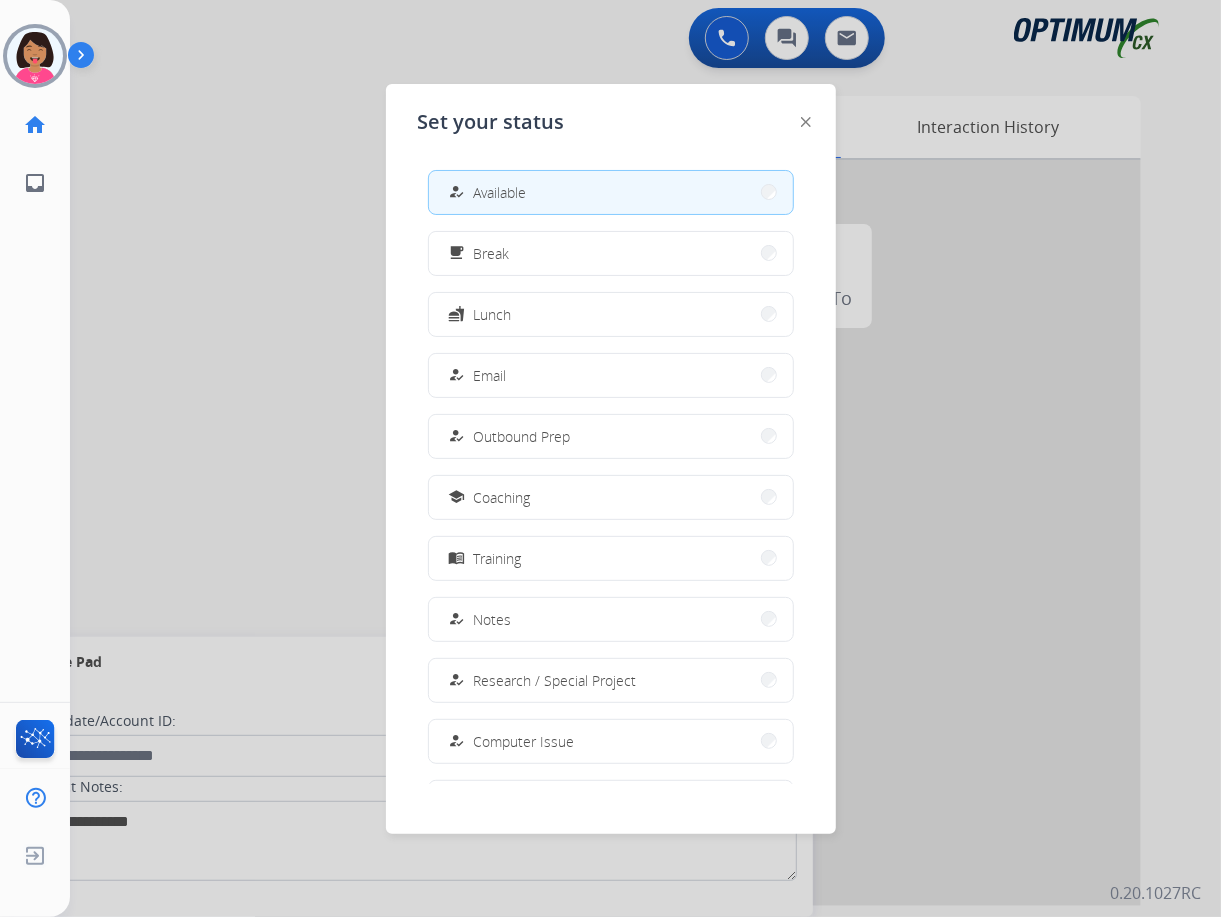 click on "how_to_reg Available" at bounding box center (611, 192) 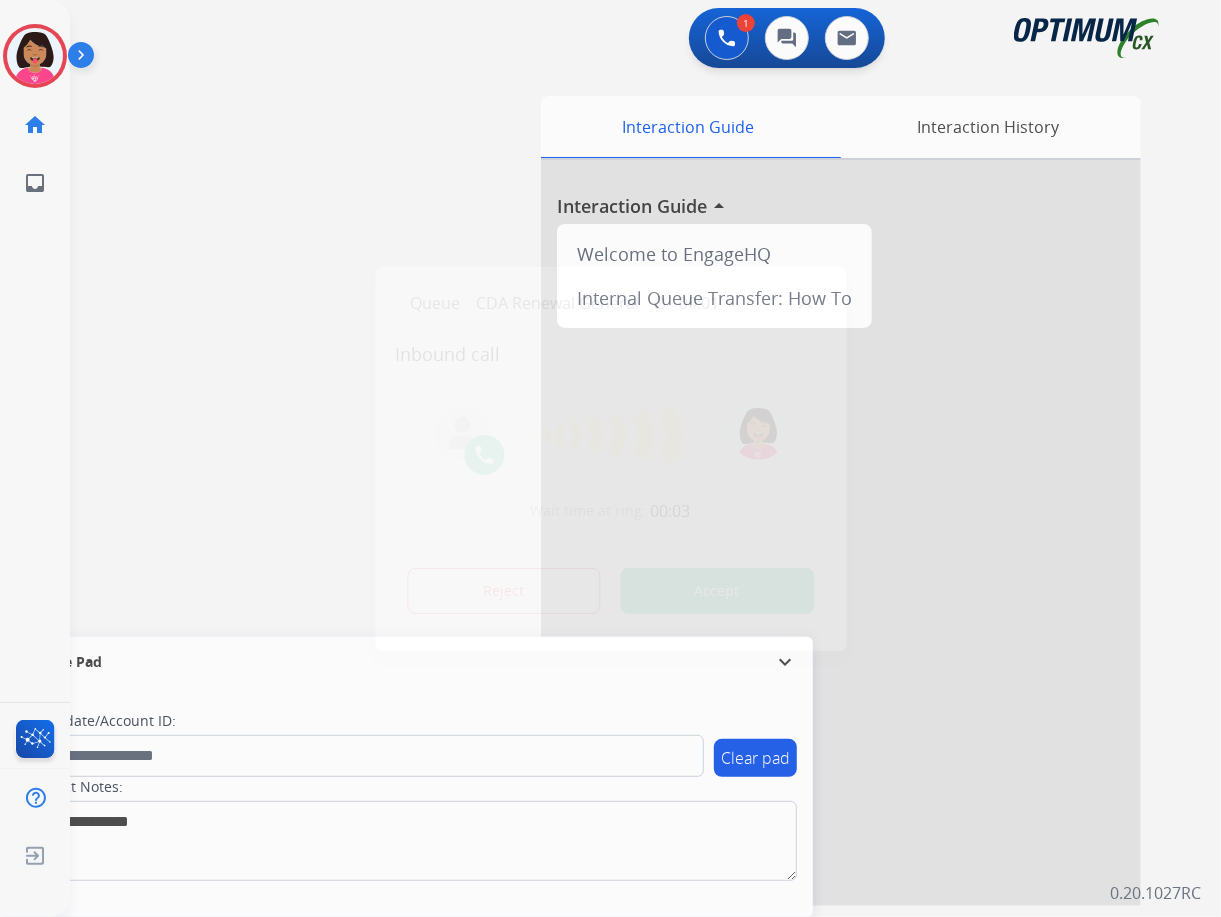 click at bounding box center (610, 458) 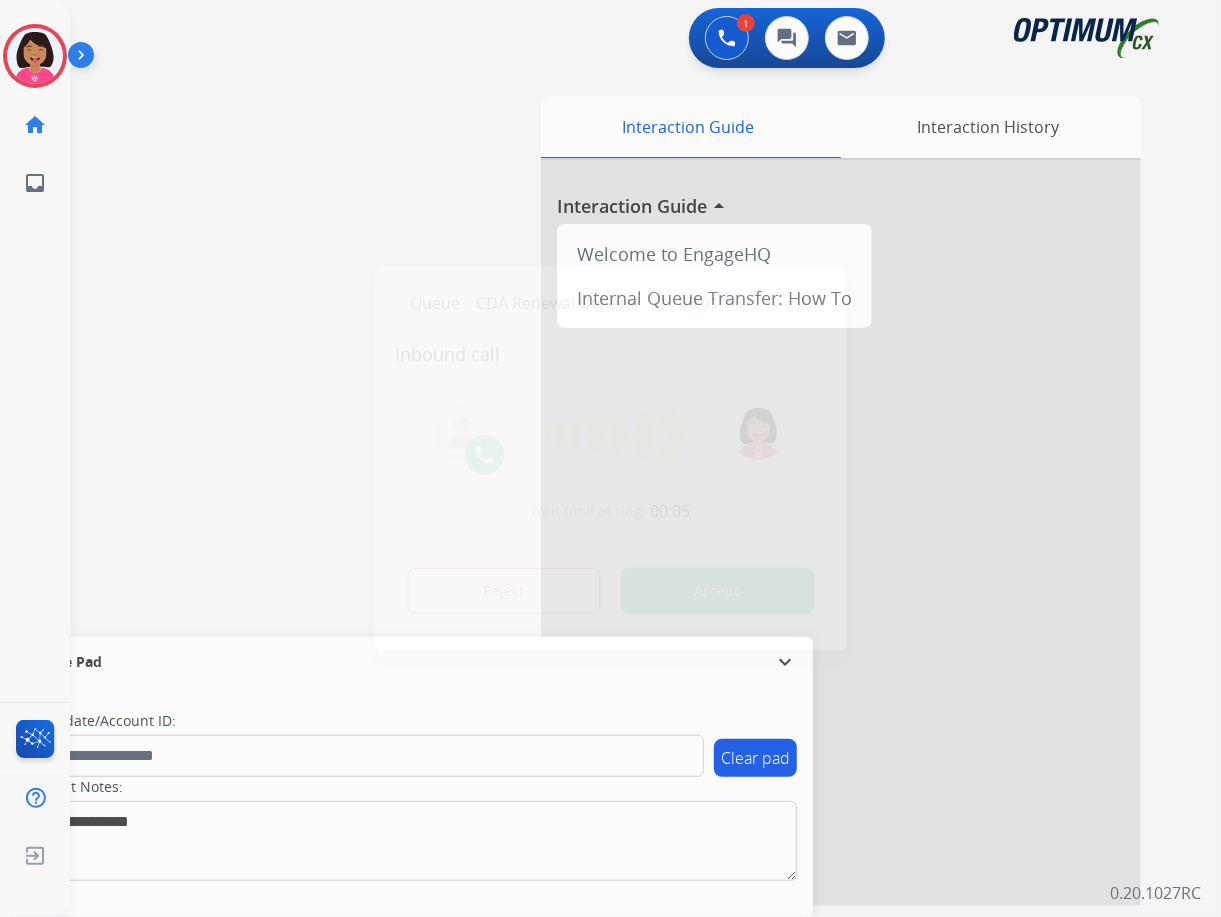 click at bounding box center [805, 301] 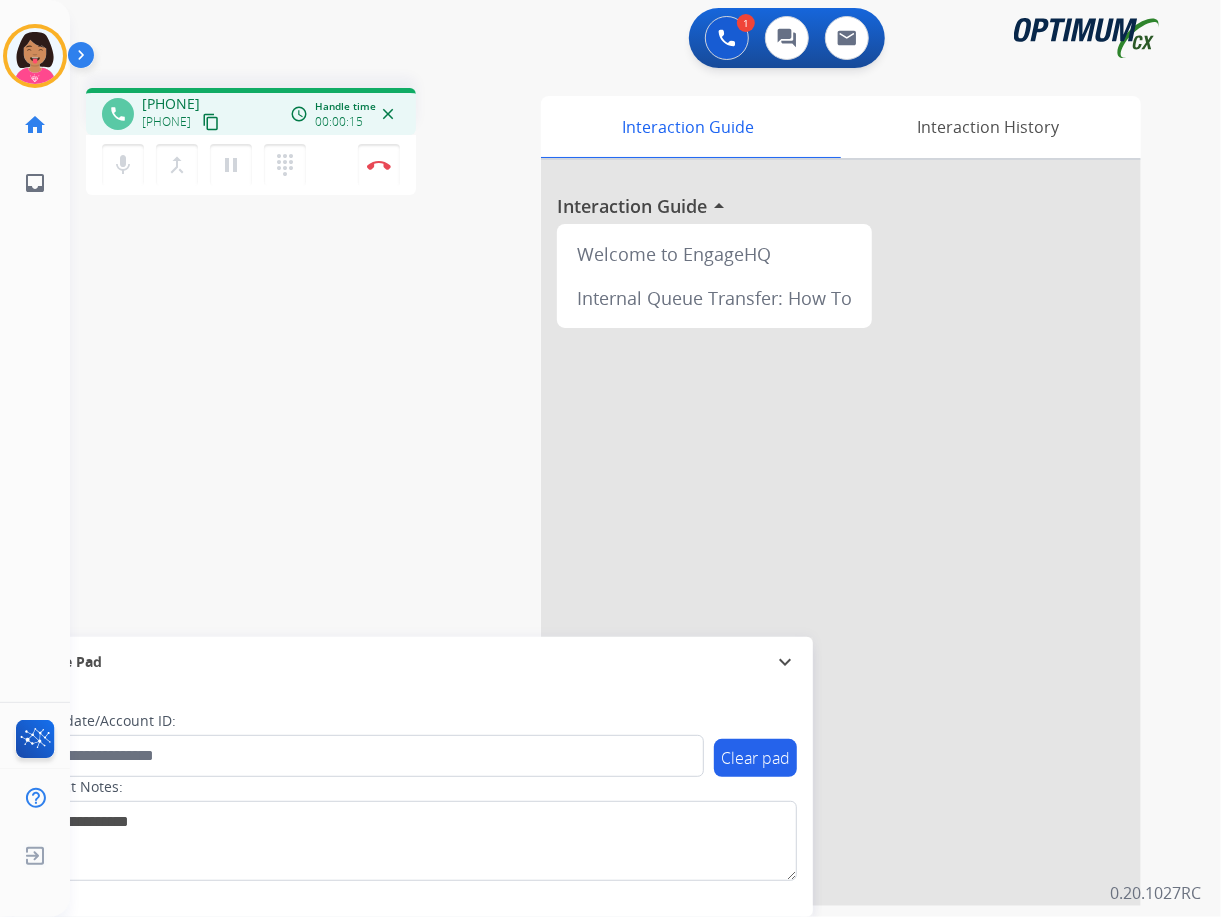 click on "phone [PHONE] [PHONE] content_copy access_time Call metrics Queue   00:07 Hold   00:00 Talk   00:10 Total   00:16 Handle time 00:00:15 close mic Mute merge_type Bridge pause Hold dialpad Dialpad Disconnect swap_horiz Break voice bridge close_fullscreen Connect 3-Way Call merge_type Separate 3-Way Call  Interaction Guide   Interaction History  Interaction Guide arrow_drop_up  Welcome to EngageHQ   Internal Queue Transfer: How To  Secure Pad expand_more Clear pad Candidate/Account ID: Contact Notes:" at bounding box center (621, 489) 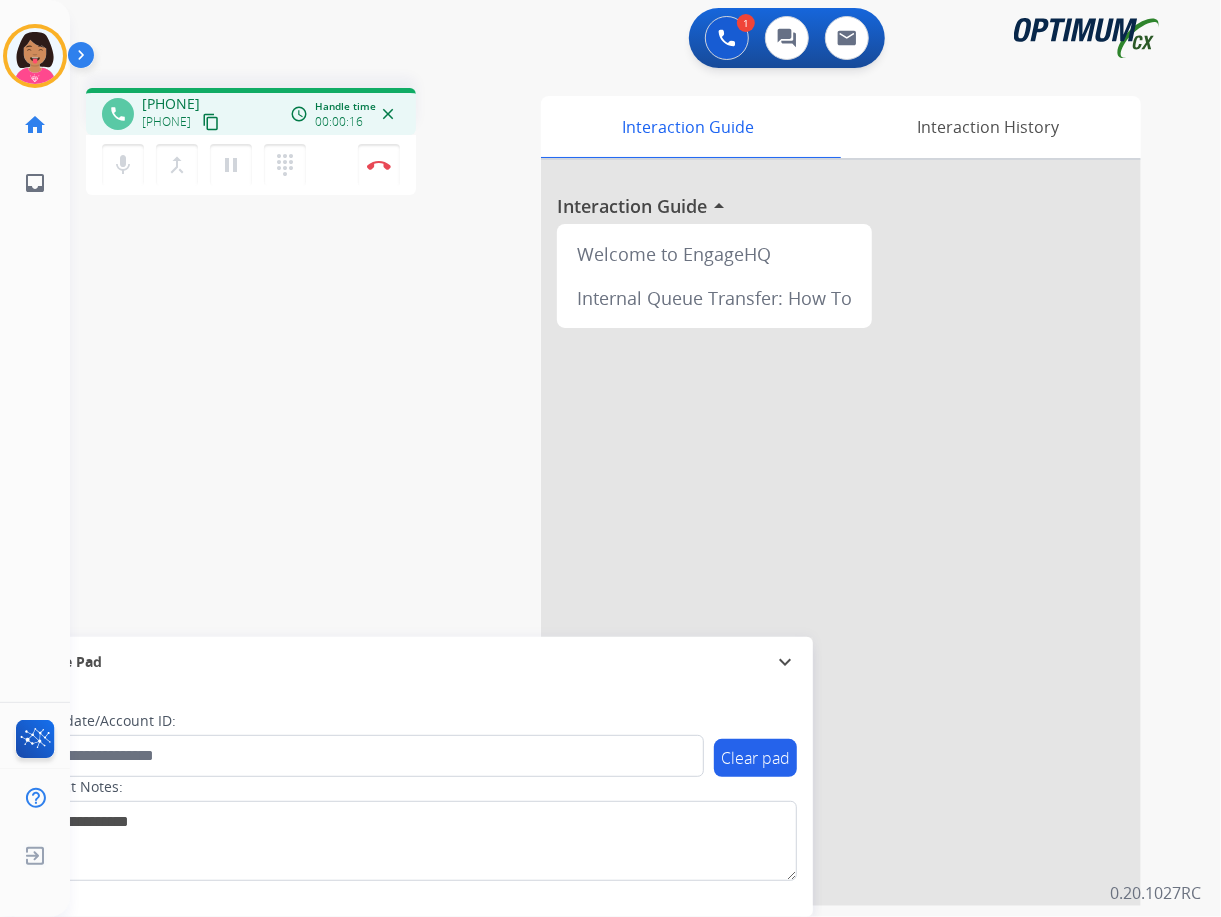 click on "content_copy" at bounding box center (211, 122) 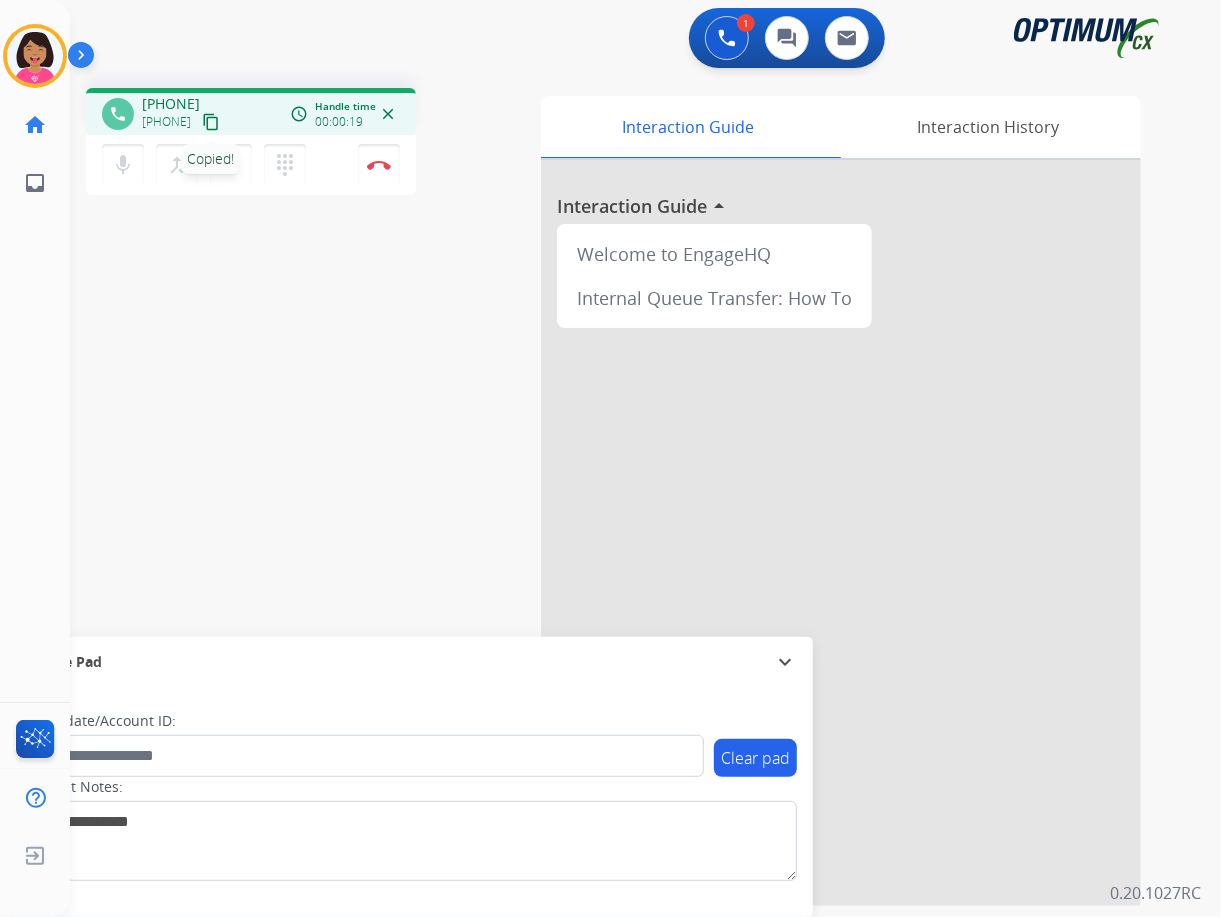 click on "Del   Busy  Edit Avatar  Agent:   Del  Routing Profile:  OCX Training home  Home  Home inbox  Emails  Emails  FocalPoints  Help Center  Help Center  Log out  Log out" 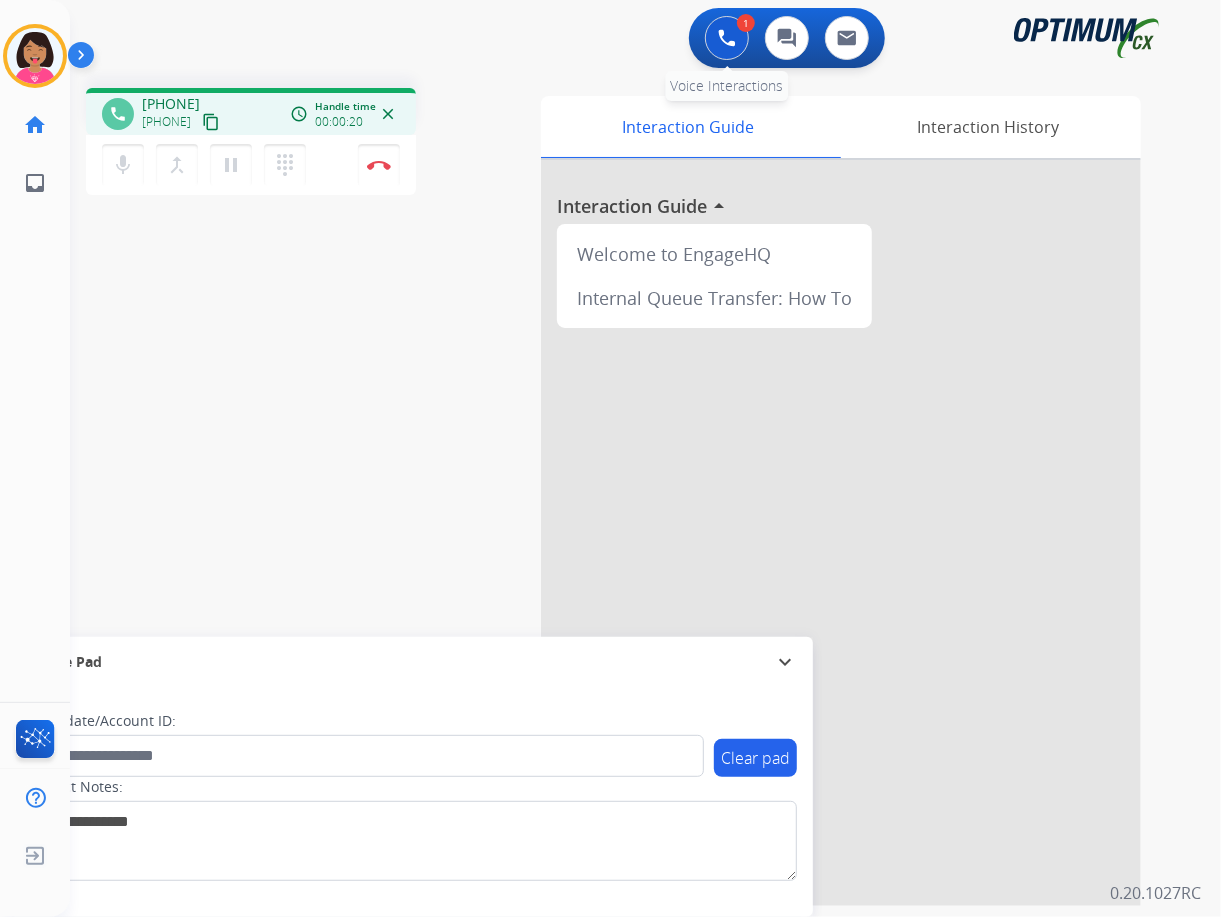 click at bounding box center [727, 38] 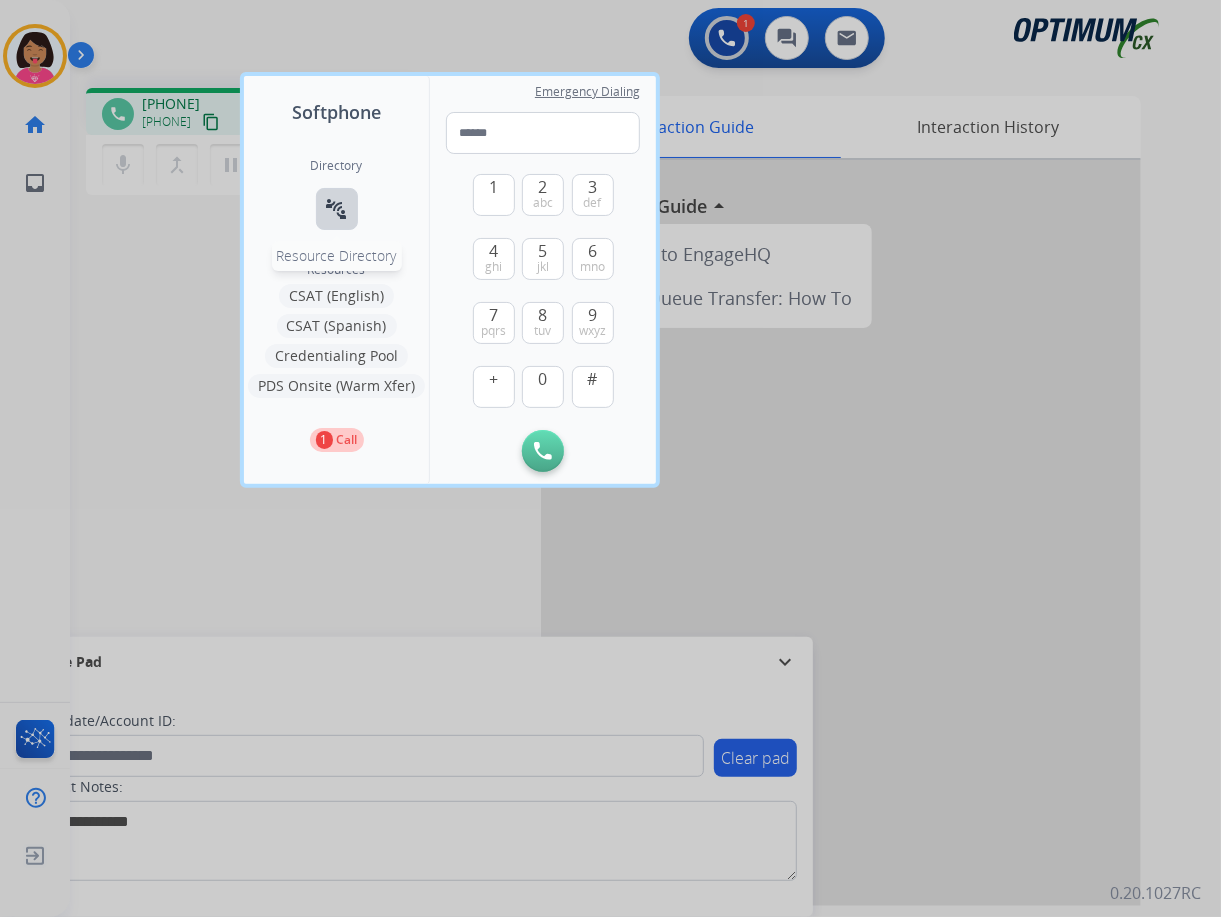click on "connect_without_contact" at bounding box center [337, 209] 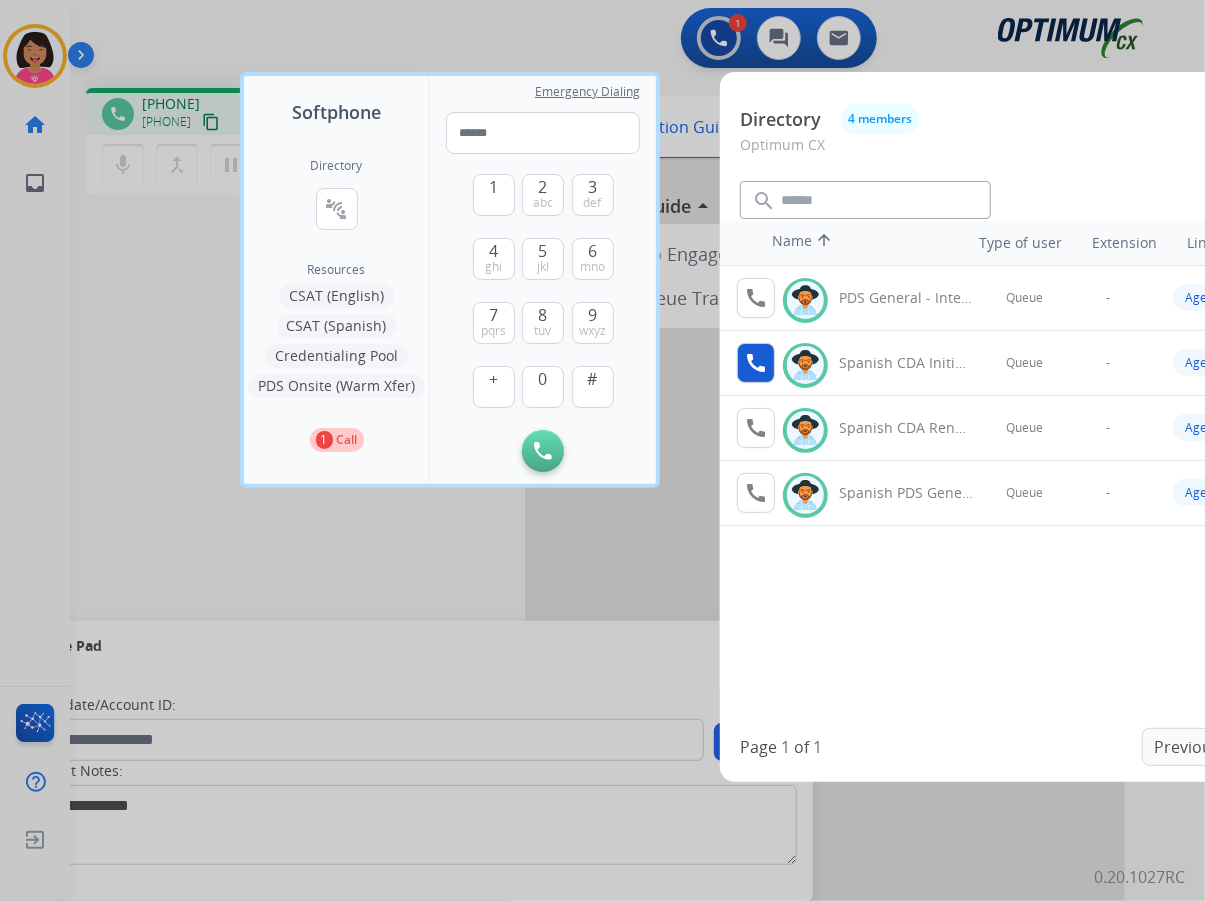 click on "call" at bounding box center (756, 363) 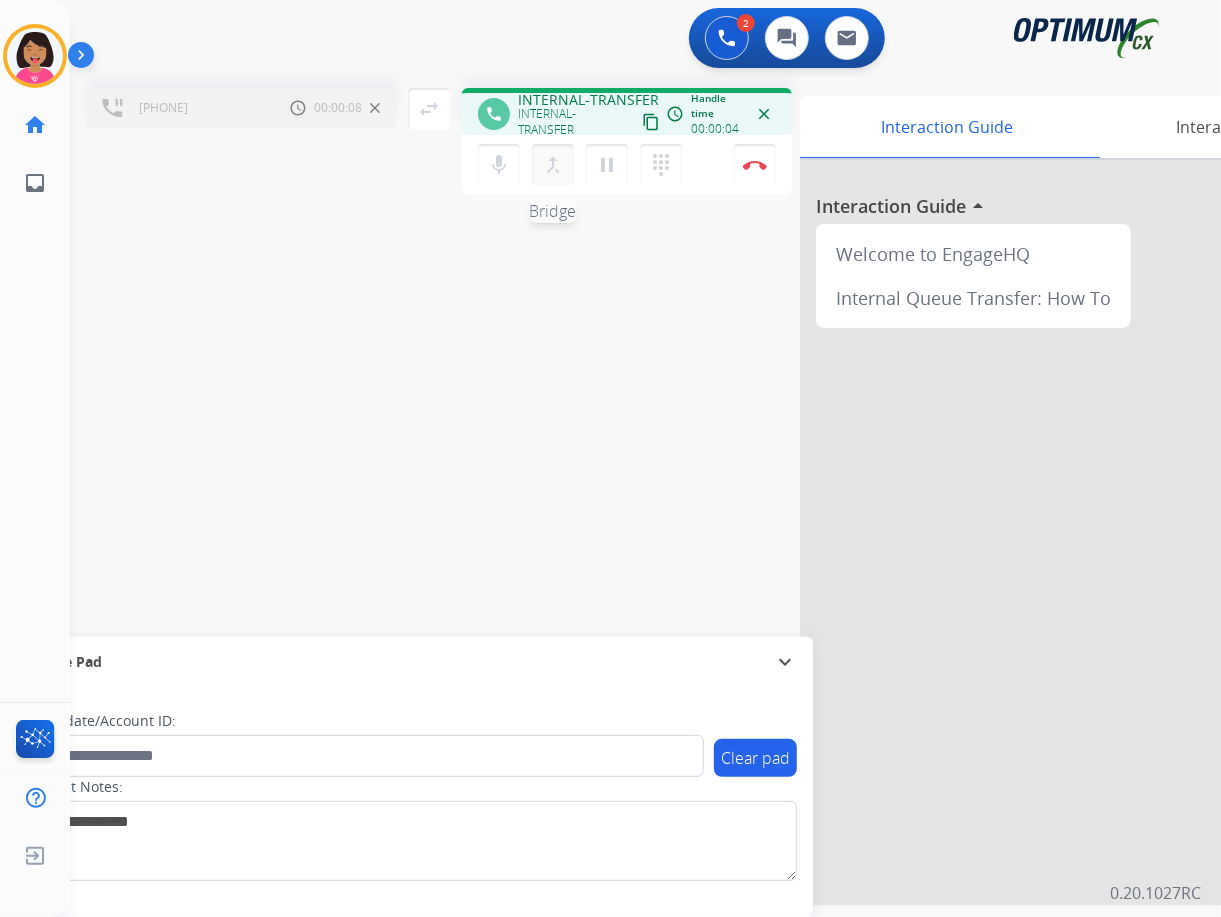 click on "merge_type" at bounding box center (553, 165) 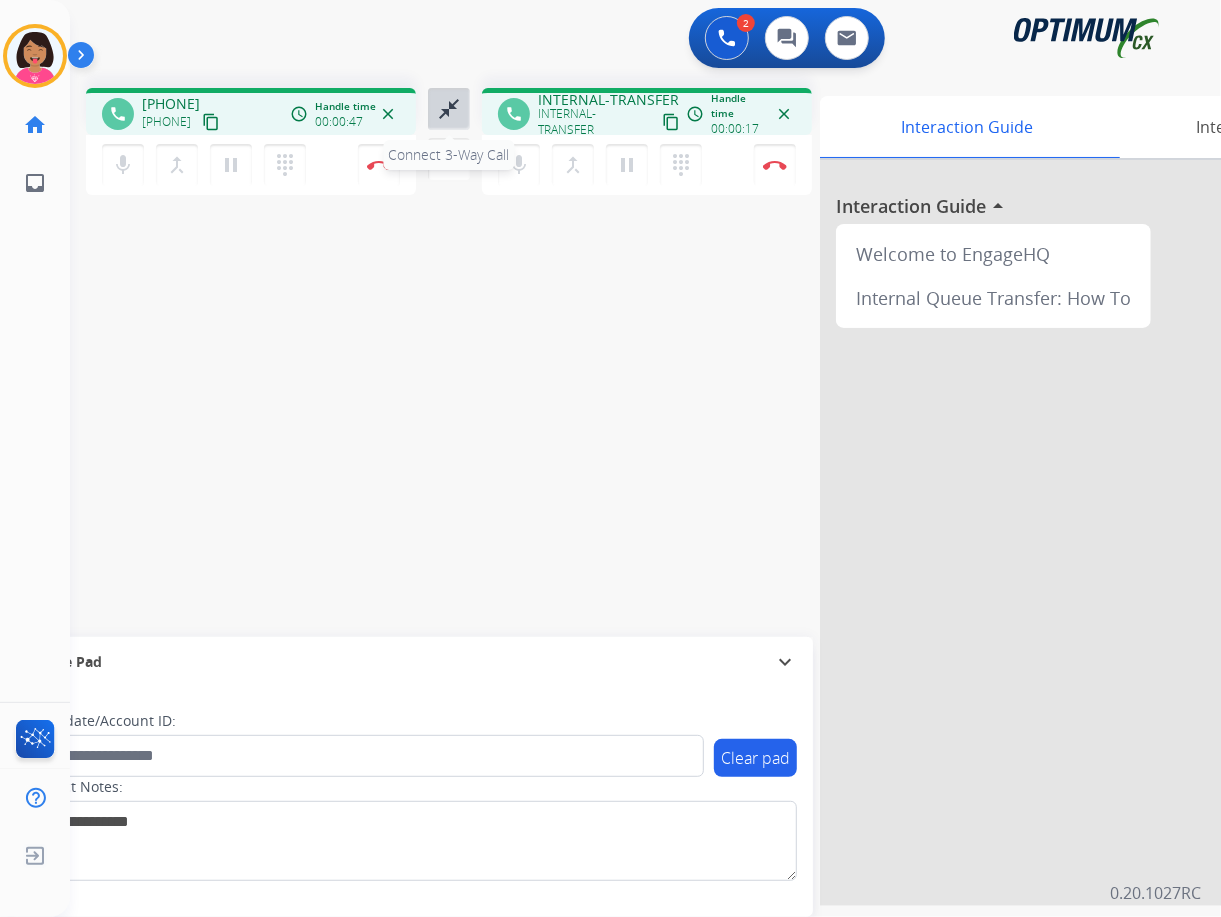 click on "close_fullscreen" at bounding box center (449, 109) 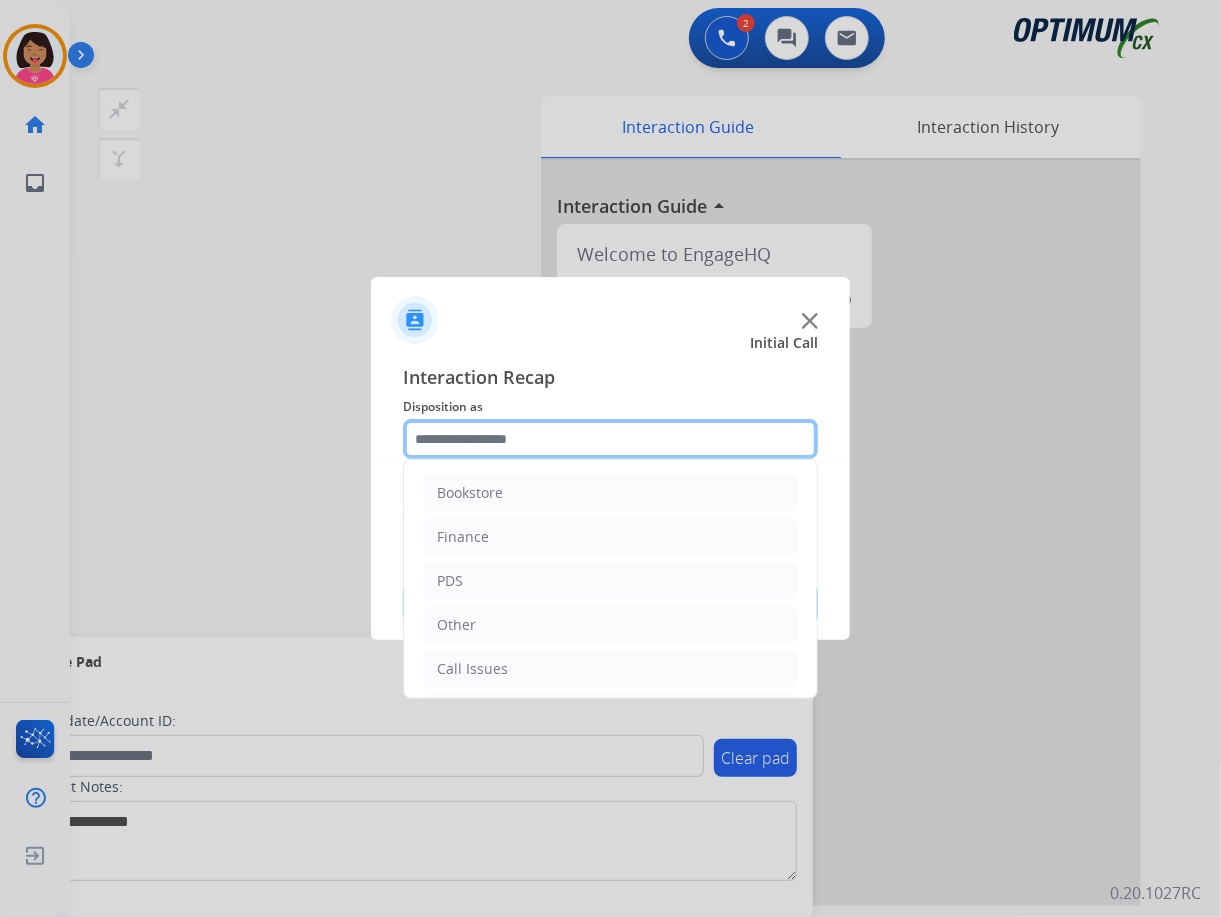 click 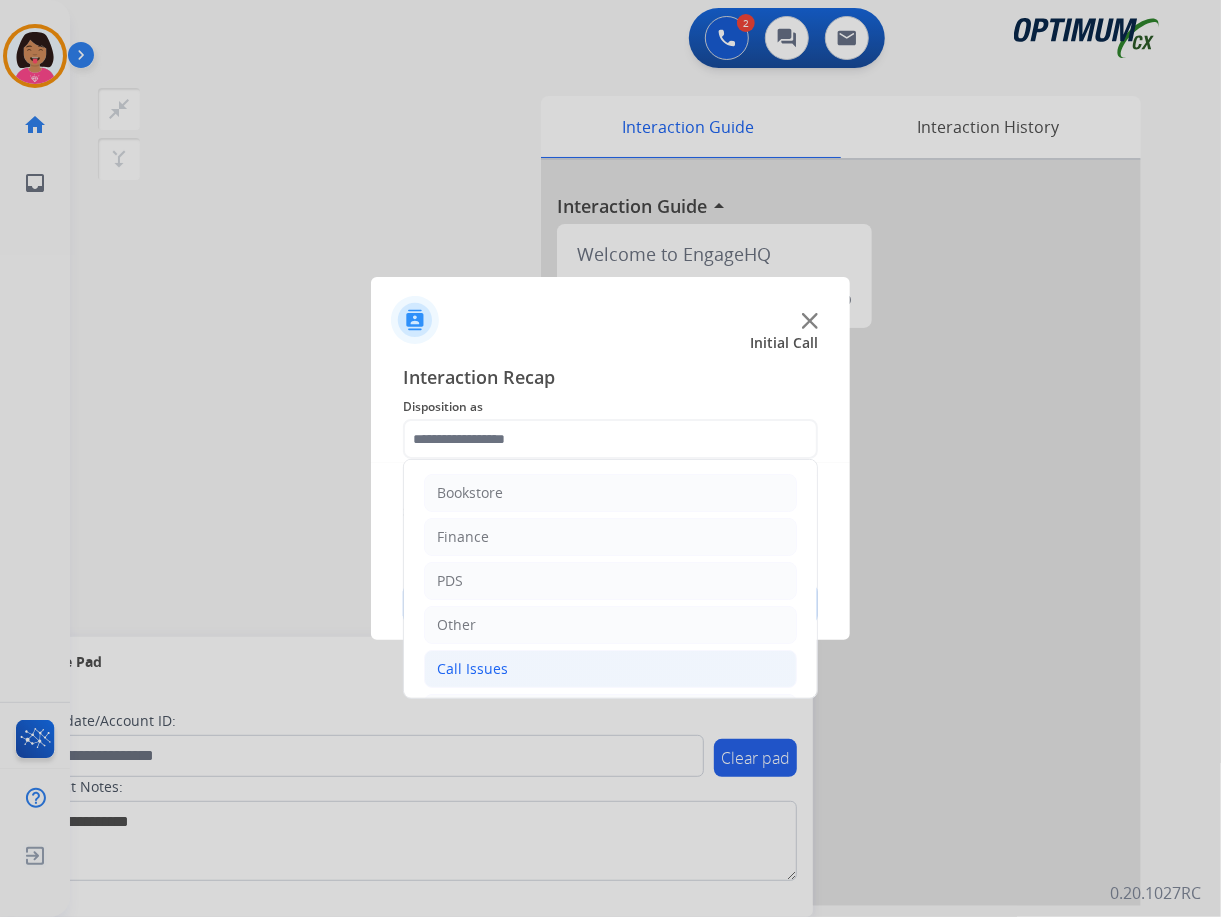 click on "Call Issues" 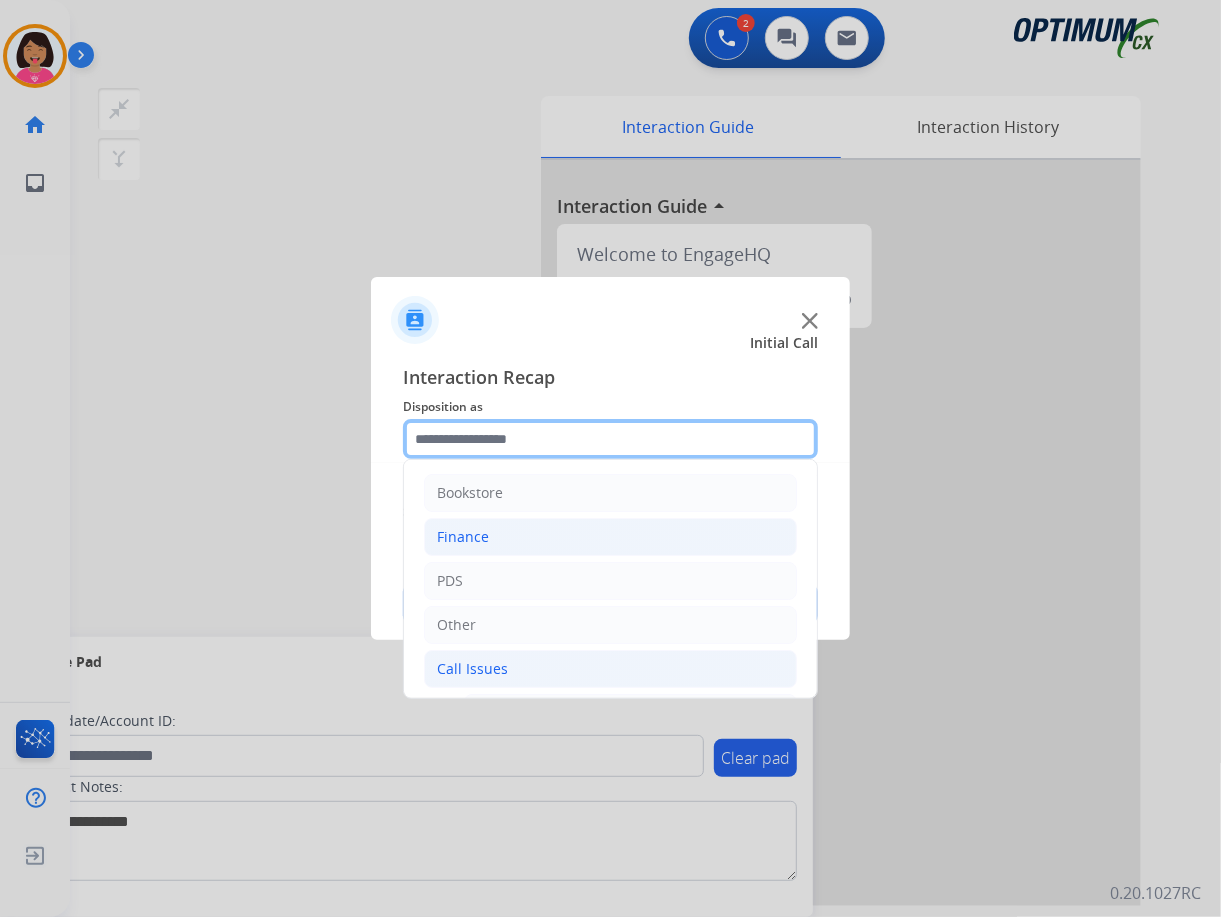scroll, scrollTop: 123, scrollLeft: 0, axis: vertical 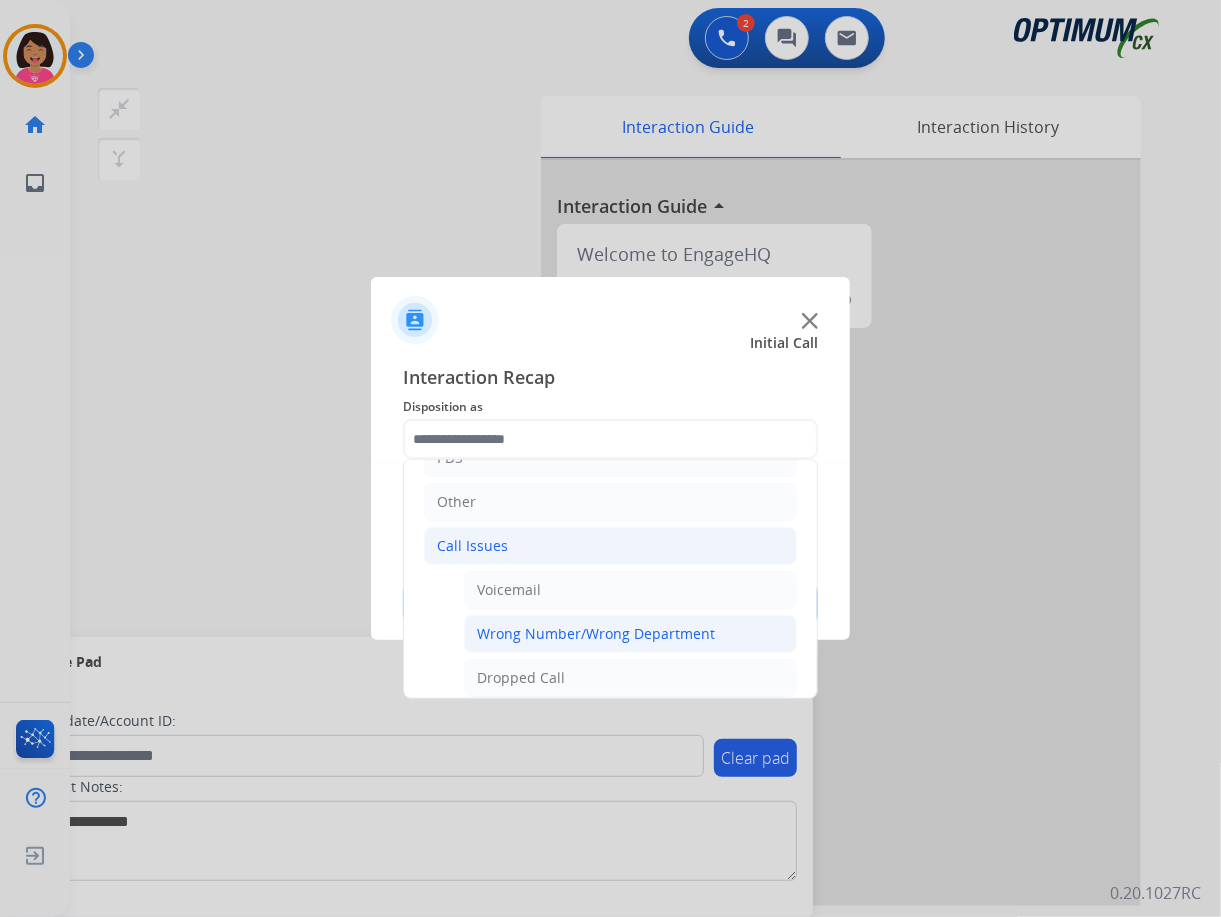 click on "Wrong Number/Wrong Department" 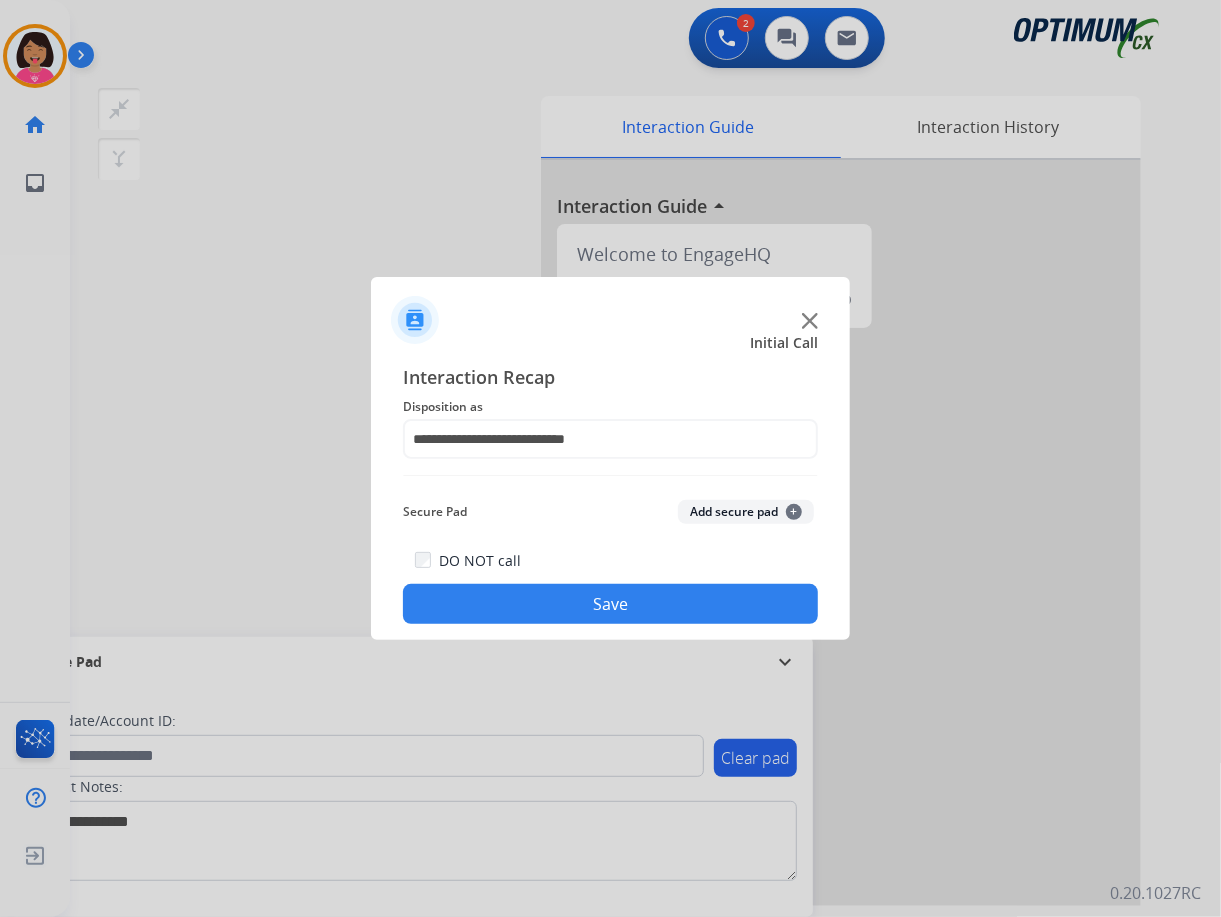 click on "Save" 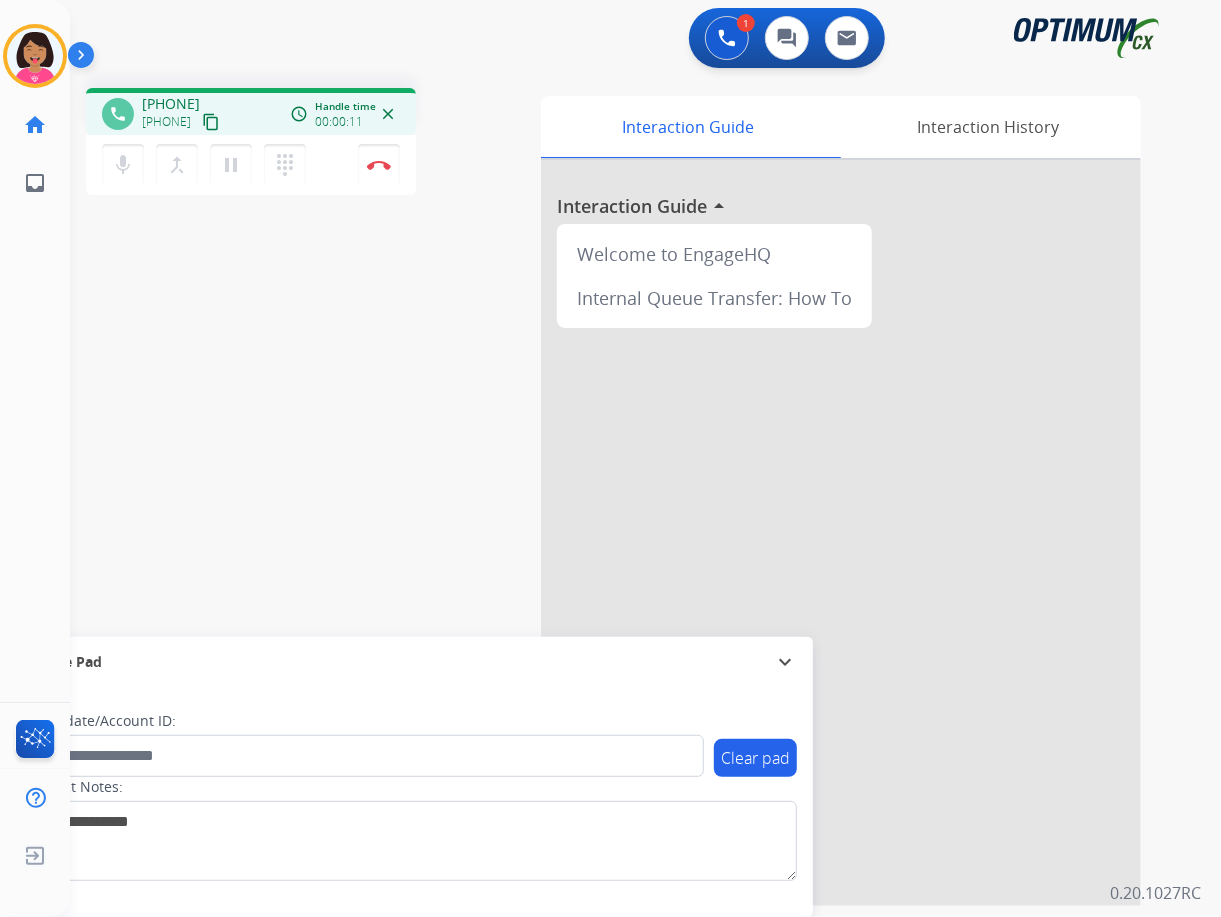 click on "Del   Busy  Edit Avatar  Agent:   Del  Routing Profile:  OCX Training home  Home  Home inbox  Emails  Emails  FocalPoints  Help Center  Help Center  Log out  Log out" 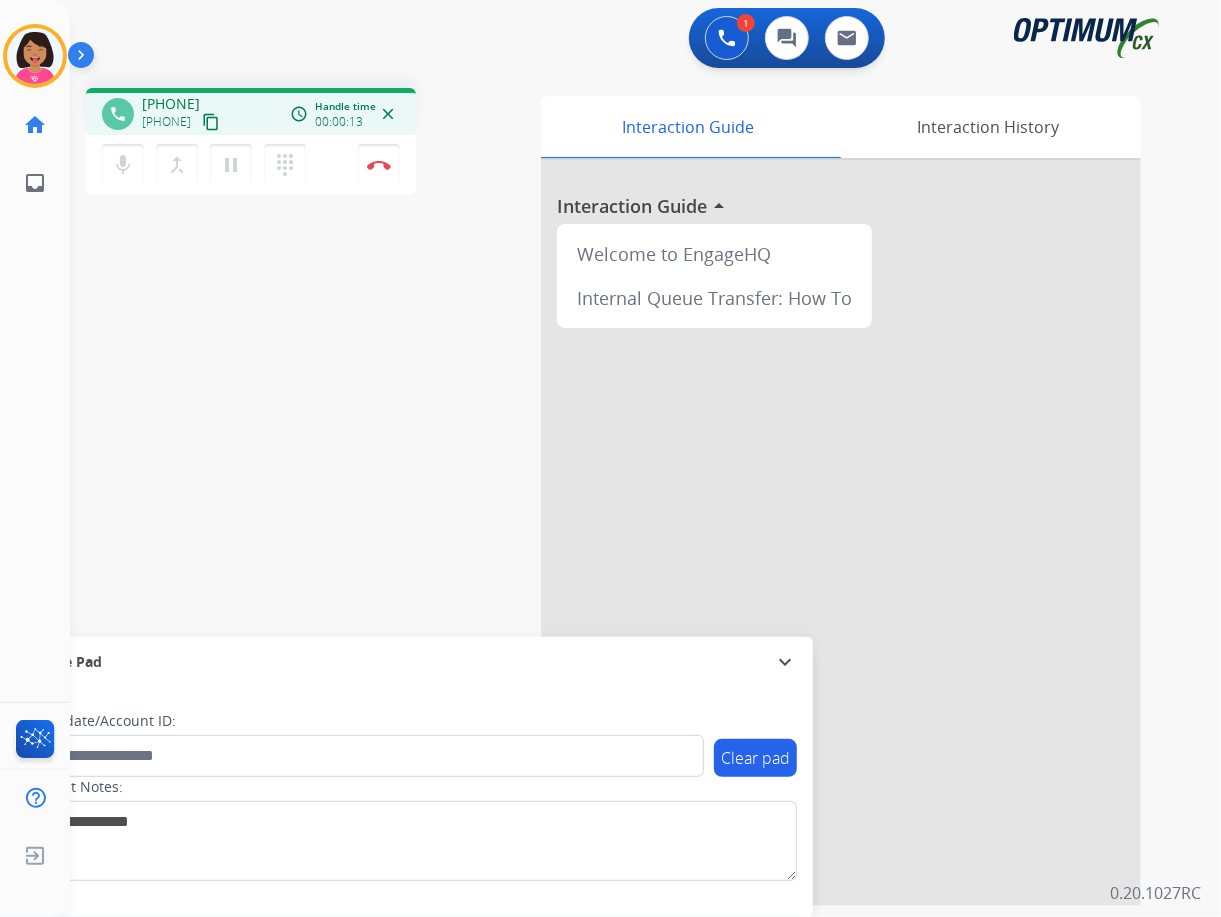 click on "content_copy" at bounding box center [211, 122] 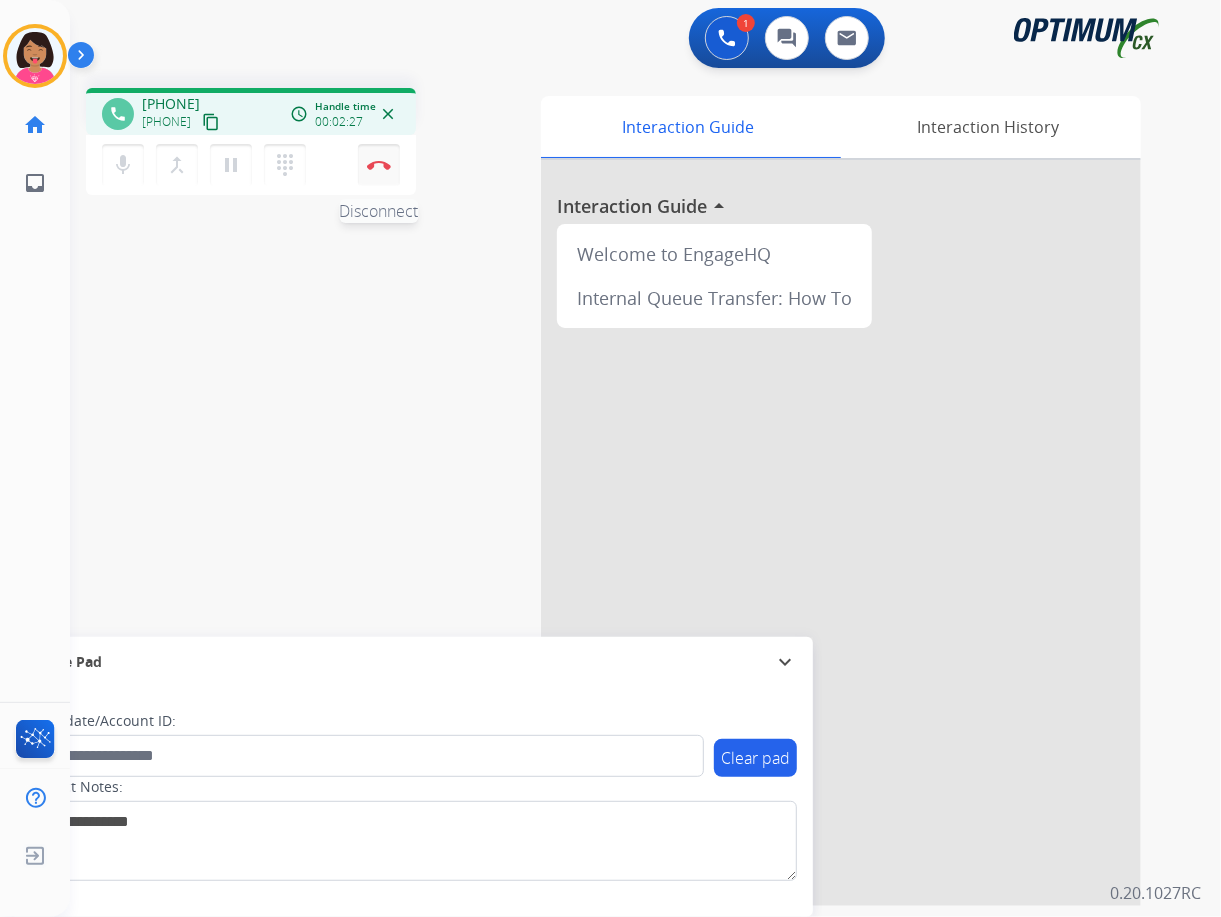click at bounding box center (379, 165) 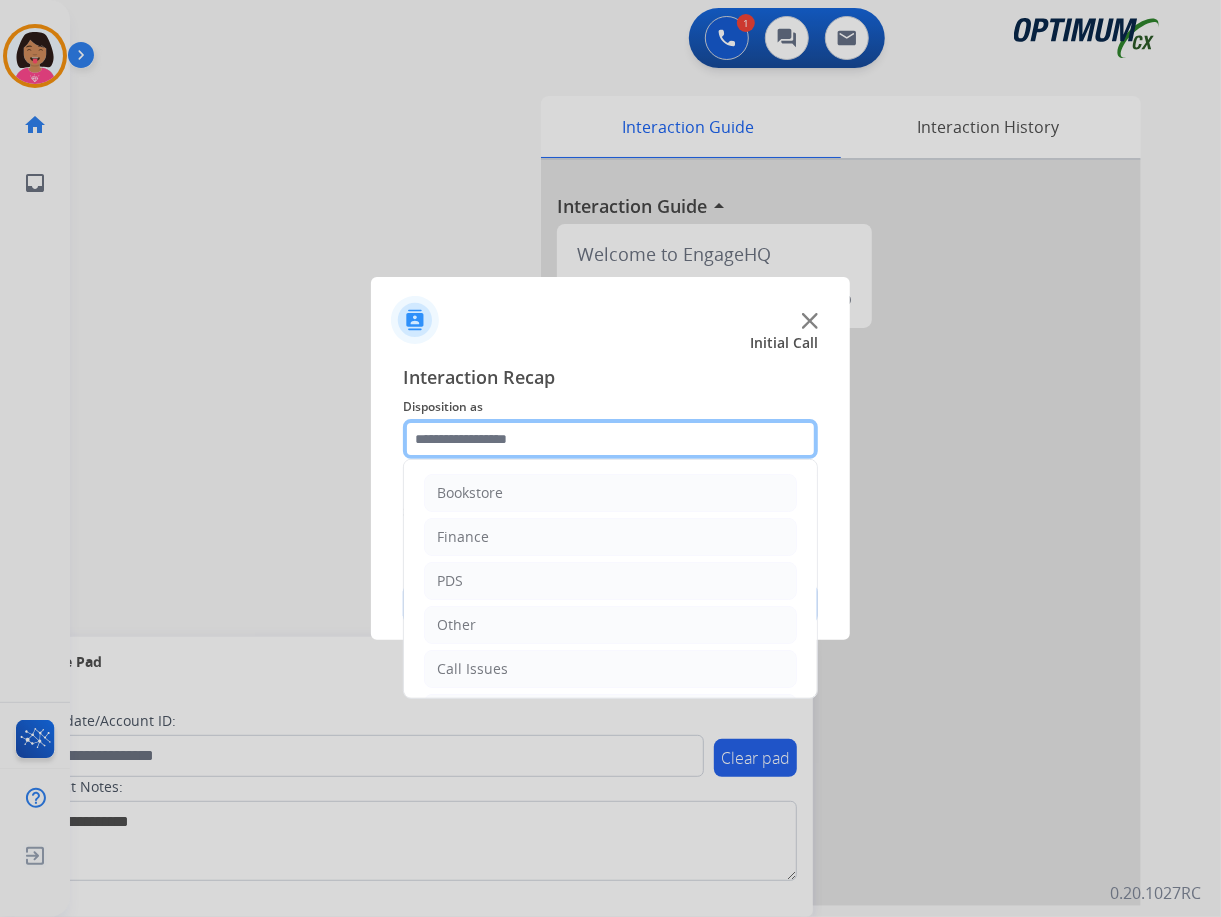 click 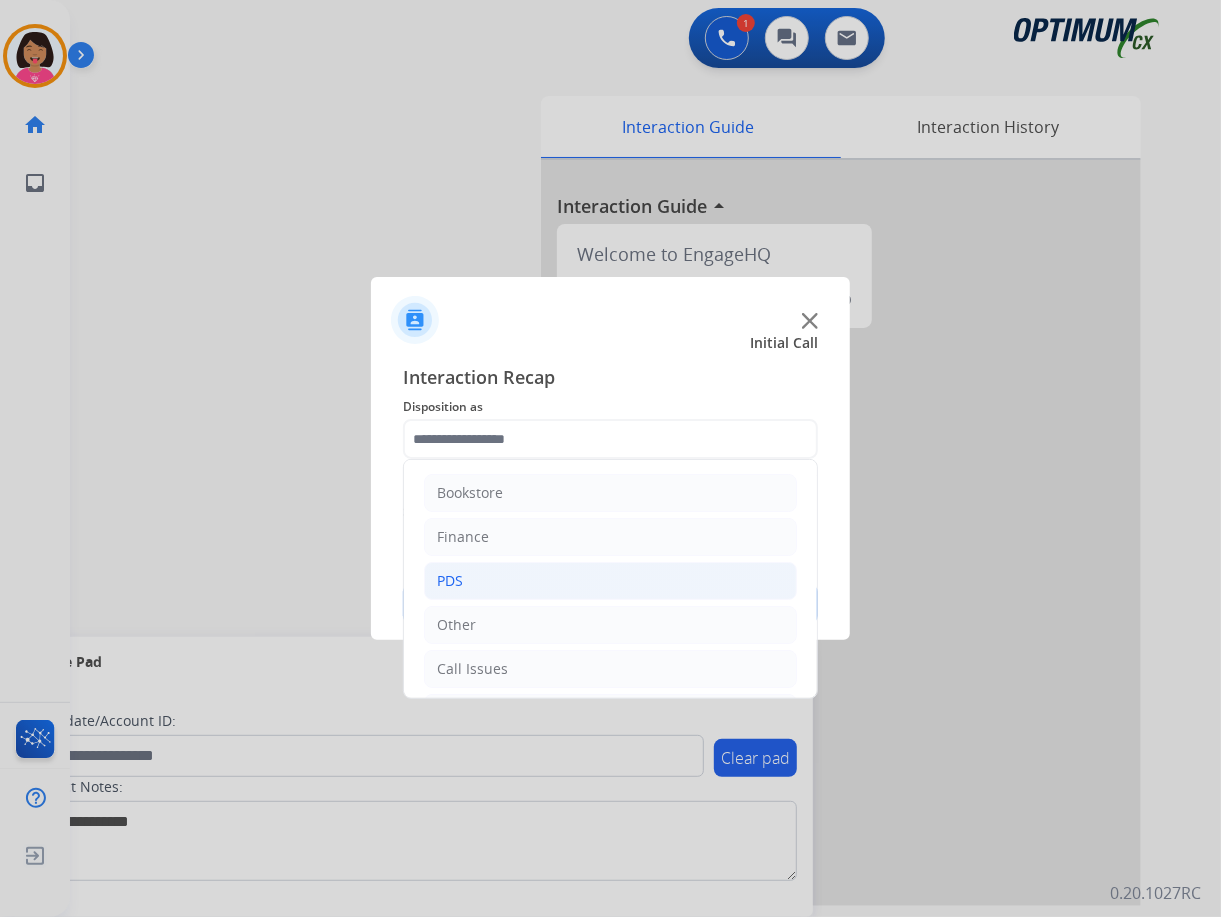 click on "PDS" 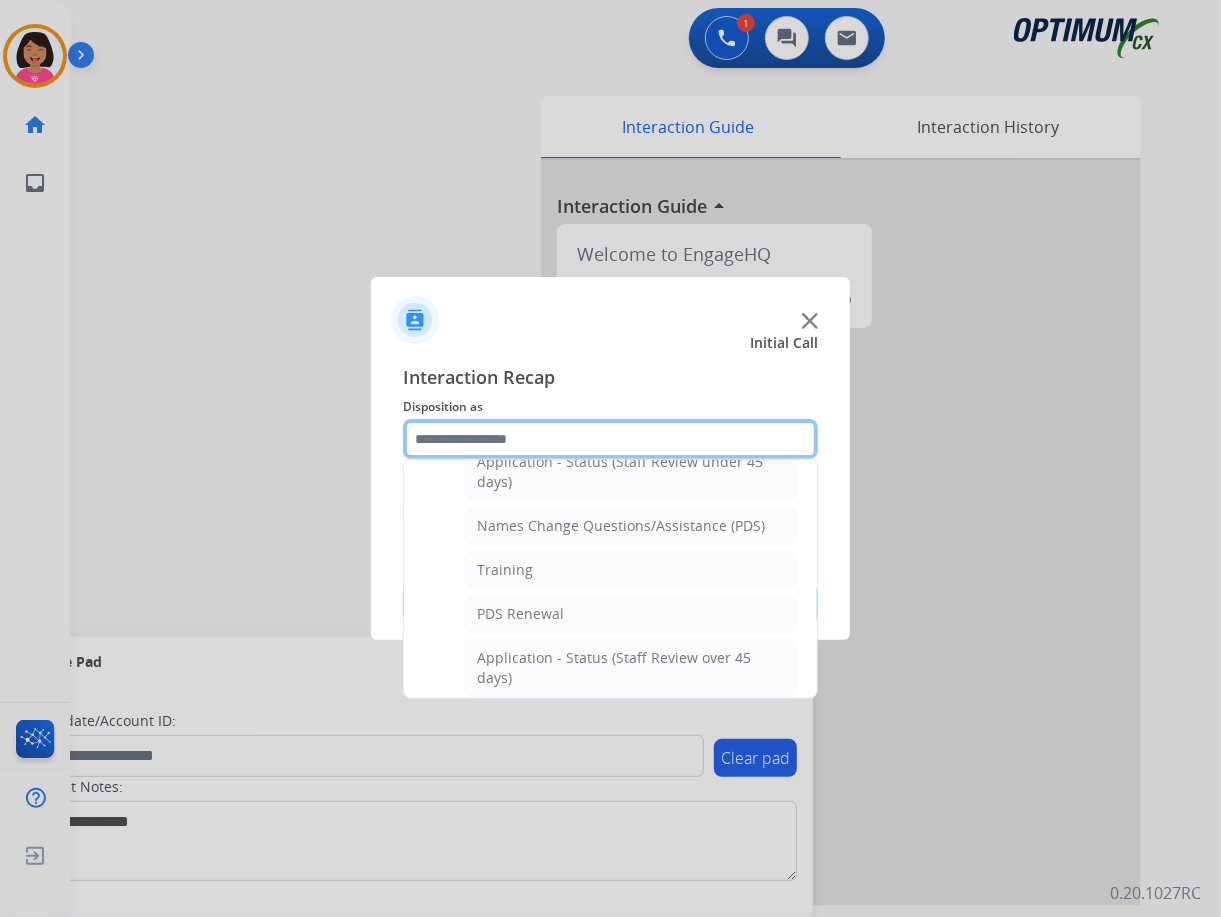 scroll, scrollTop: 152, scrollLeft: 0, axis: vertical 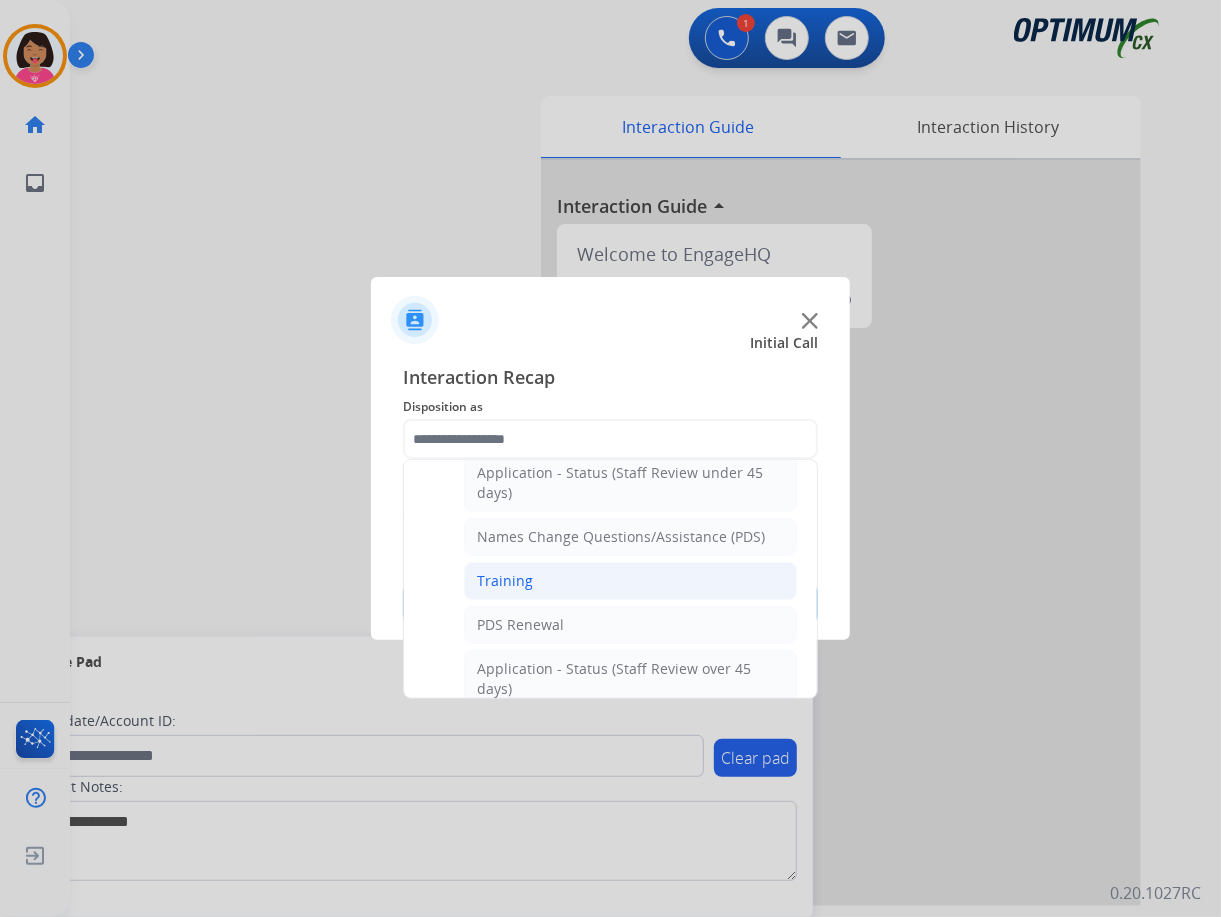 click on "Training" 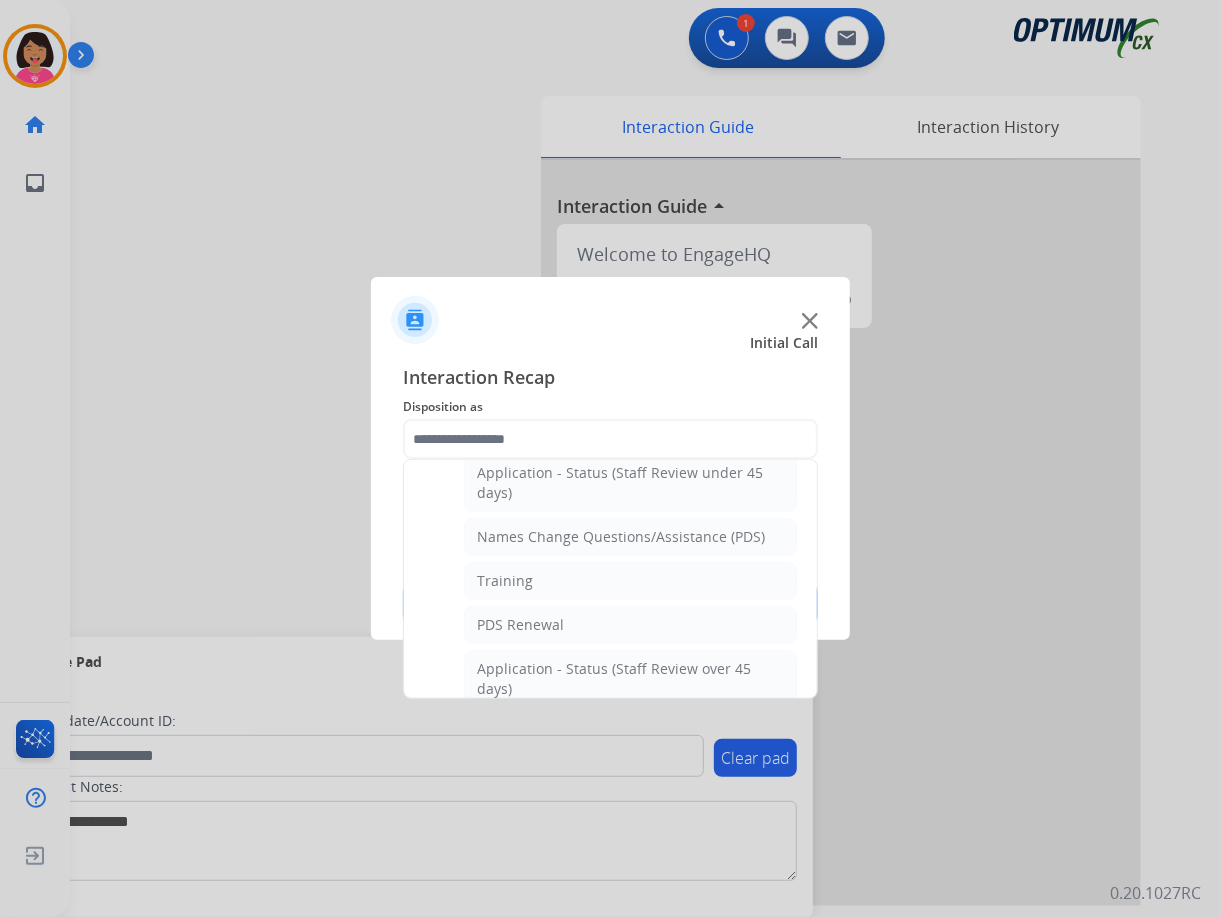 type on "********" 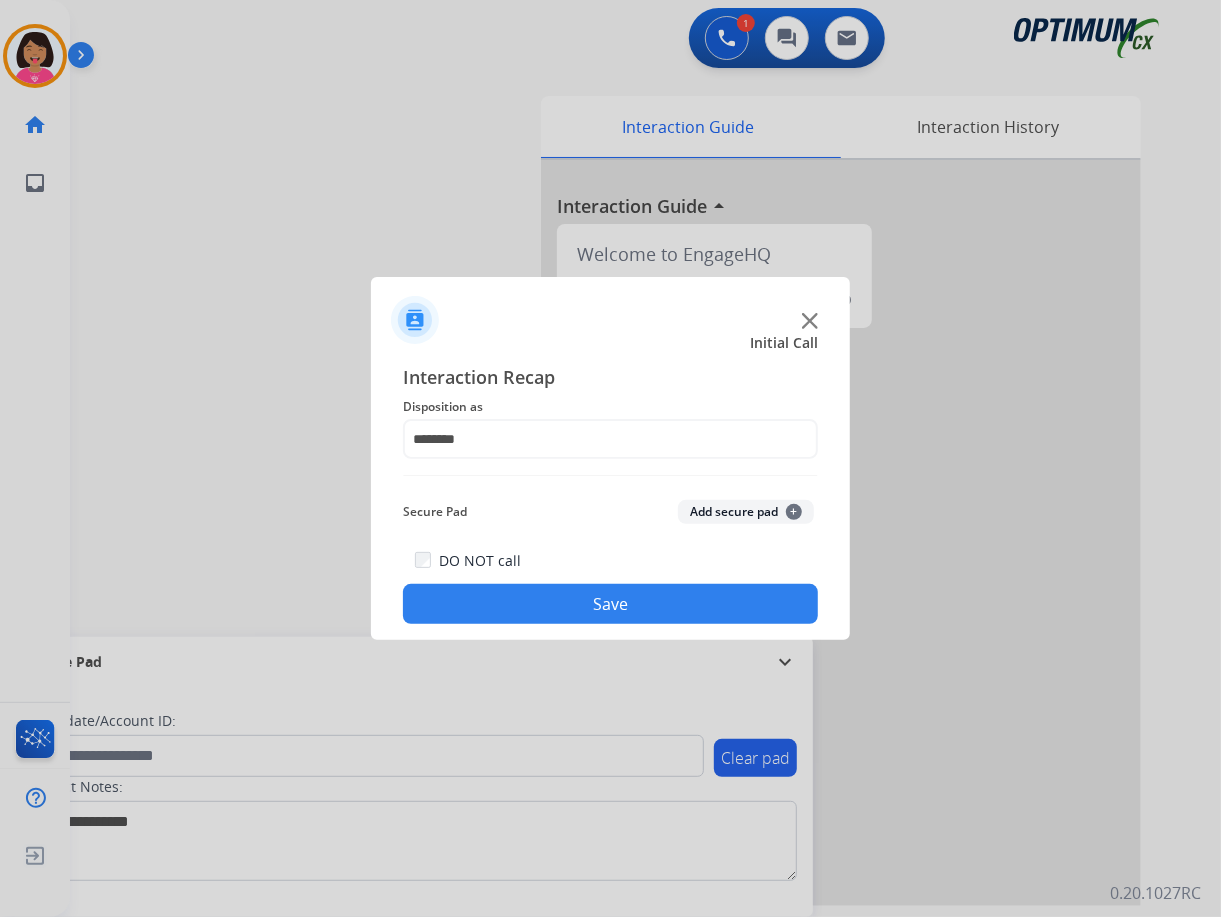 click on "Save" 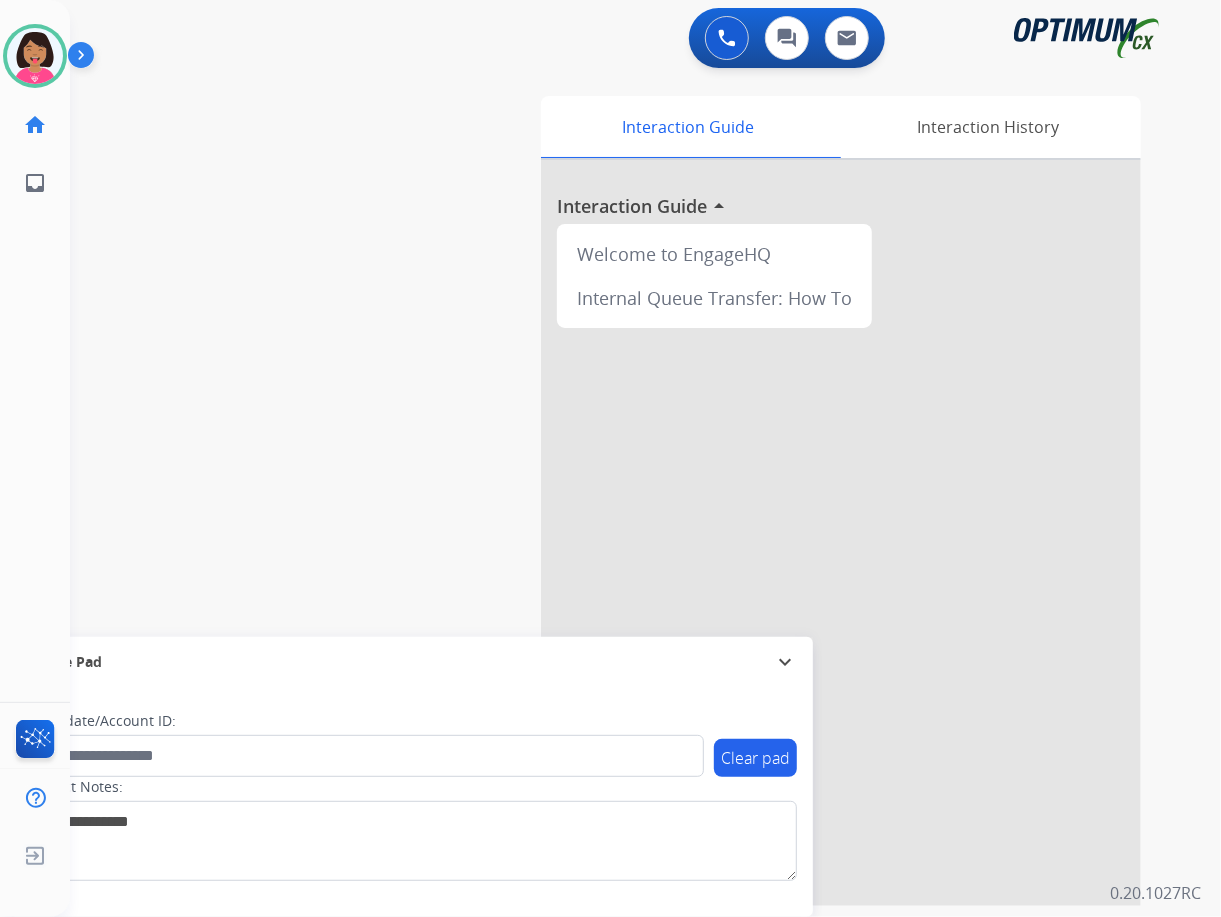 click on "Del   Available  Edit Avatar  Agent:   Del  Routing Profile:  OCX Training home  Home  Home inbox  Emails  Emails  FocalPoints  Help Center  Help Center  Log out  Log out" 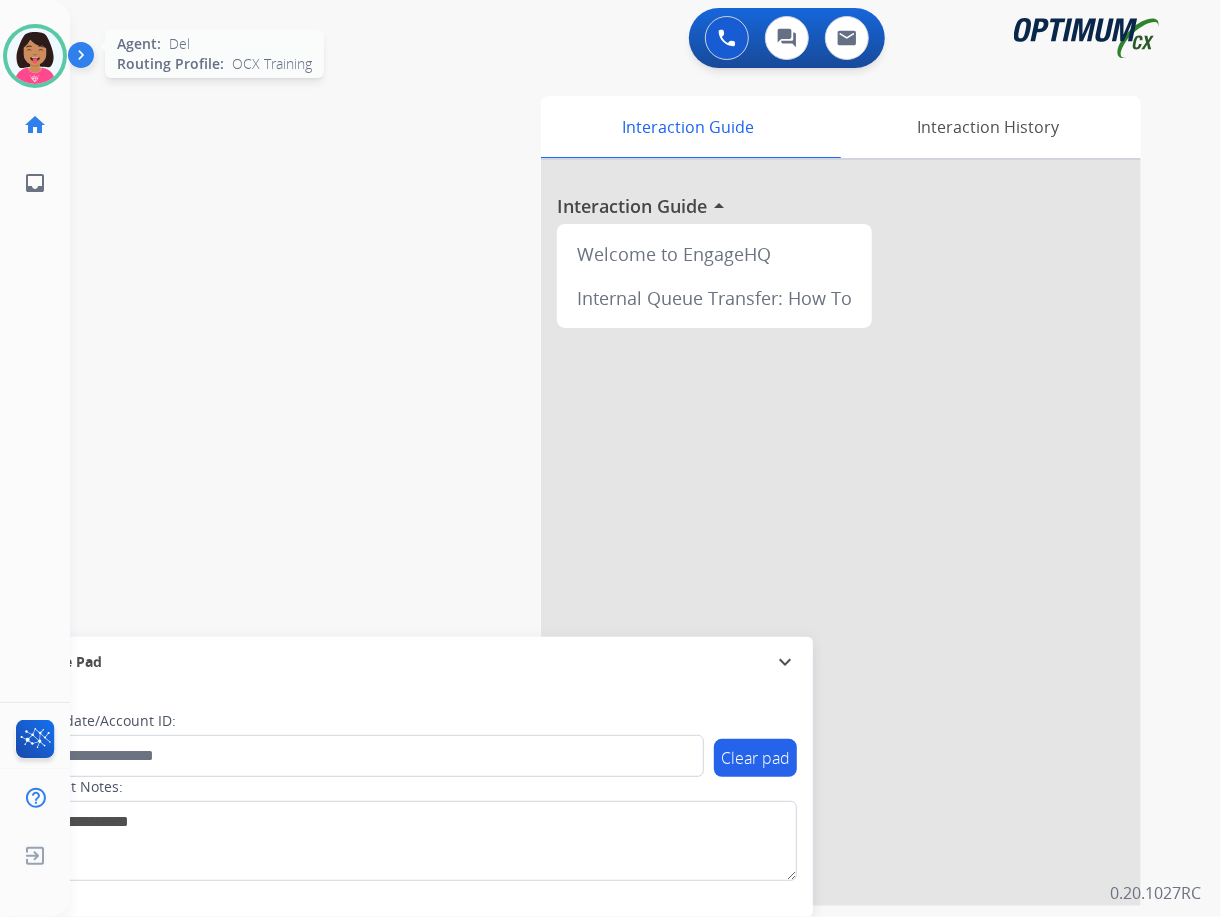 click at bounding box center [35, 56] 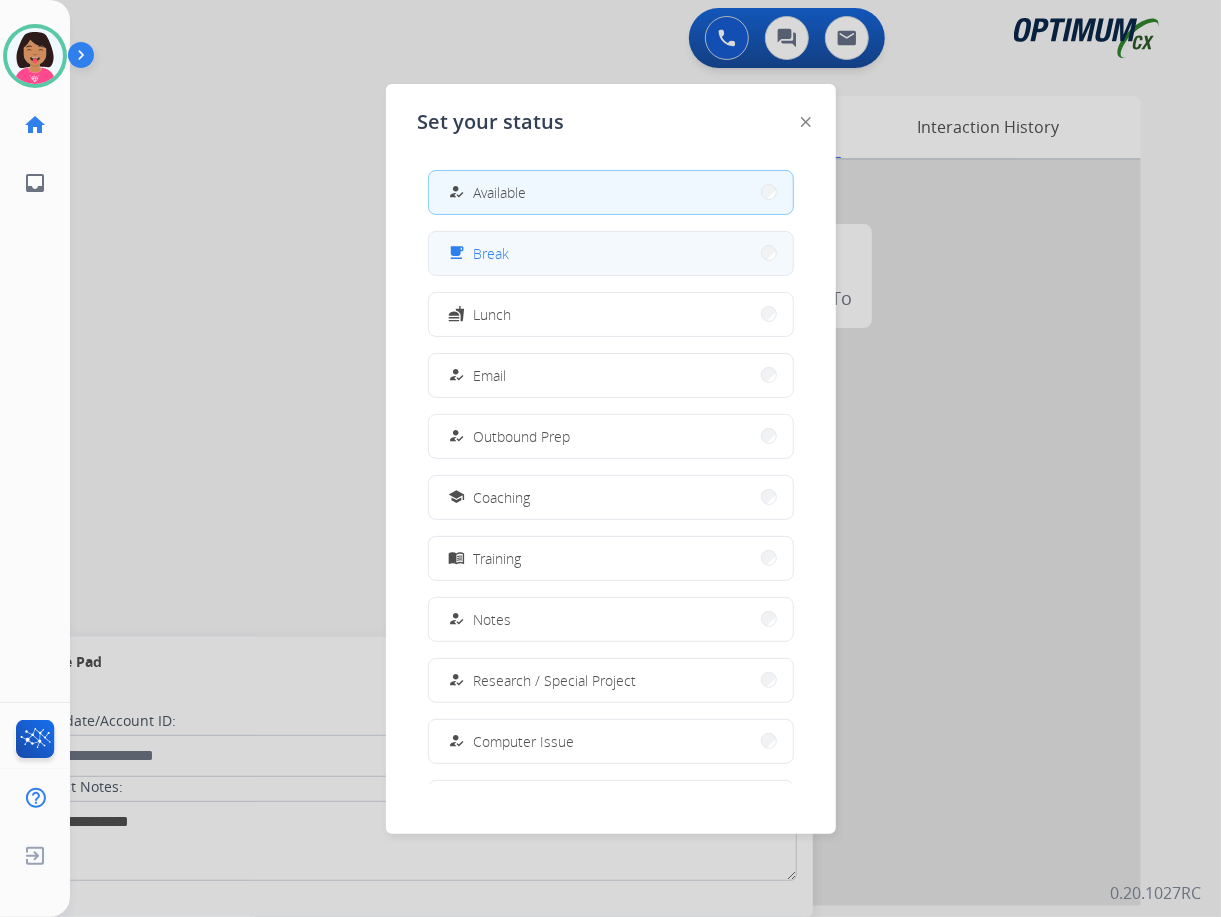 click on "free_breakfast Break" at bounding box center (611, 253) 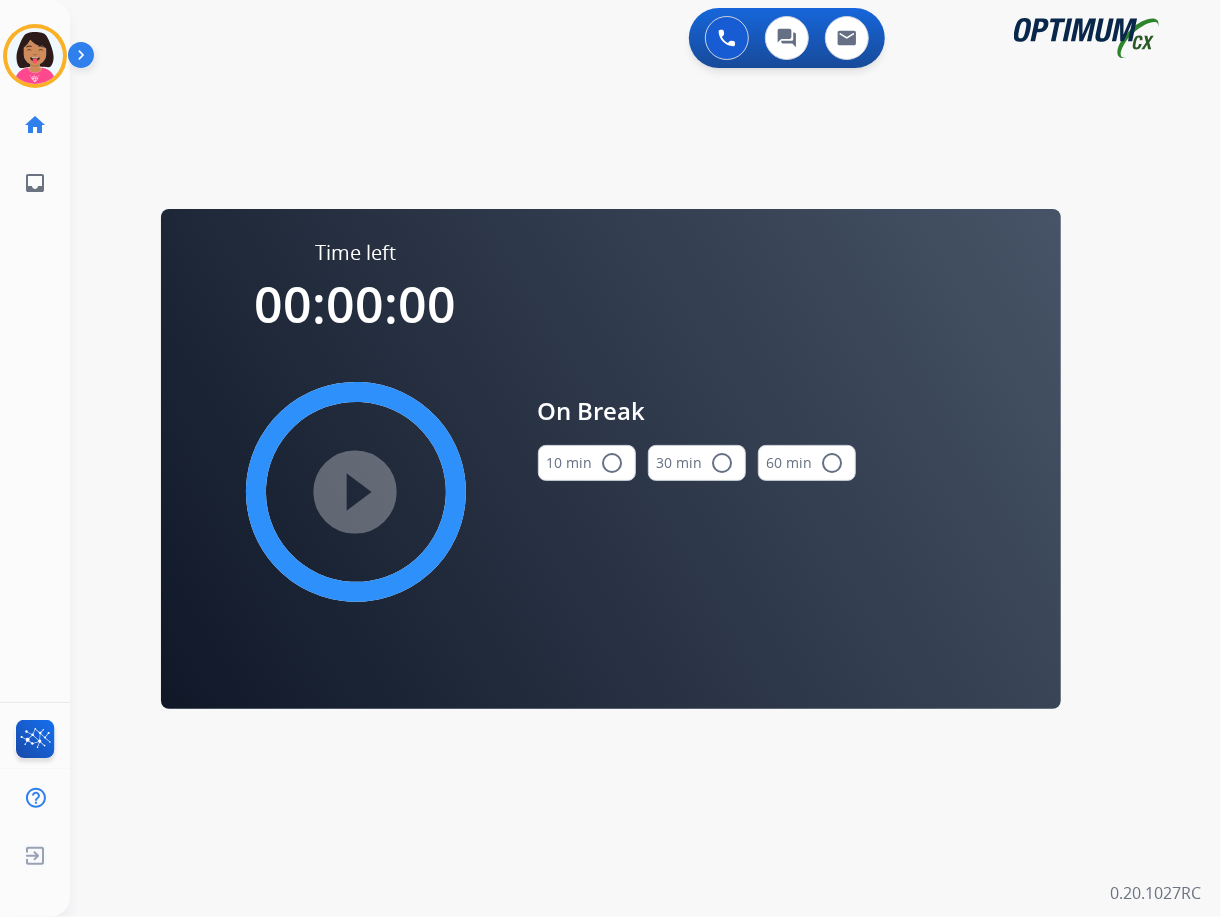 click on "10 min  radio_button_unchecked" at bounding box center [587, 463] 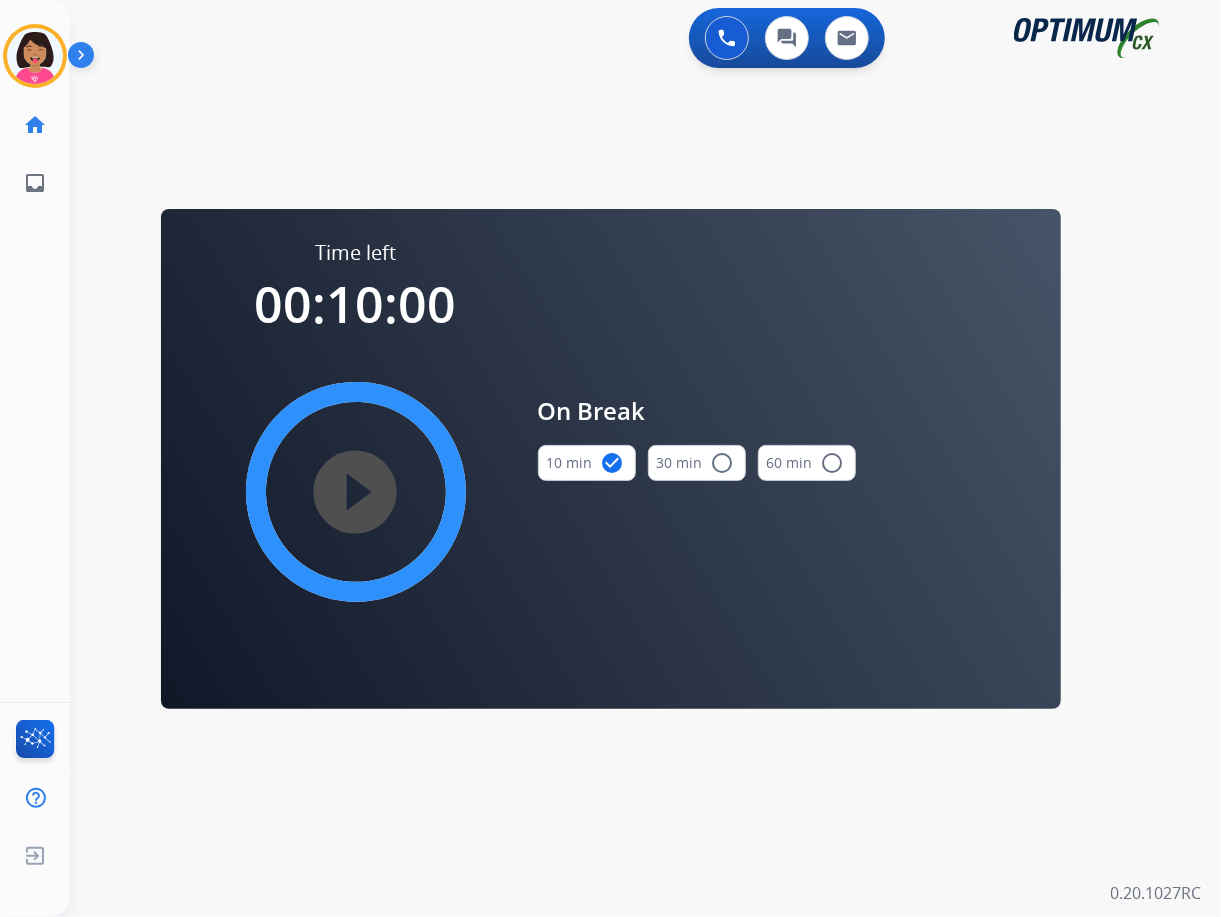 click on "10 min  check_circle" at bounding box center (587, 463) 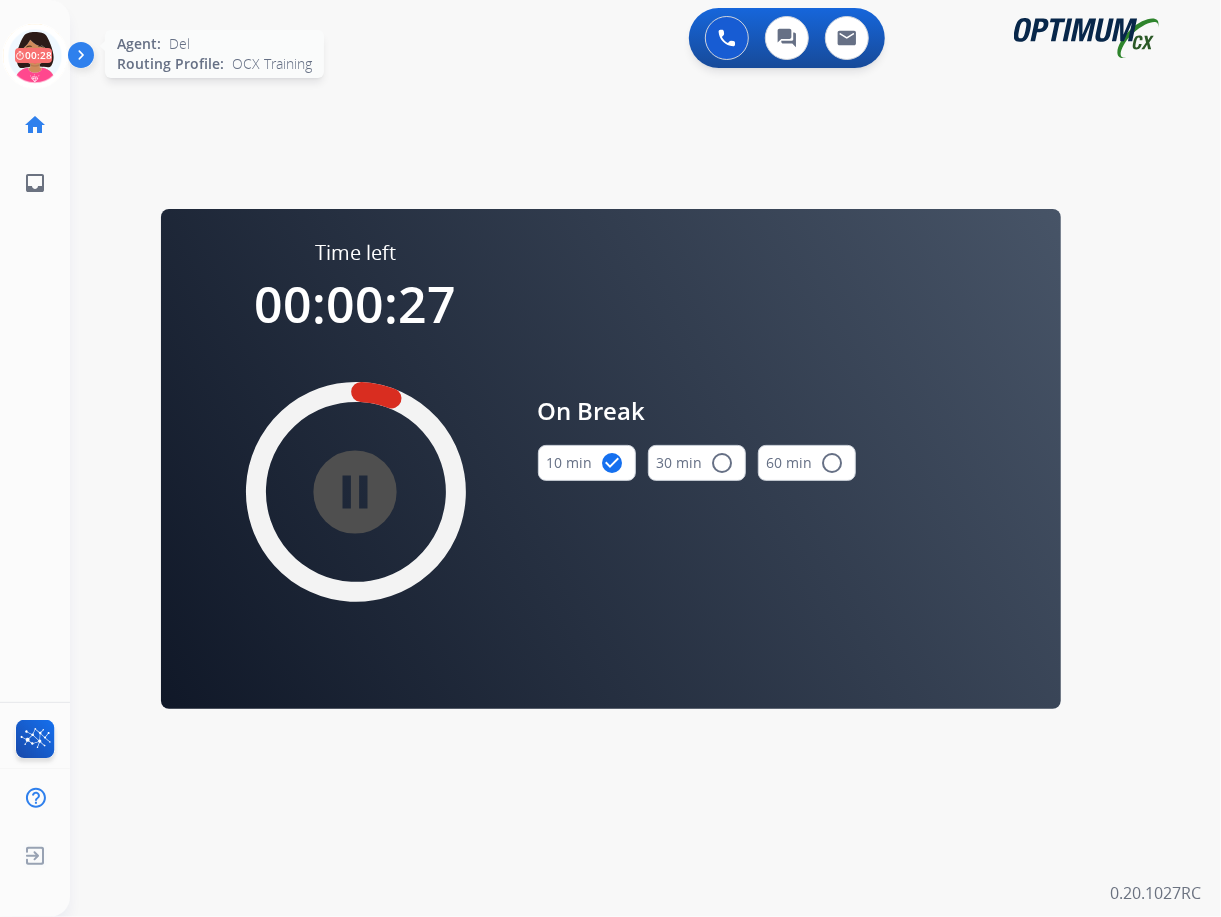click 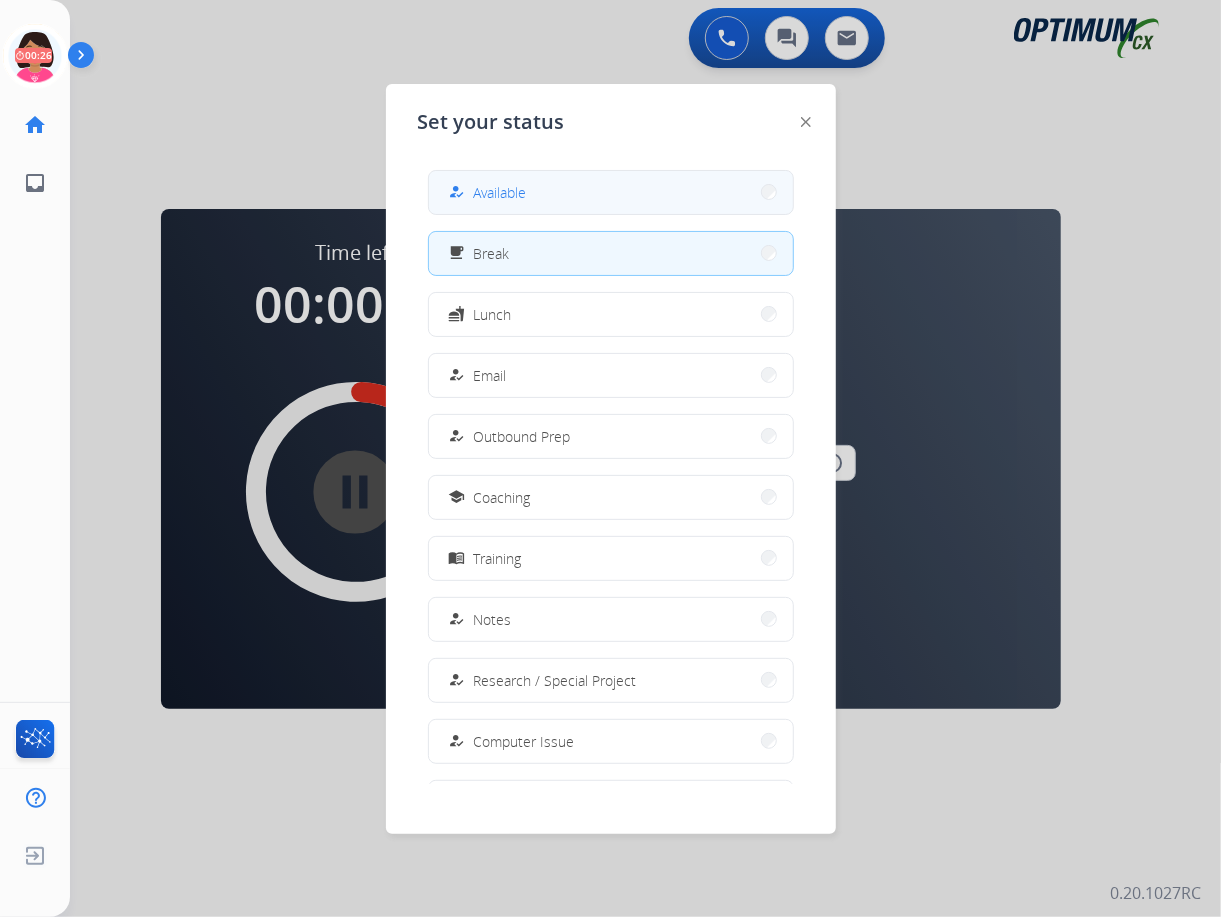 click on "how_to_reg Available" at bounding box center (611, 192) 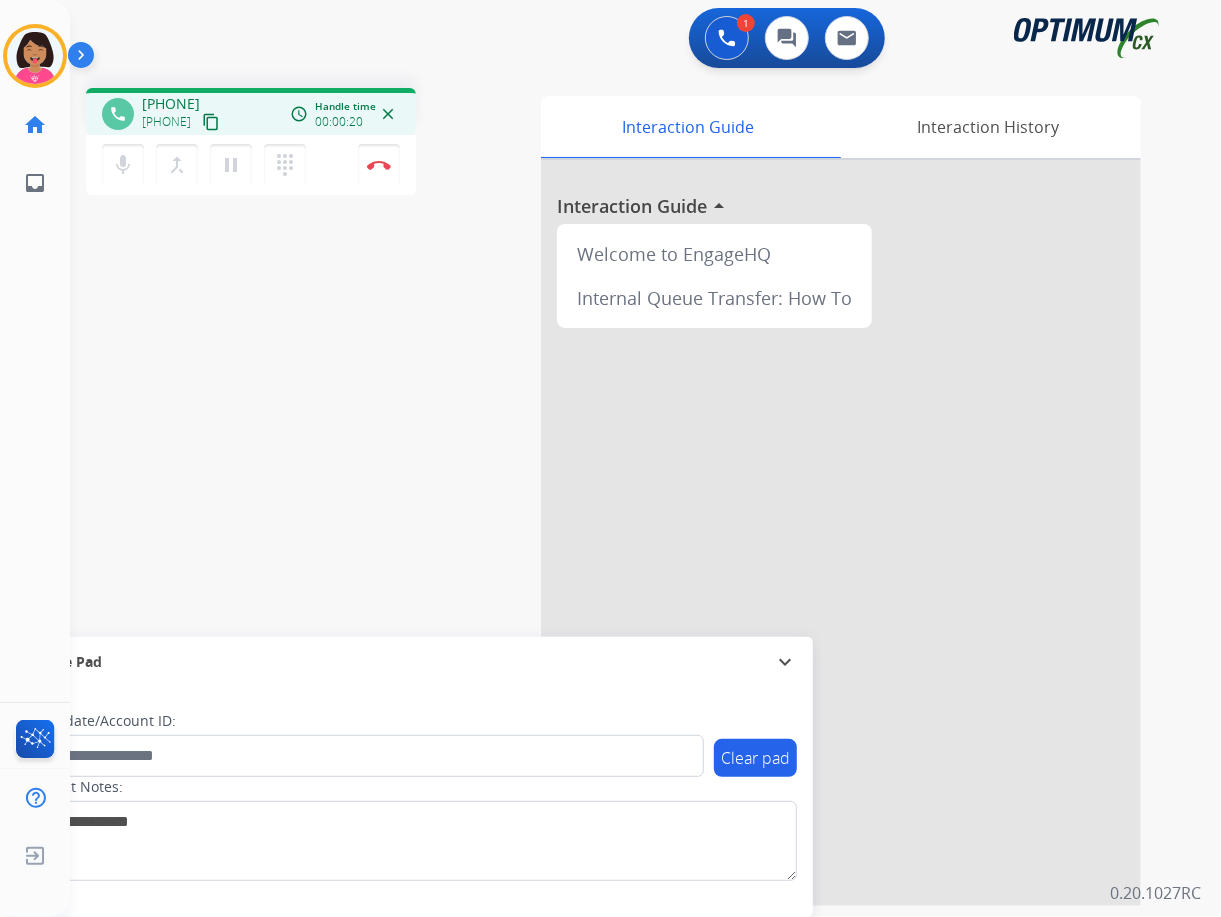 click on "content_copy" at bounding box center (211, 122) 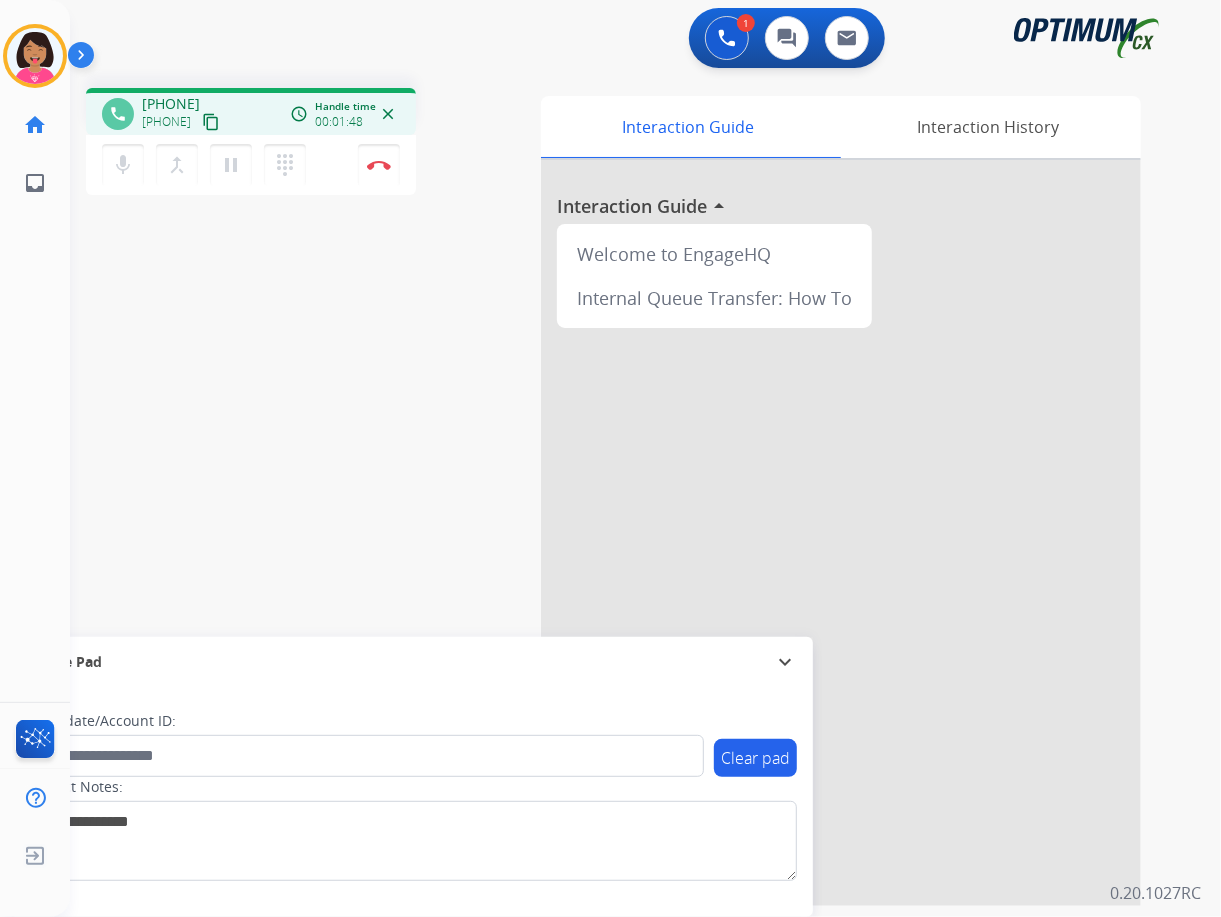 click on "Del   Busy  Edit Avatar  Agent:   Del  Routing Profile:  OCX Training home  Home  Home inbox  Emails  Emails  FocalPoints  Help Center  Help Center  Log out  Log out" 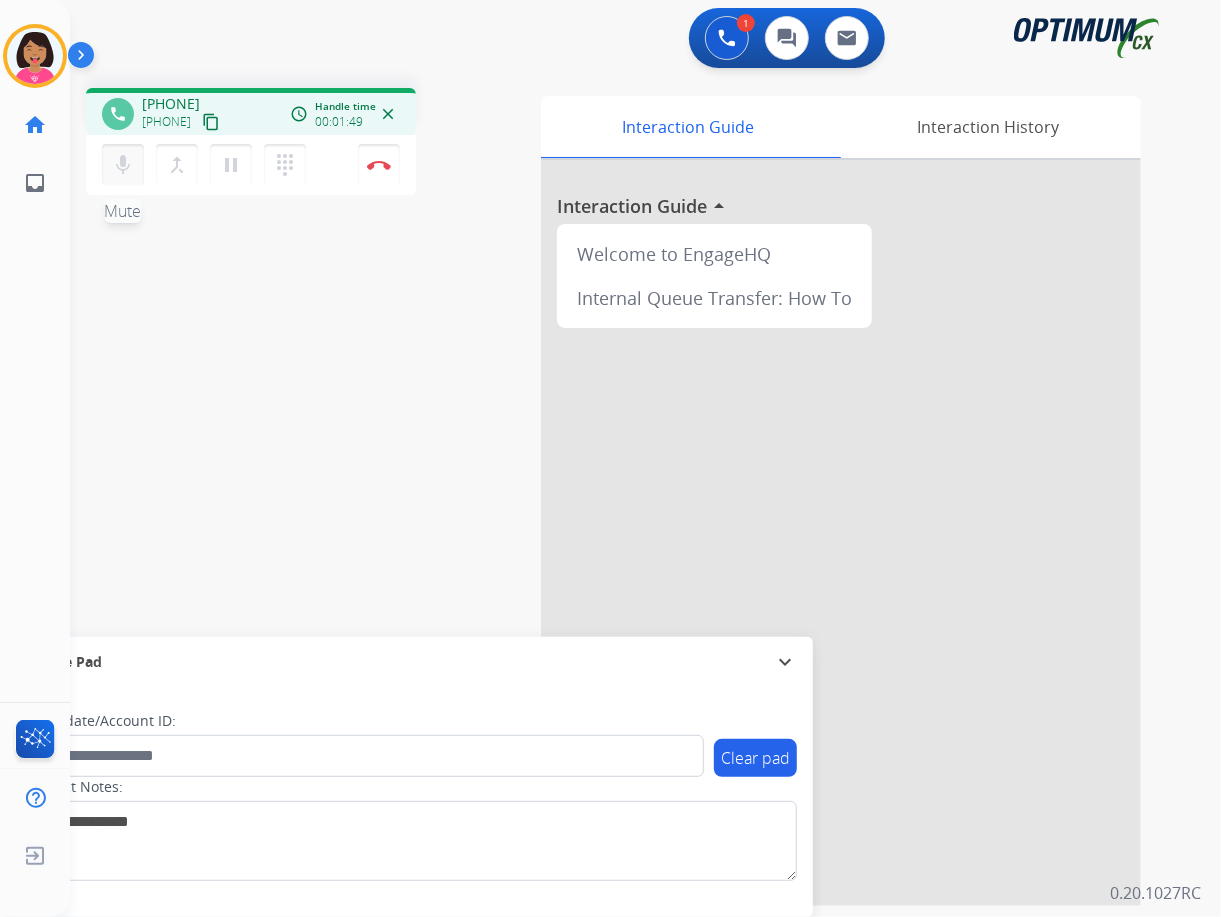 click on "mic Mute" at bounding box center (123, 165) 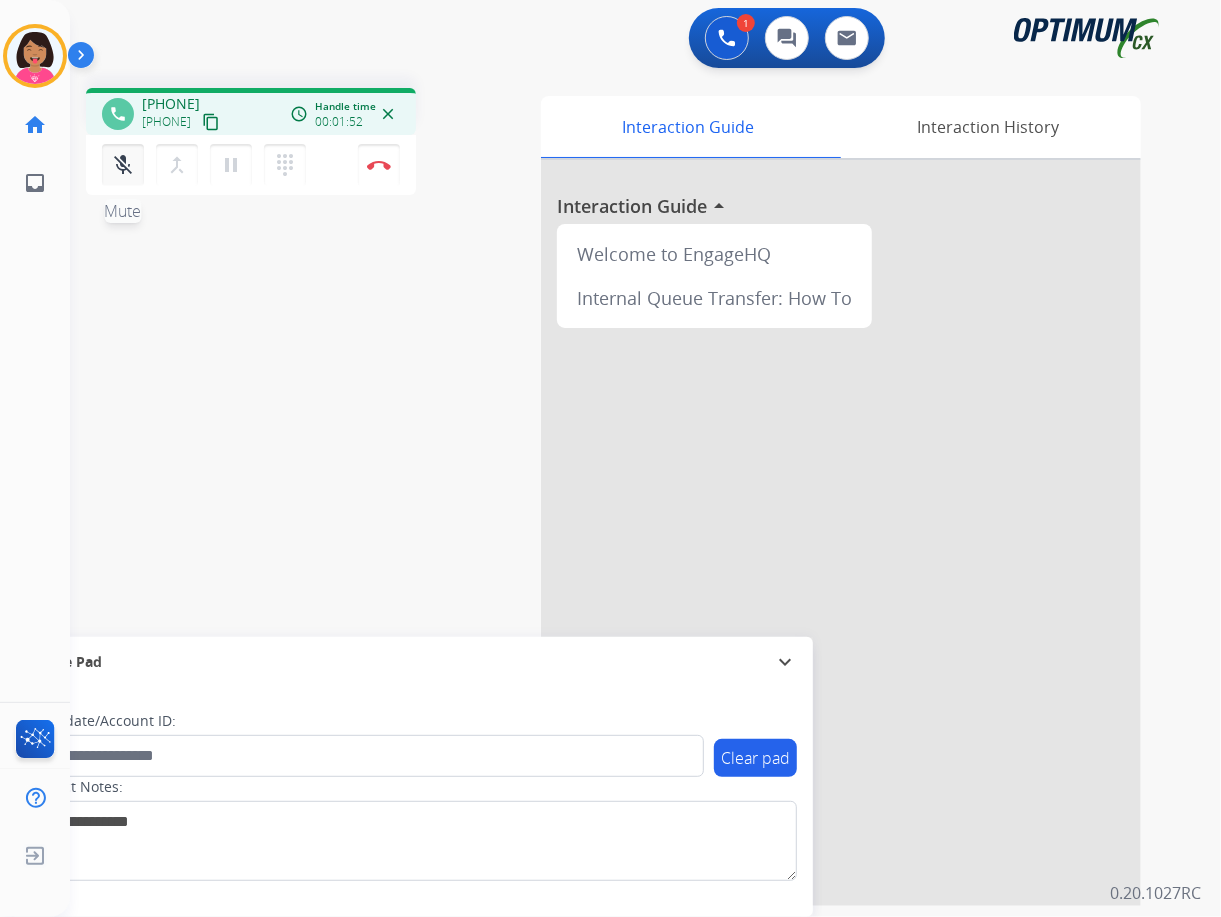 click on "mic_off" at bounding box center [123, 165] 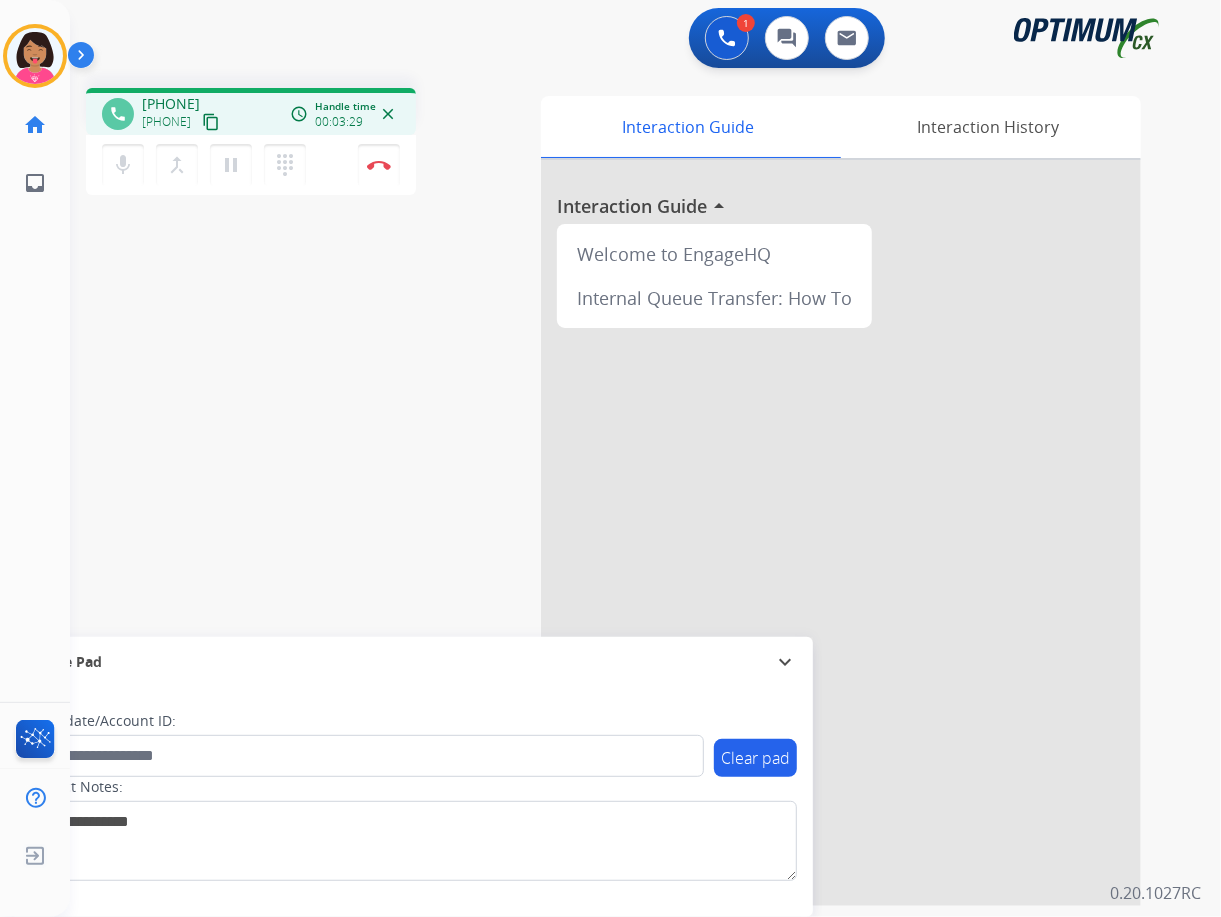 click on "Del   Busy  Edit Avatar  Agent:   Del  Routing Profile:  OCX Training home  Home  Home inbox  Emails  Emails  FocalPoints  Help Center  Help Center  Log out  Log out" 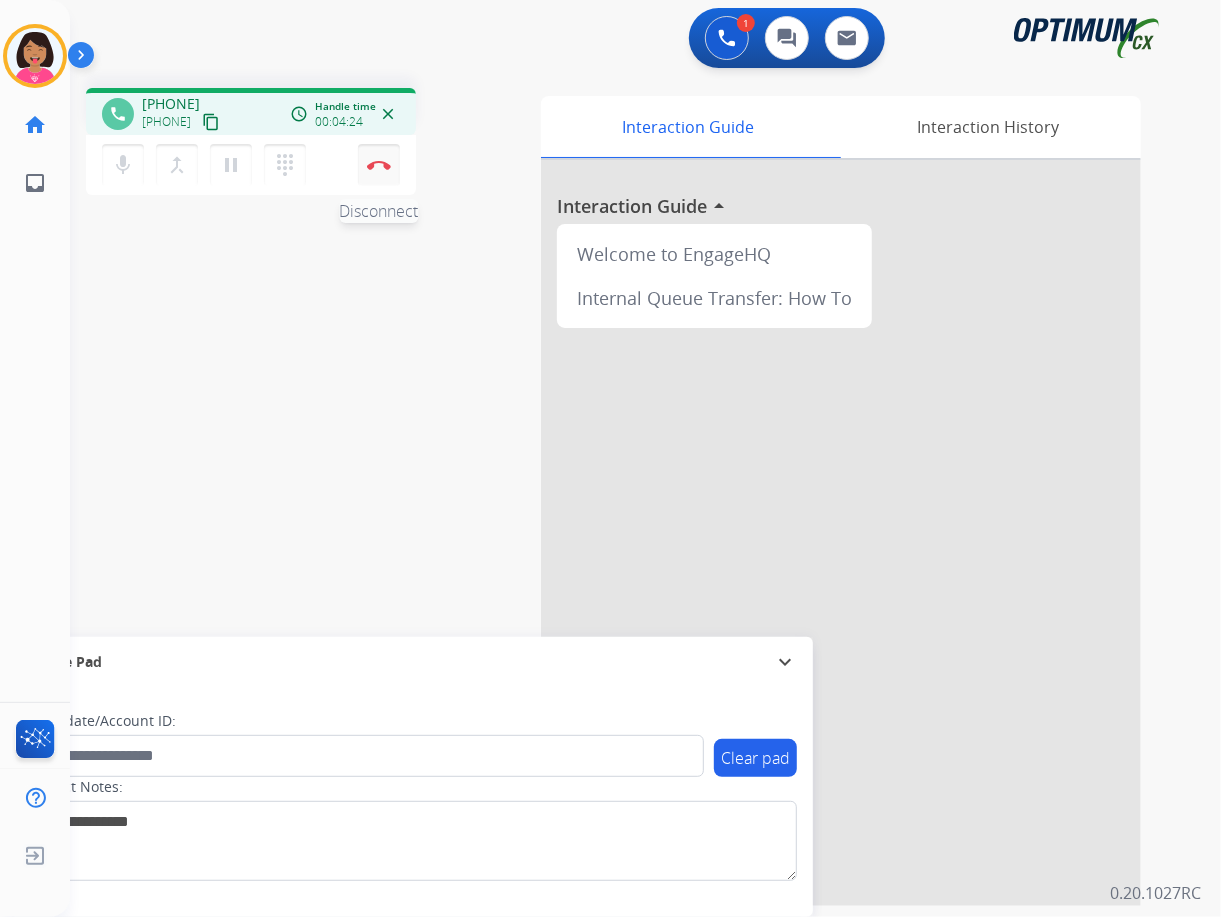 click at bounding box center [379, 165] 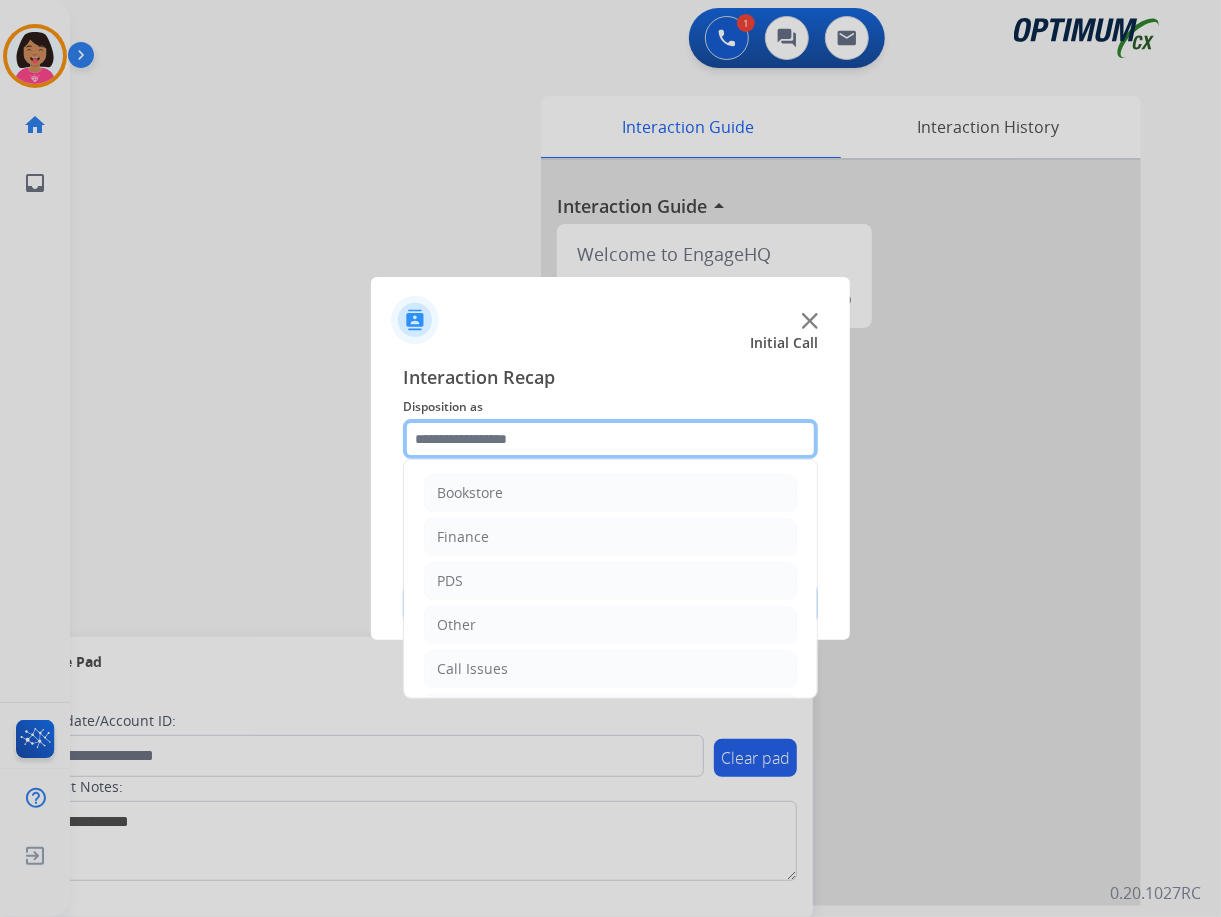 click 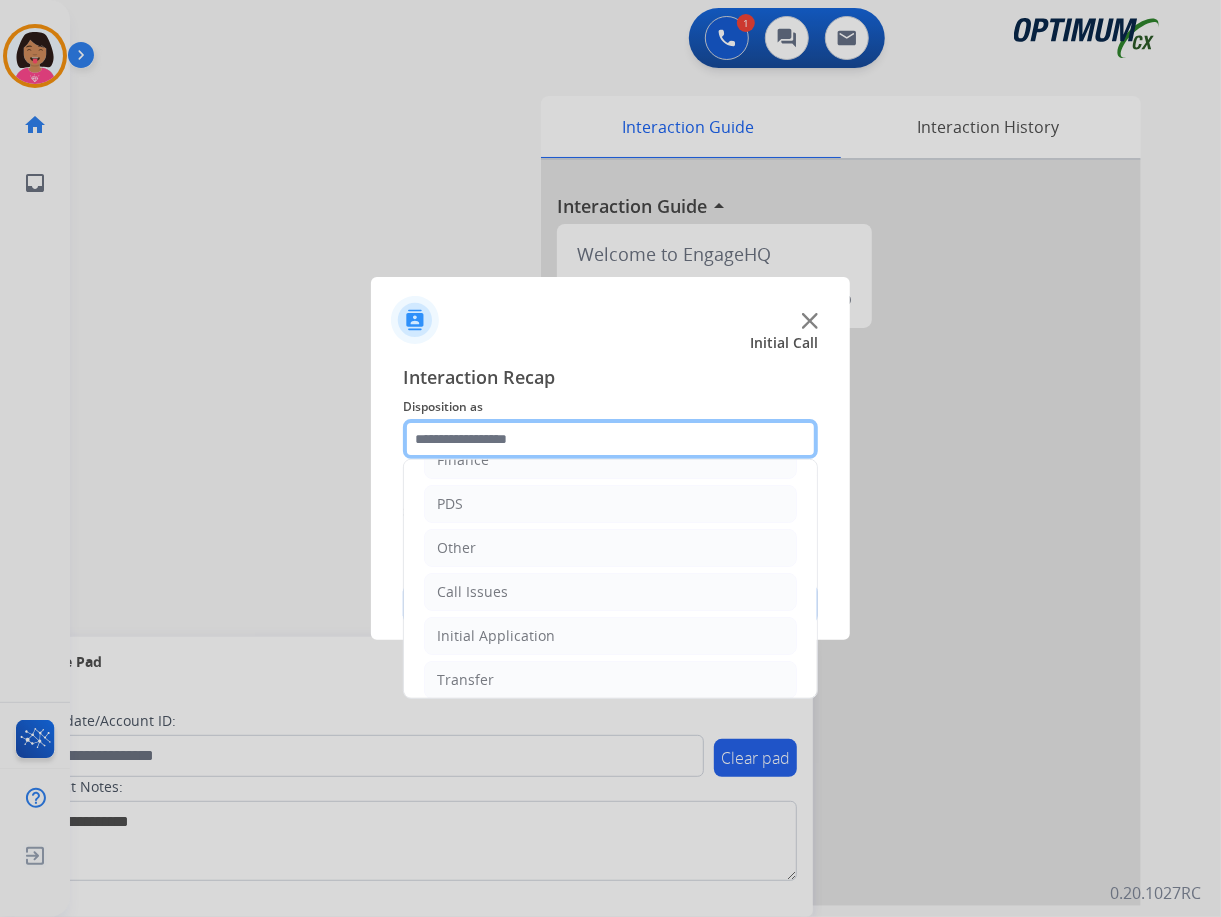 scroll, scrollTop: 137, scrollLeft: 0, axis: vertical 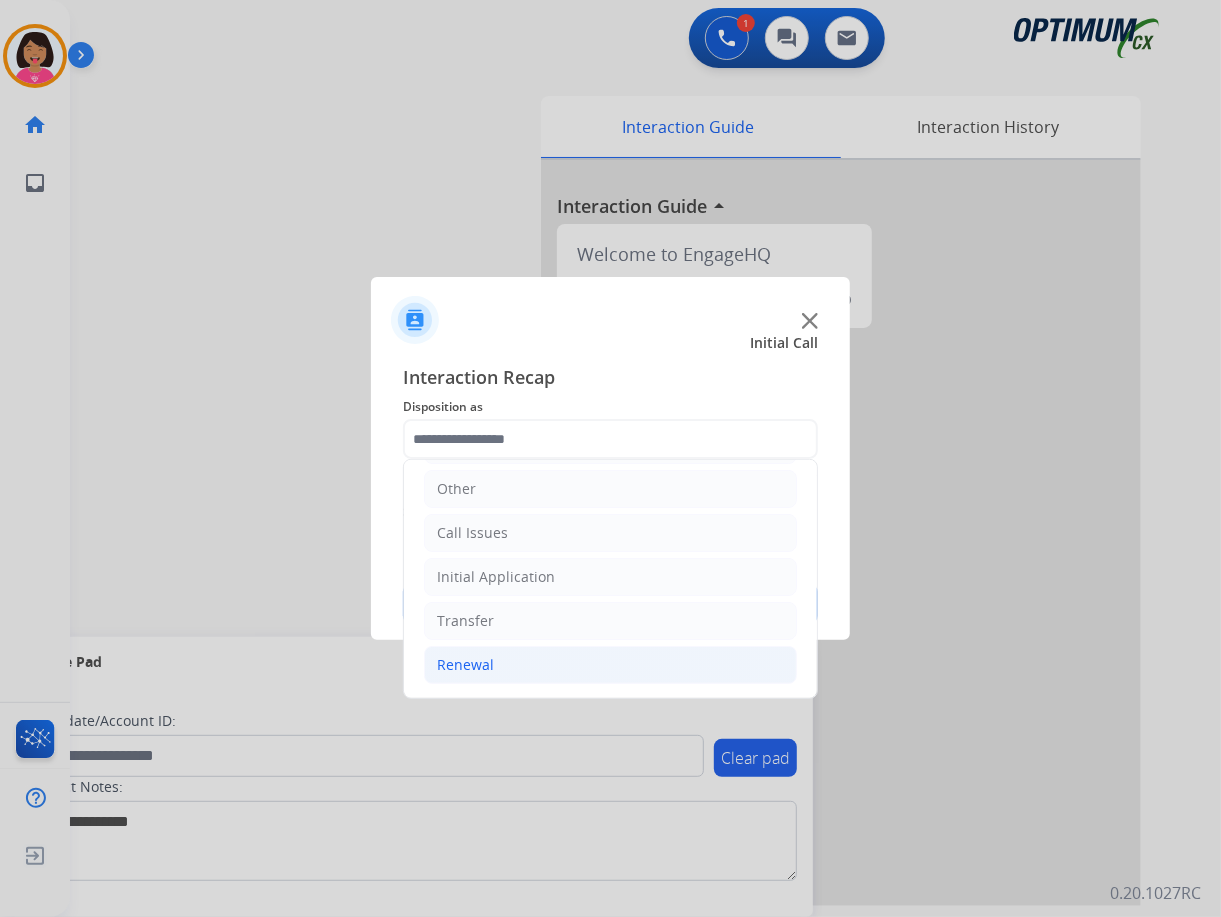 click on "Renewal" 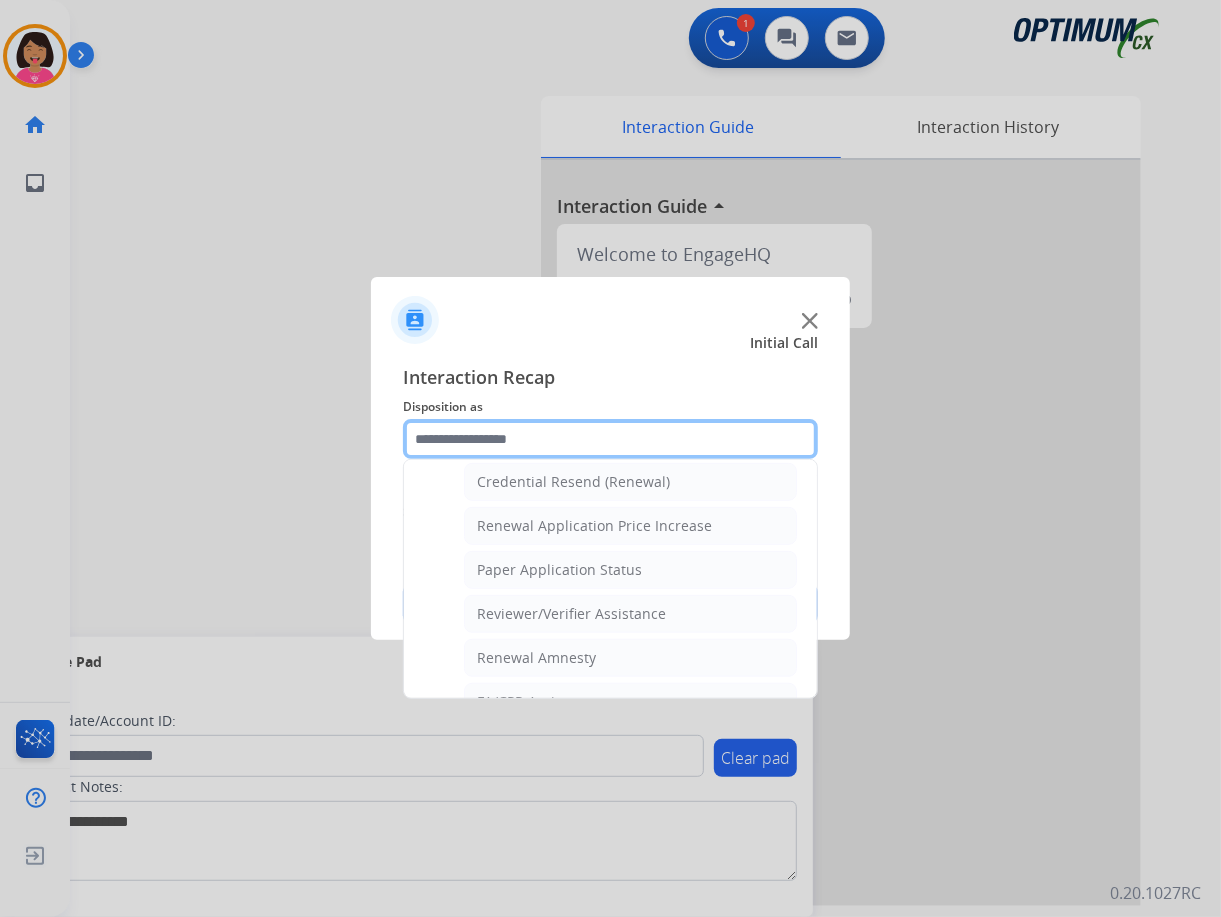 scroll, scrollTop: 670, scrollLeft: 0, axis: vertical 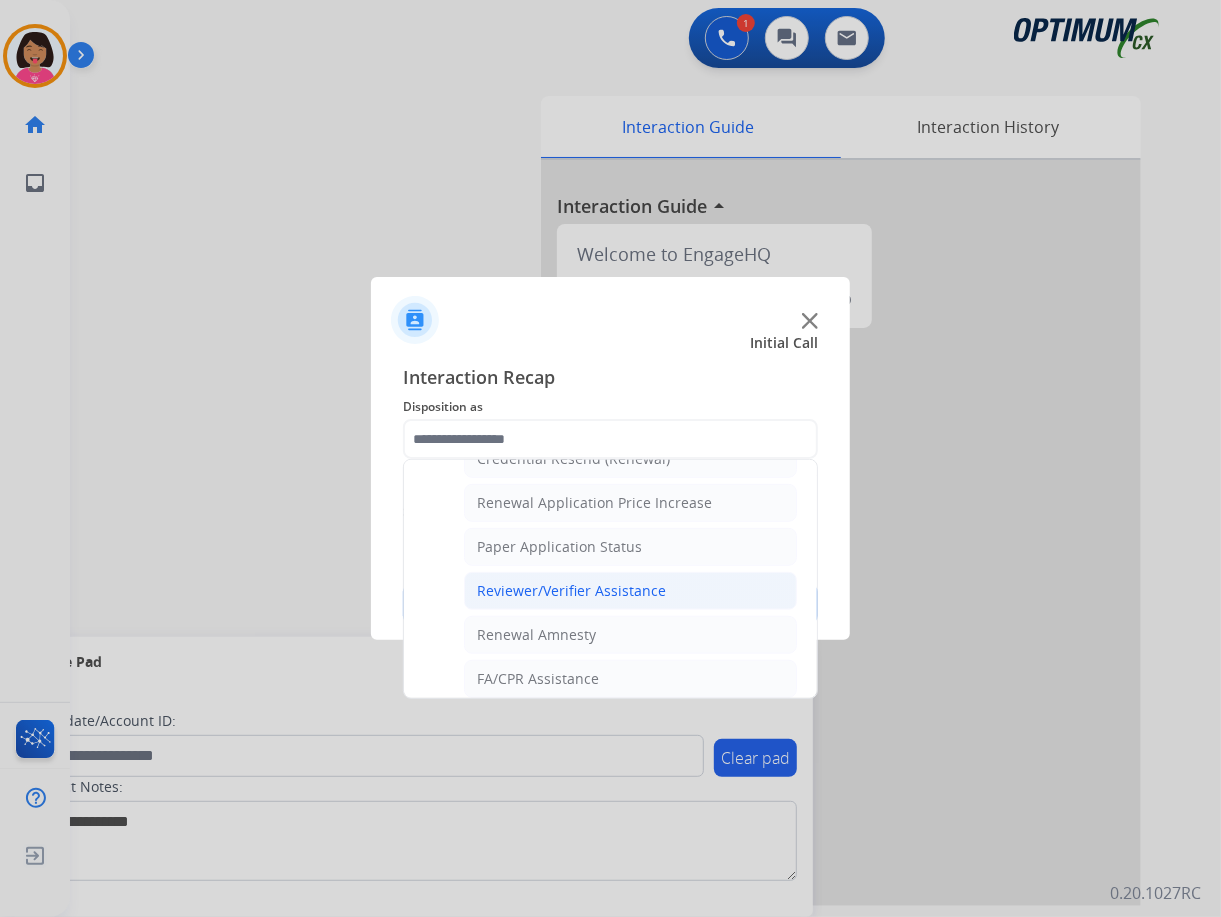 click on "Reviewer/Verifier Assistance" 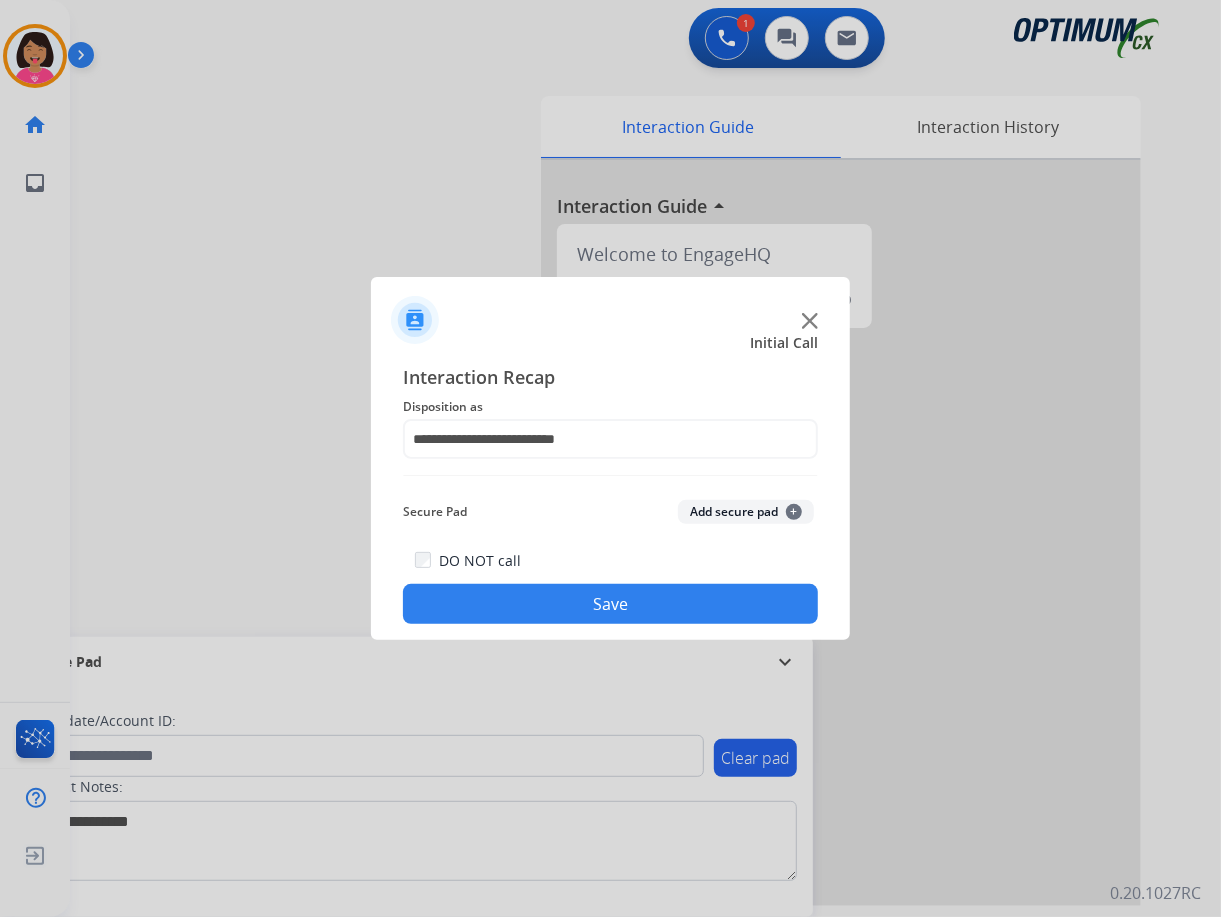 drag, startPoint x: 612, startPoint y: 633, endPoint x: 618, endPoint y: 602, distance: 31.575306 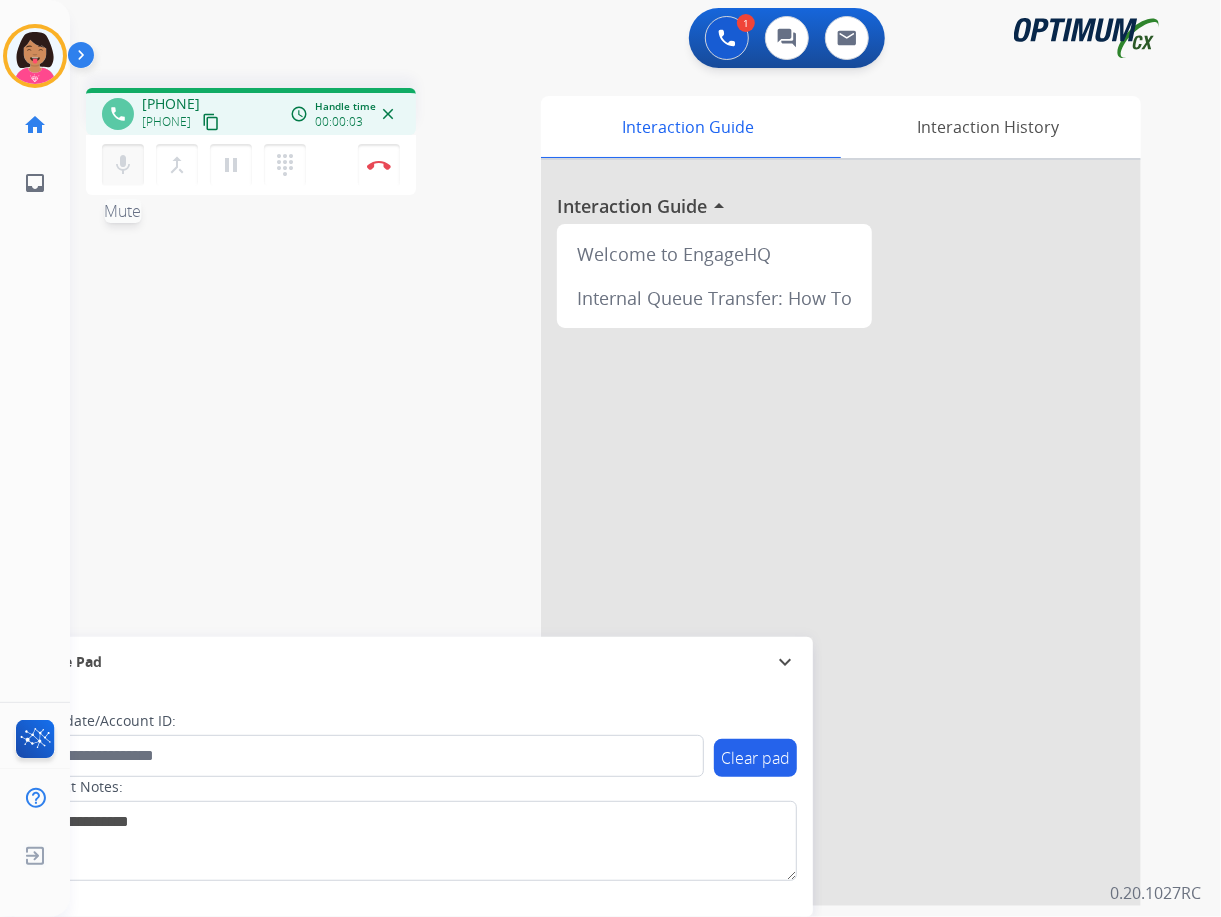 click on "mic" at bounding box center (123, 165) 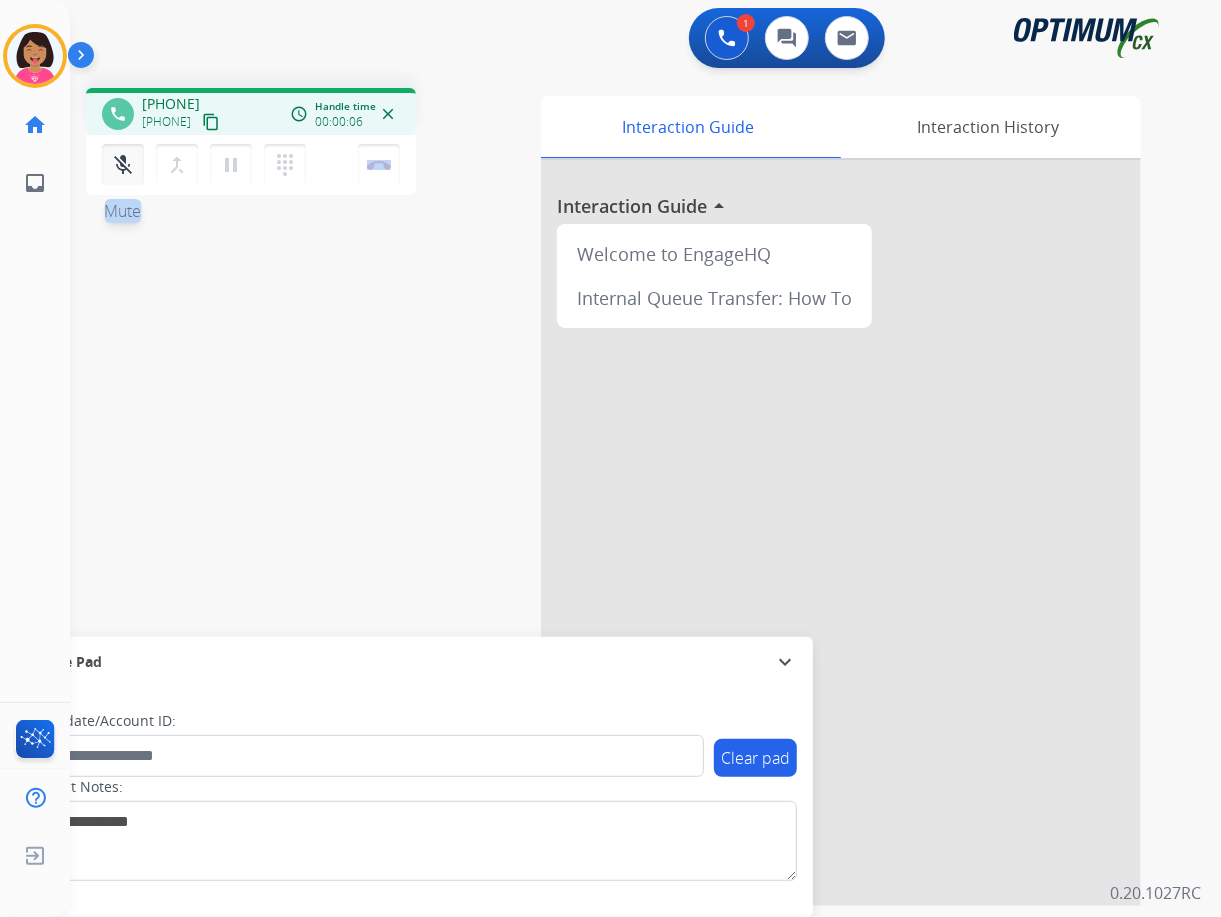 drag, startPoint x: 78, startPoint y: 280, endPoint x: 121, endPoint y: 175, distance: 113.46365 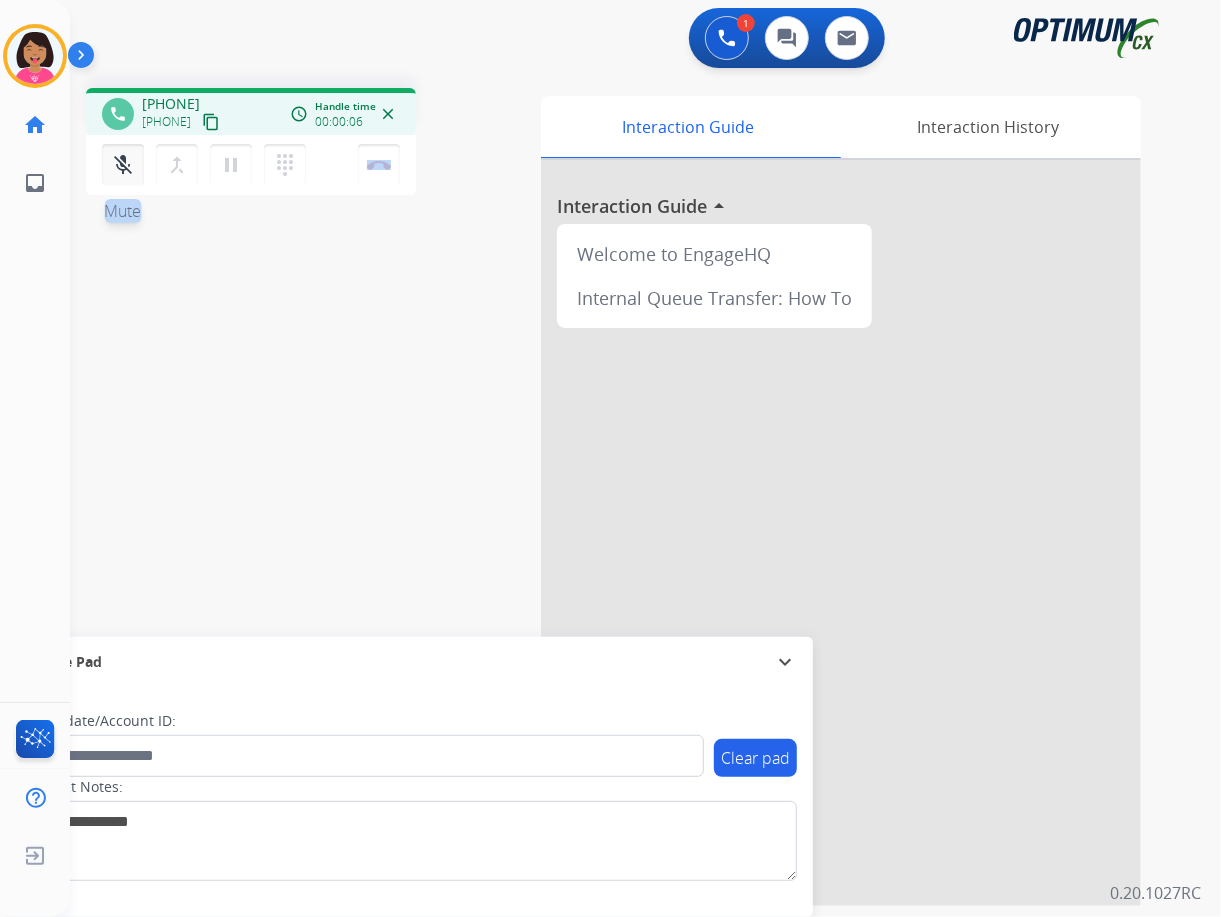 click on "phone [PHONE] [PHONE] content_copy access_time Call metrics Queue   00:06 Hold   00:00 Talk   00:07 Total   00:12 Handle time 00:00:06 close mic_off Mute merge_type Bridge pause Hold dialpad Dialpad Disconnect swap_horiz Break voice bridge close_fullscreen Connect 3-Way Call merge_type Separate 3-Way Call  Interaction Guide   Interaction History  Interaction Guide arrow_drop_up  Welcome to EngageHQ   Internal Queue Transfer: How To  Secure Pad expand_more Clear pad Candidate/Account ID: Contact Notes:" at bounding box center (621, 489) 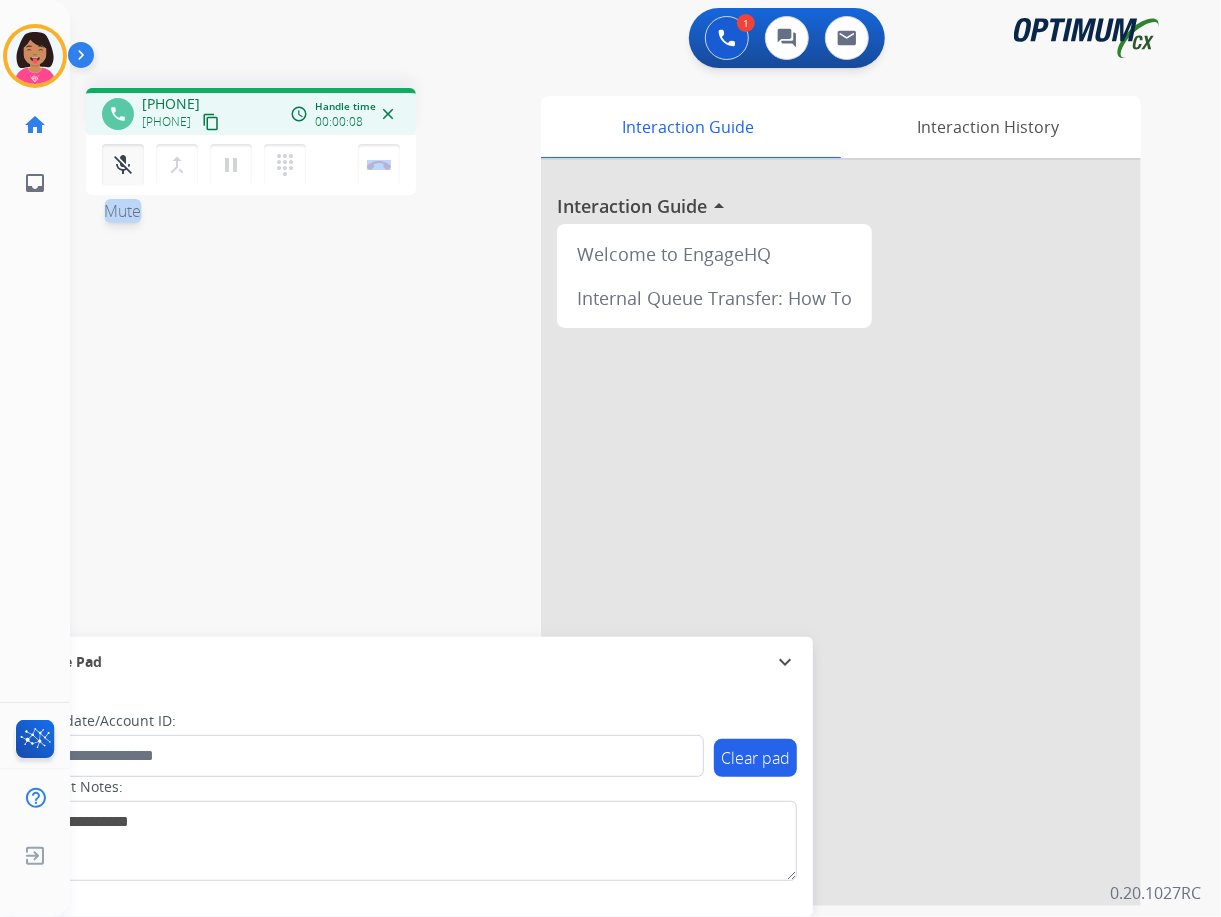 click on "mic_off" at bounding box center [123, 165] 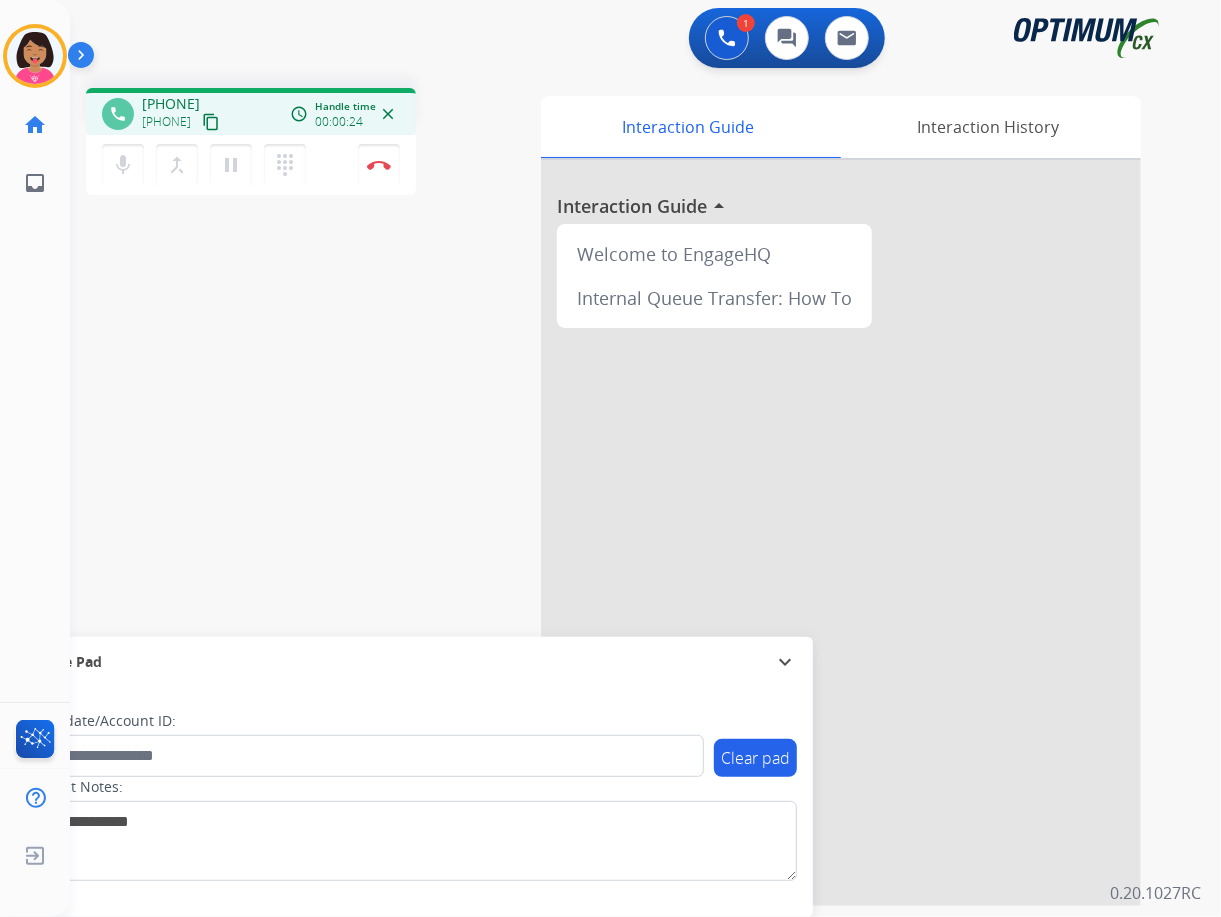 click on "phone [PHONE] [PHONE] content_copy access_time Call metrics Queue   00:06 Hold   00:00 Talk   00:25 Total   00:30 Handle time 00:00:24 close" at bounding box center (251, 114) 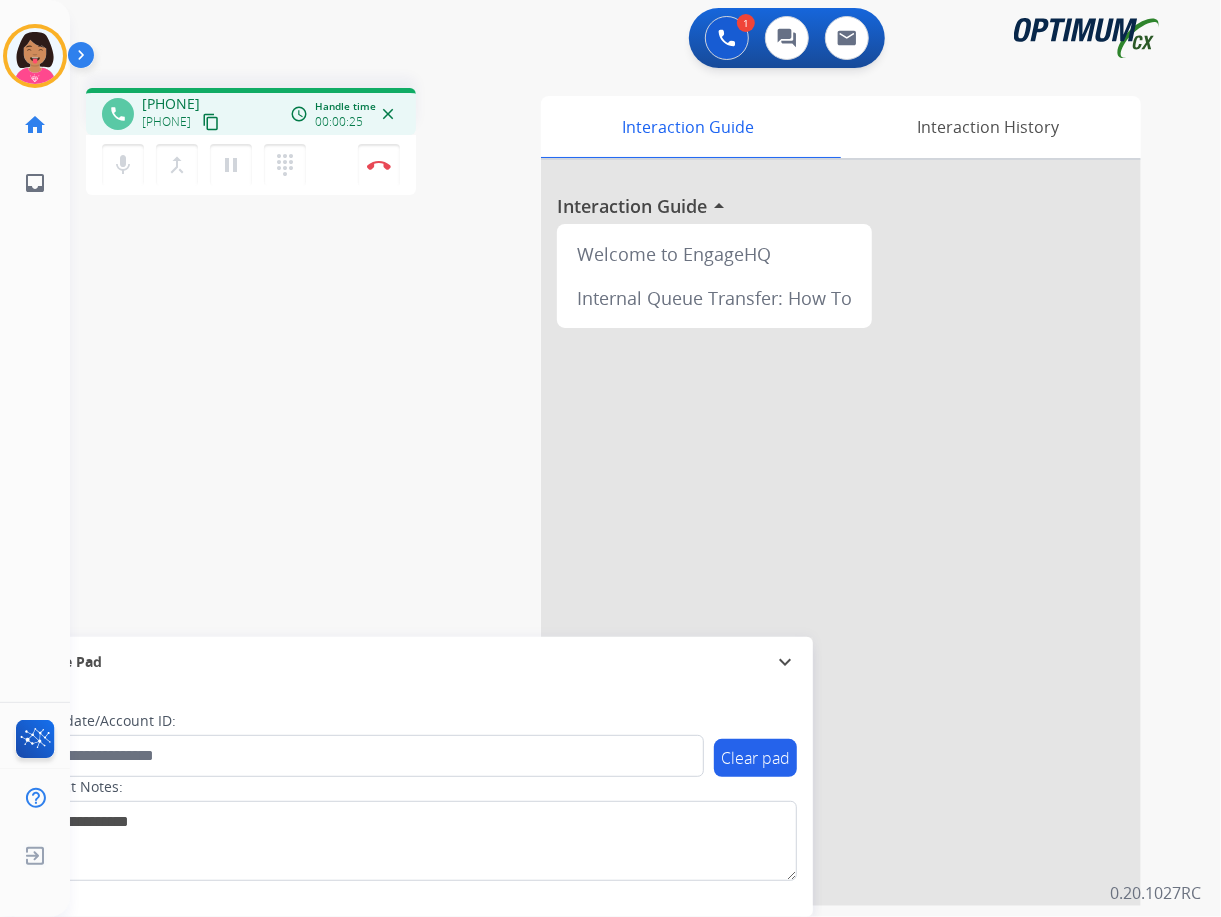 click on "content_copy" at bounding box center (211, 122) 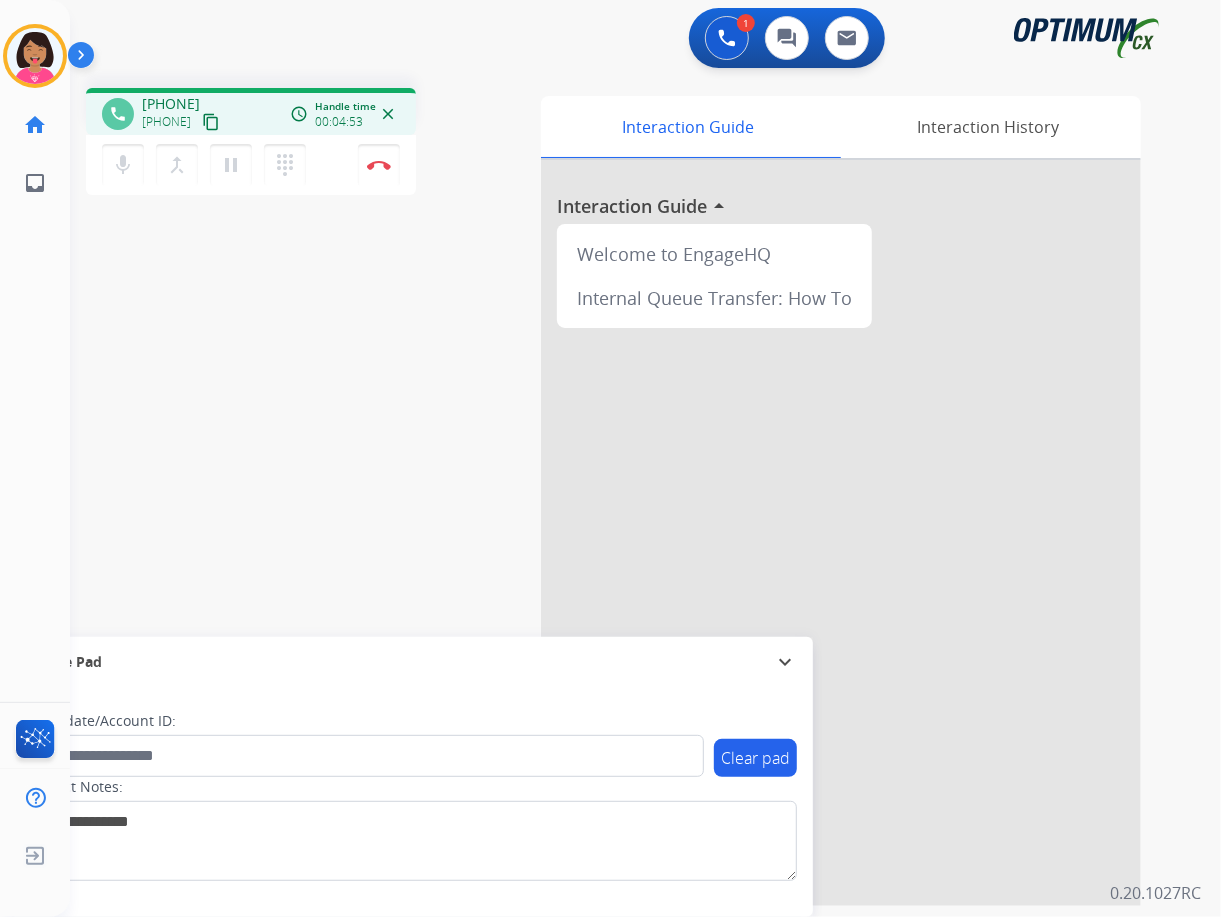 click on "Del   Busy  Edit Avatar  Agent:   Del  Routing Profile:  OCX Training home  Home  Home inbox  Emails  Emails  FocalPoints  Help Center  Help Center  Log out  Log out" 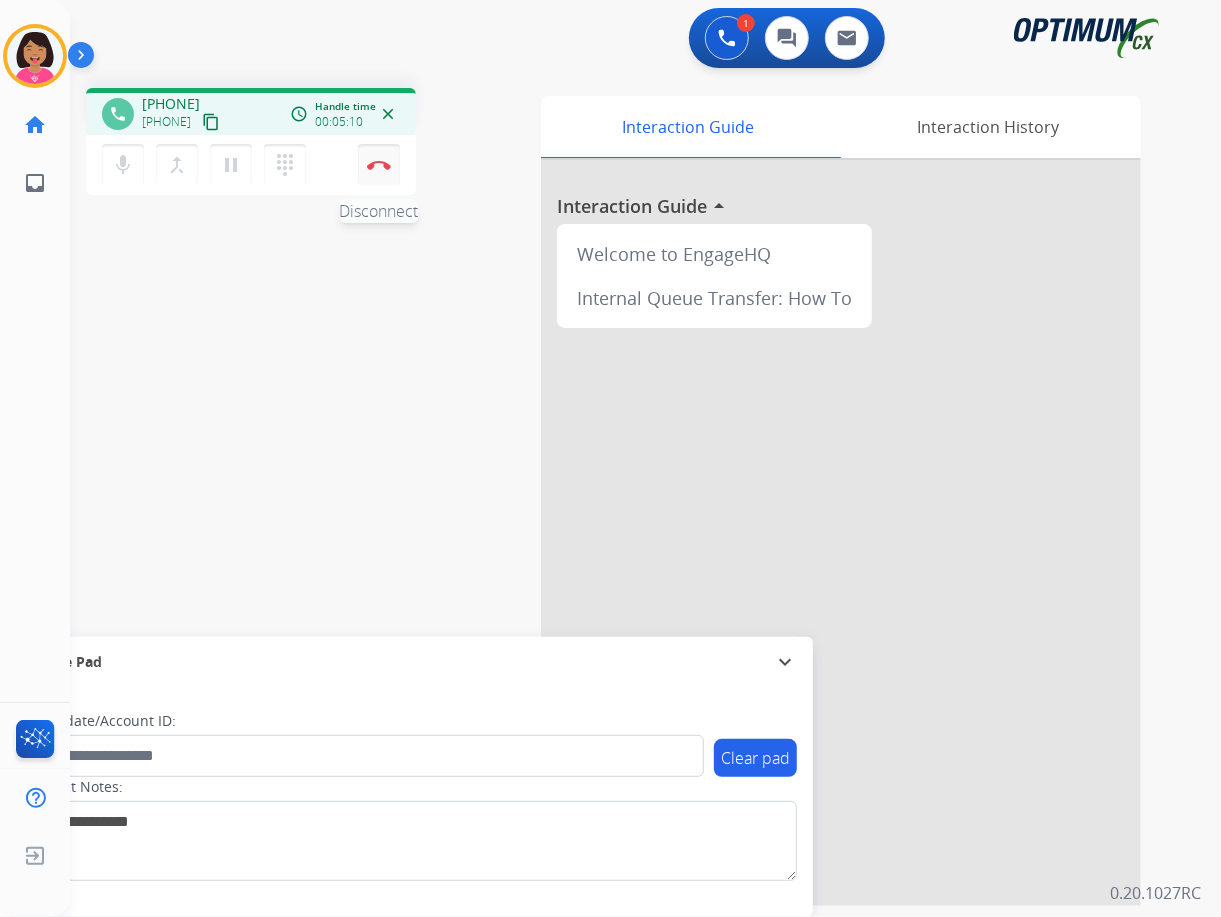 click at bounding box center [379, 165] 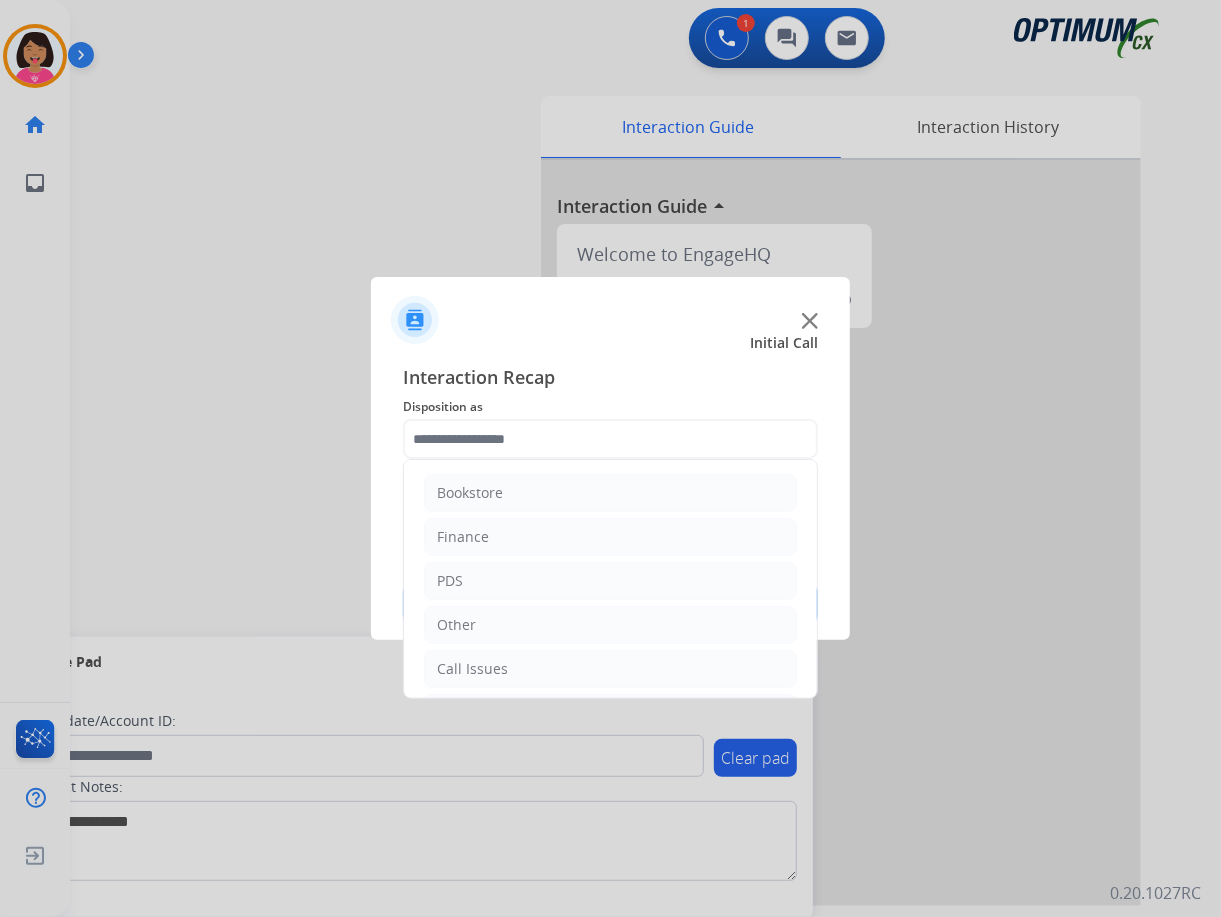 click 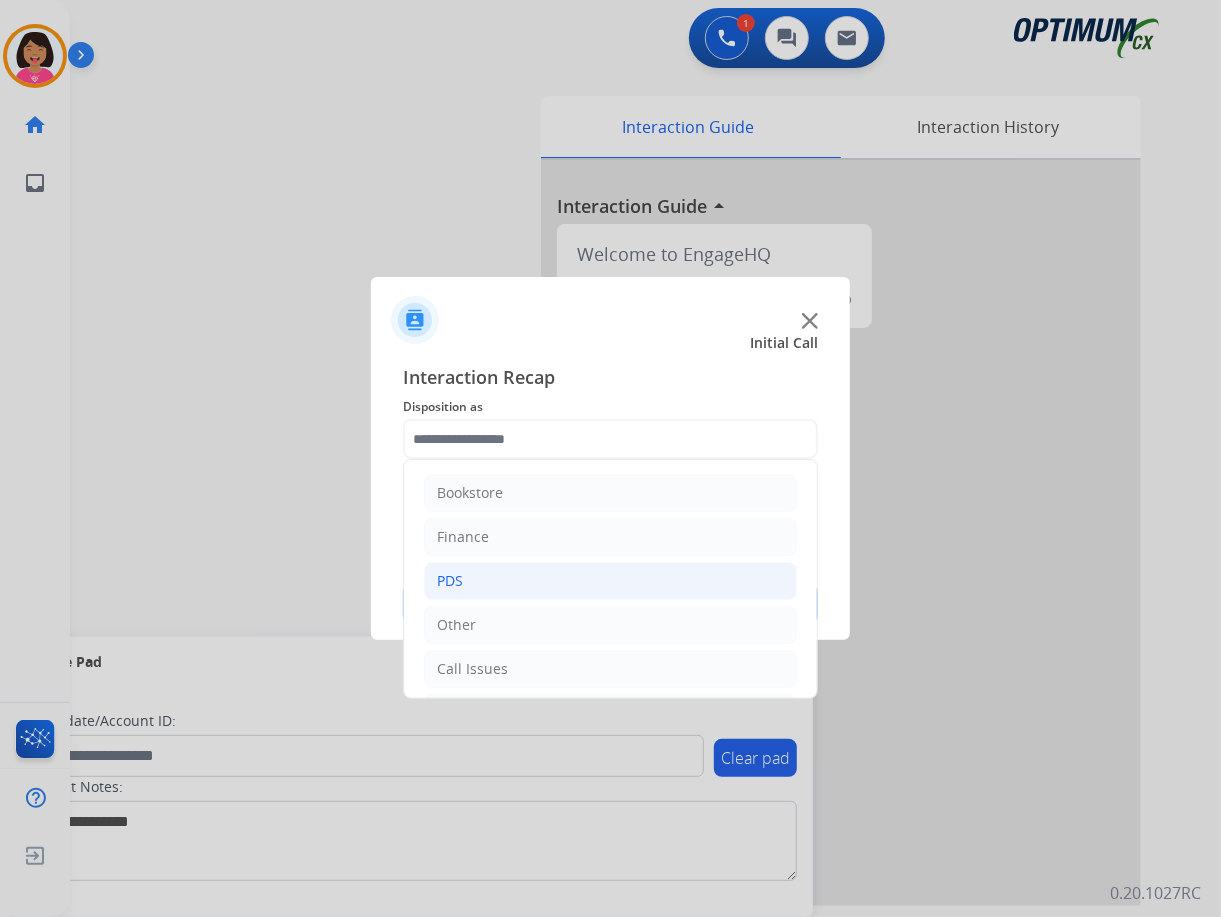 click on "PDS" 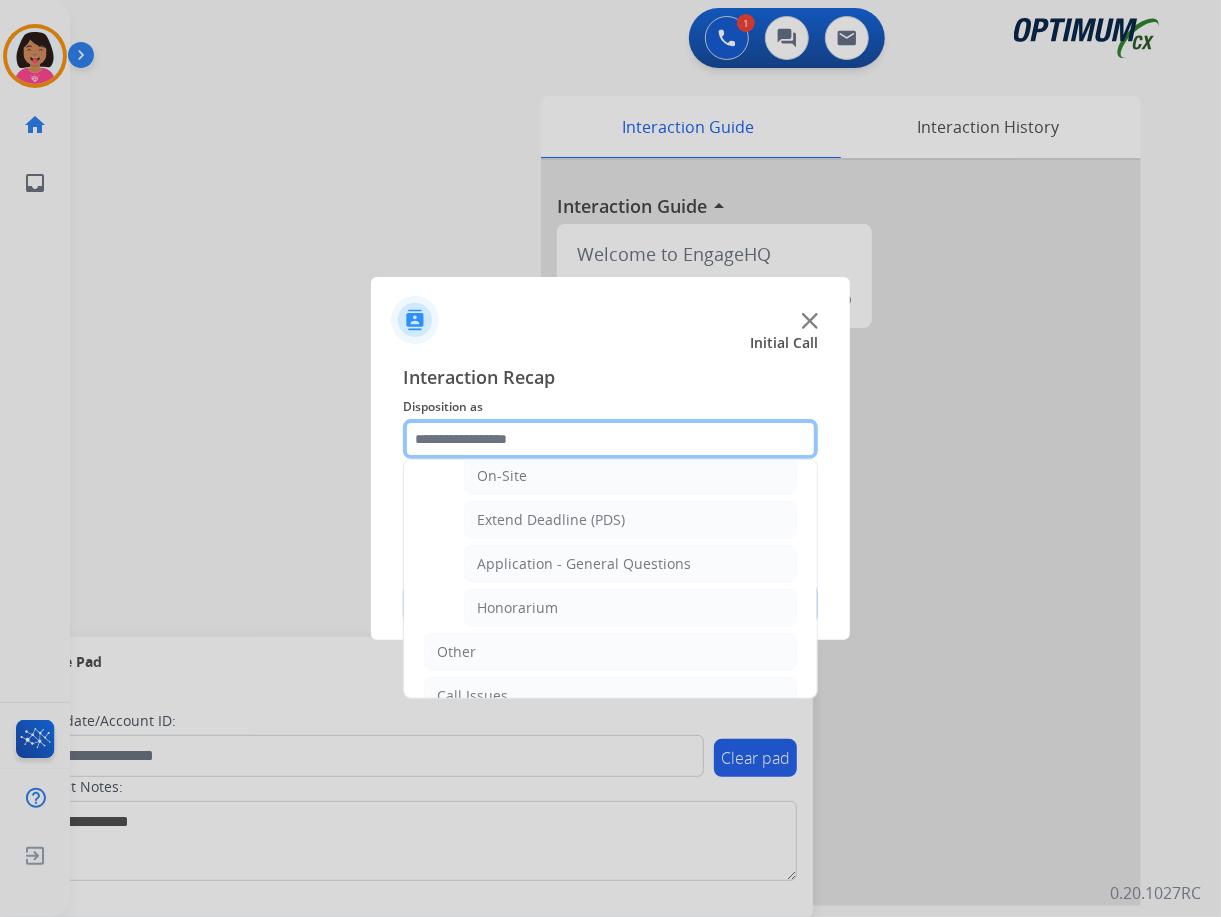 scroll, scrollTop: 538, scrollLeft: 0, axis: vertical 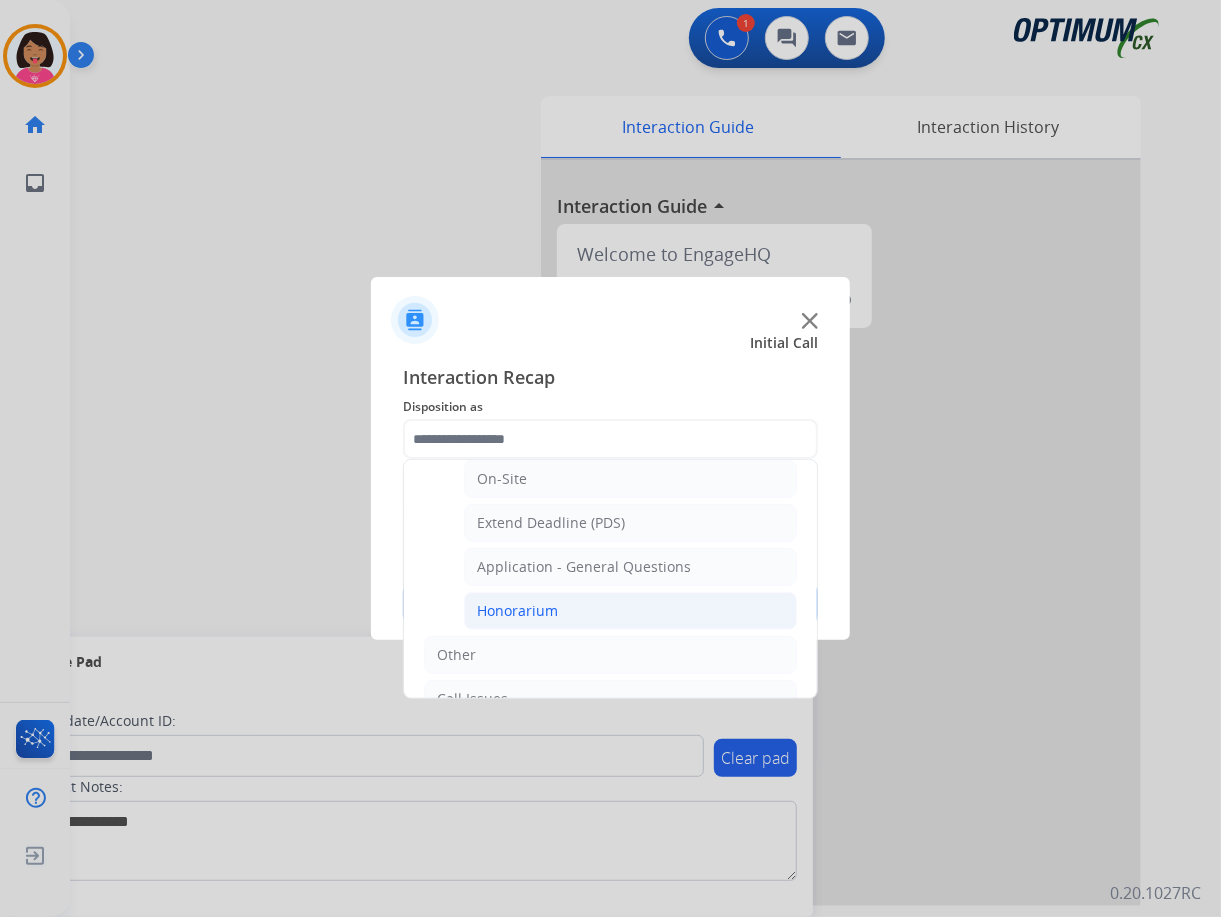 click on "Honorarium" 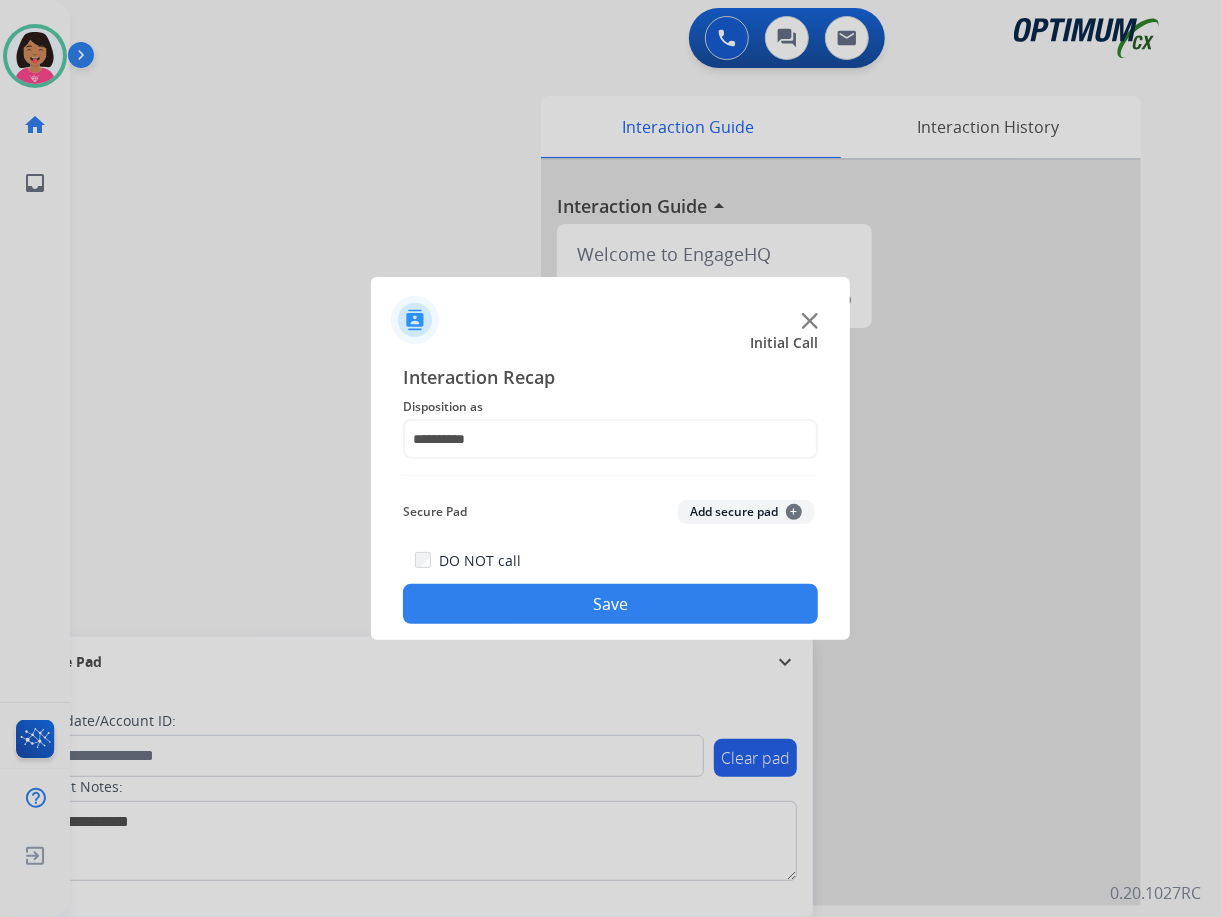 click at bounding box center [610, 458] 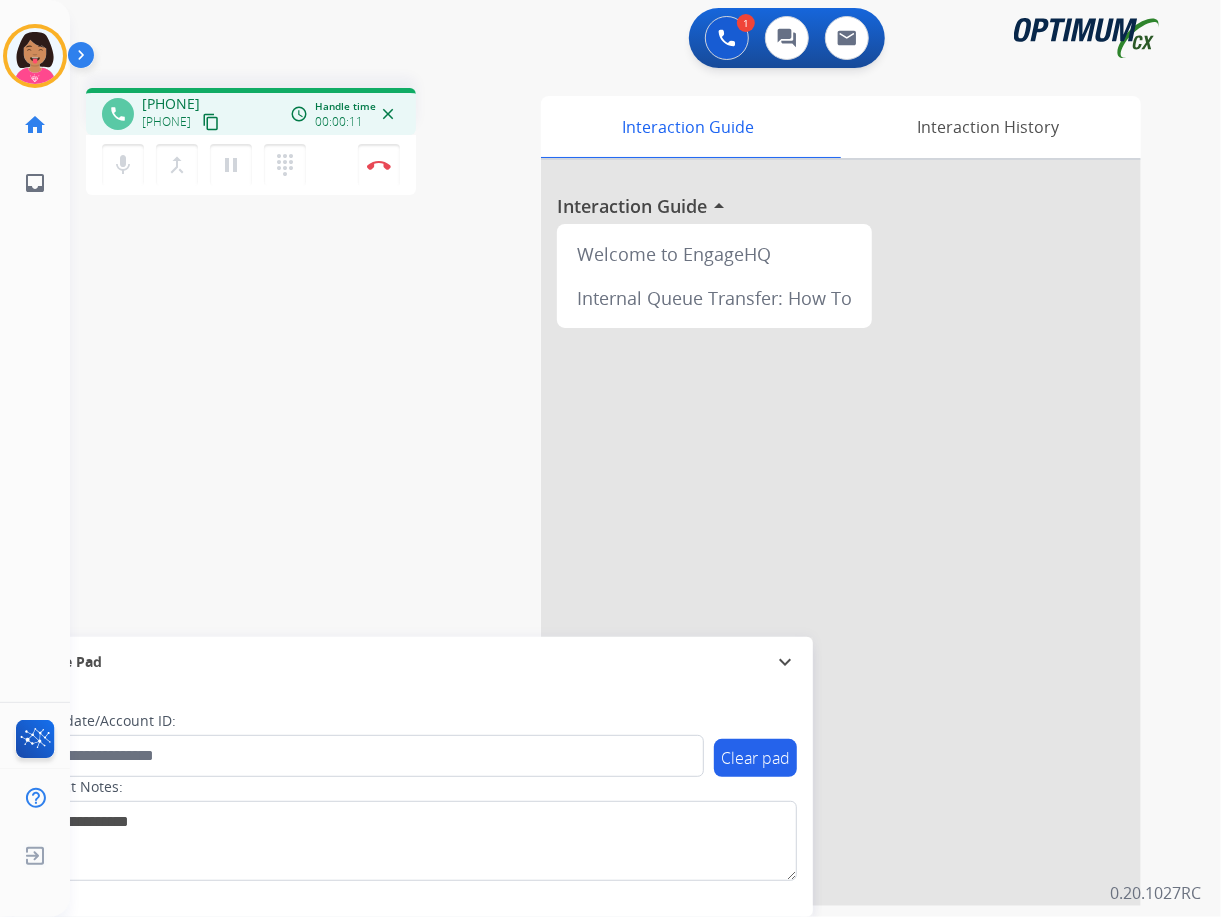 click on "phone [PHONE] [PHONE] content_copy access_time Call metrics Queue   00:07 Hold   00:00 Talk   00:06 Total   00:12 Handle time 00:00:11 close" at bounding box center (251, 111) 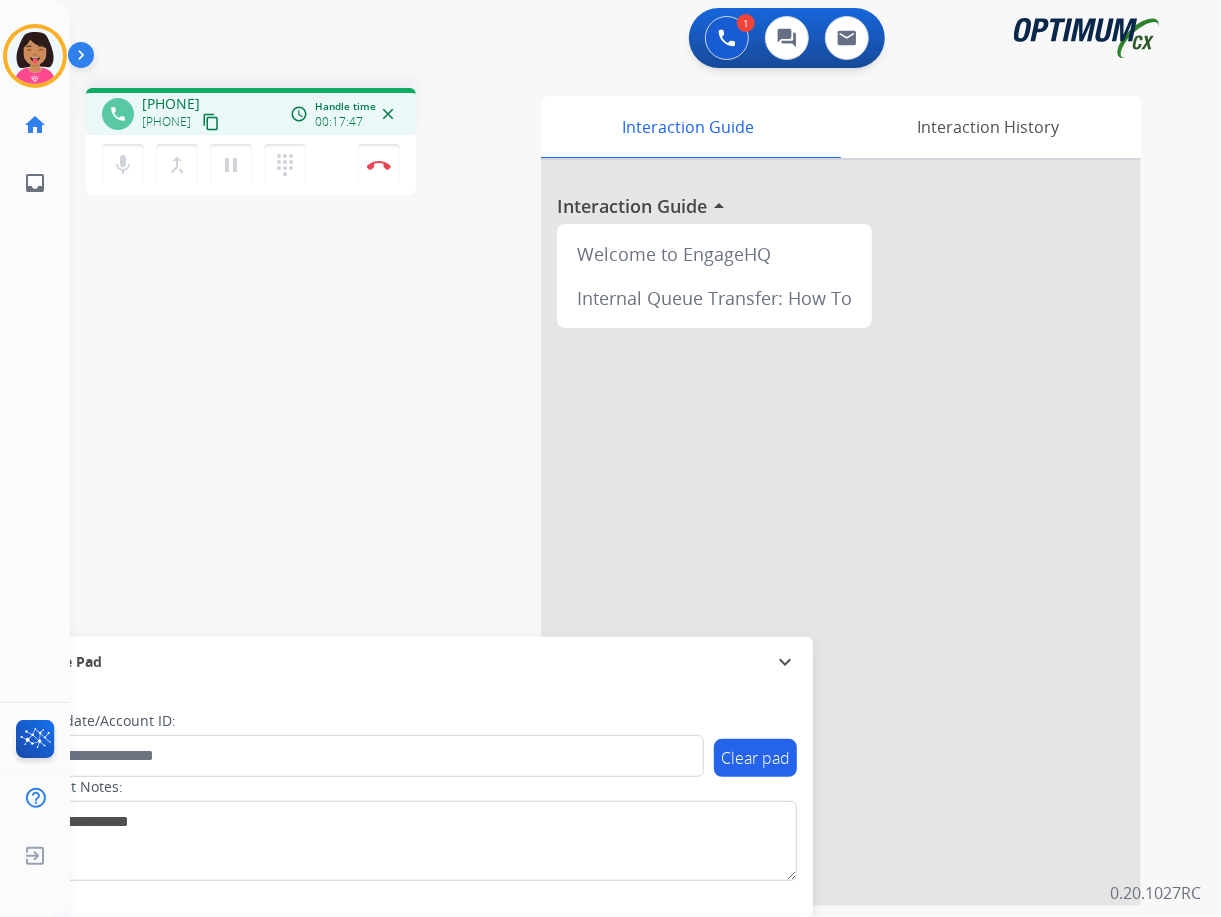 click on "Del   Busy  Edit Avatar  Agent:   Del  Routing Profile:  OCX Training home  Home  Home inbox  Emails  Emails  FocalPoints  Help Center  Help Center  Log out  Log out" 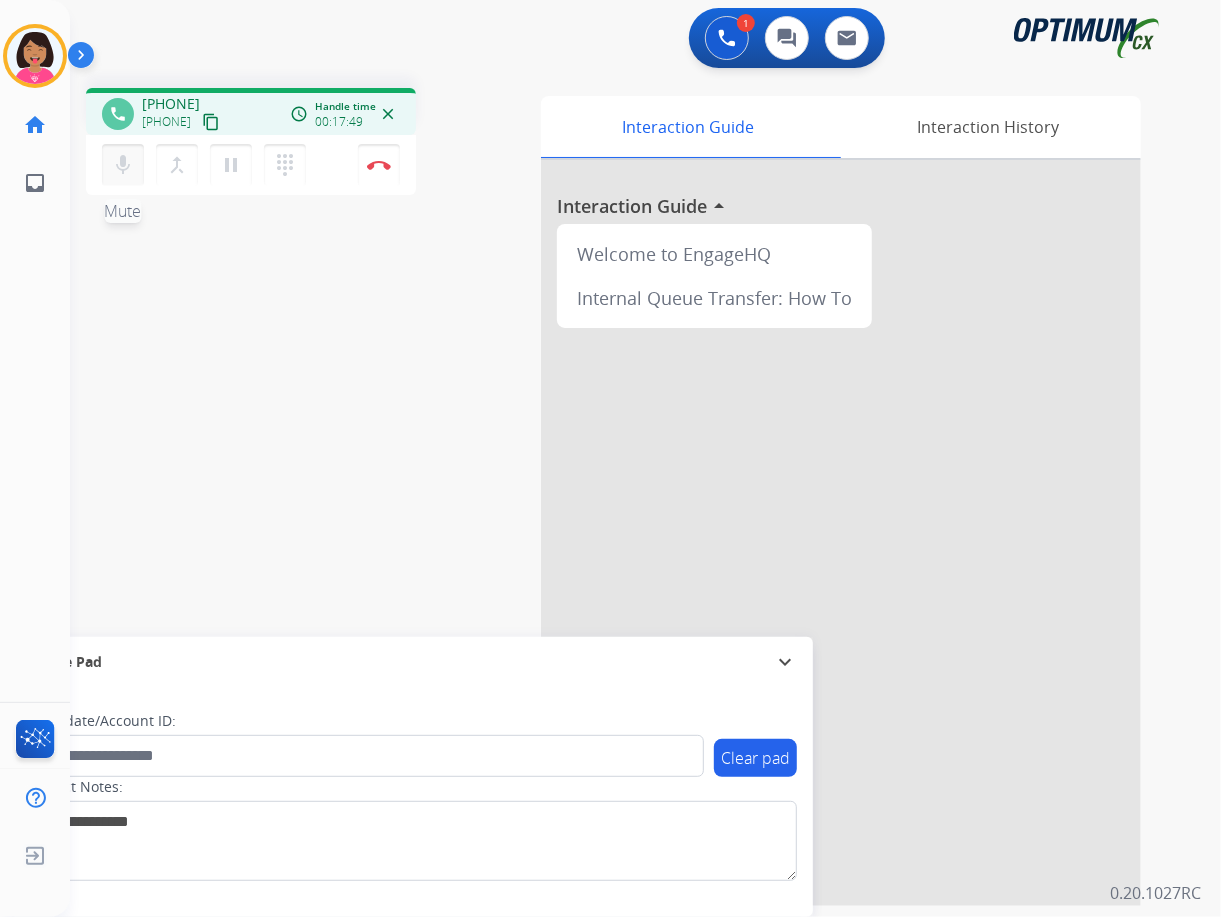 click on "mic Mute" at bounding box center (123, 165) 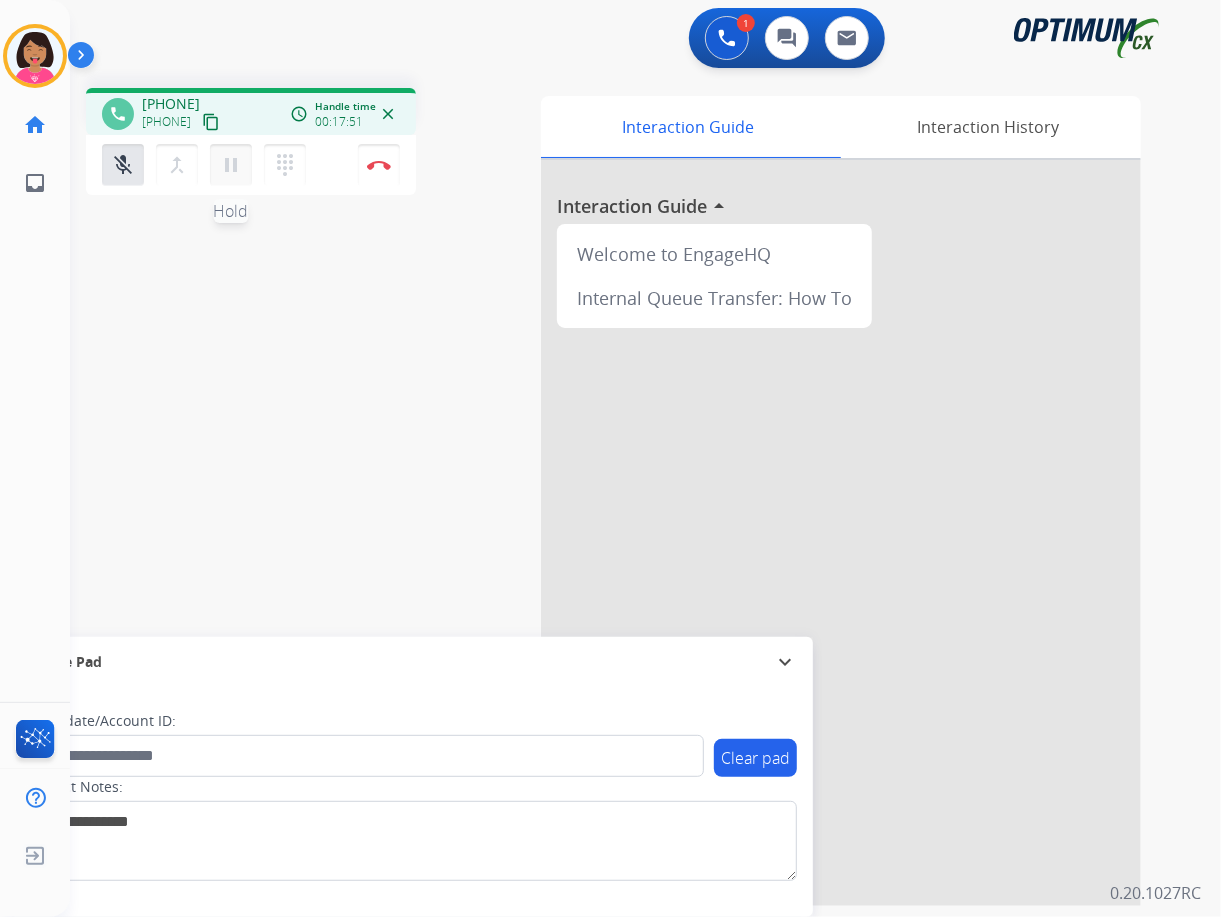 click on "pause" at bounding box center [231, 165] 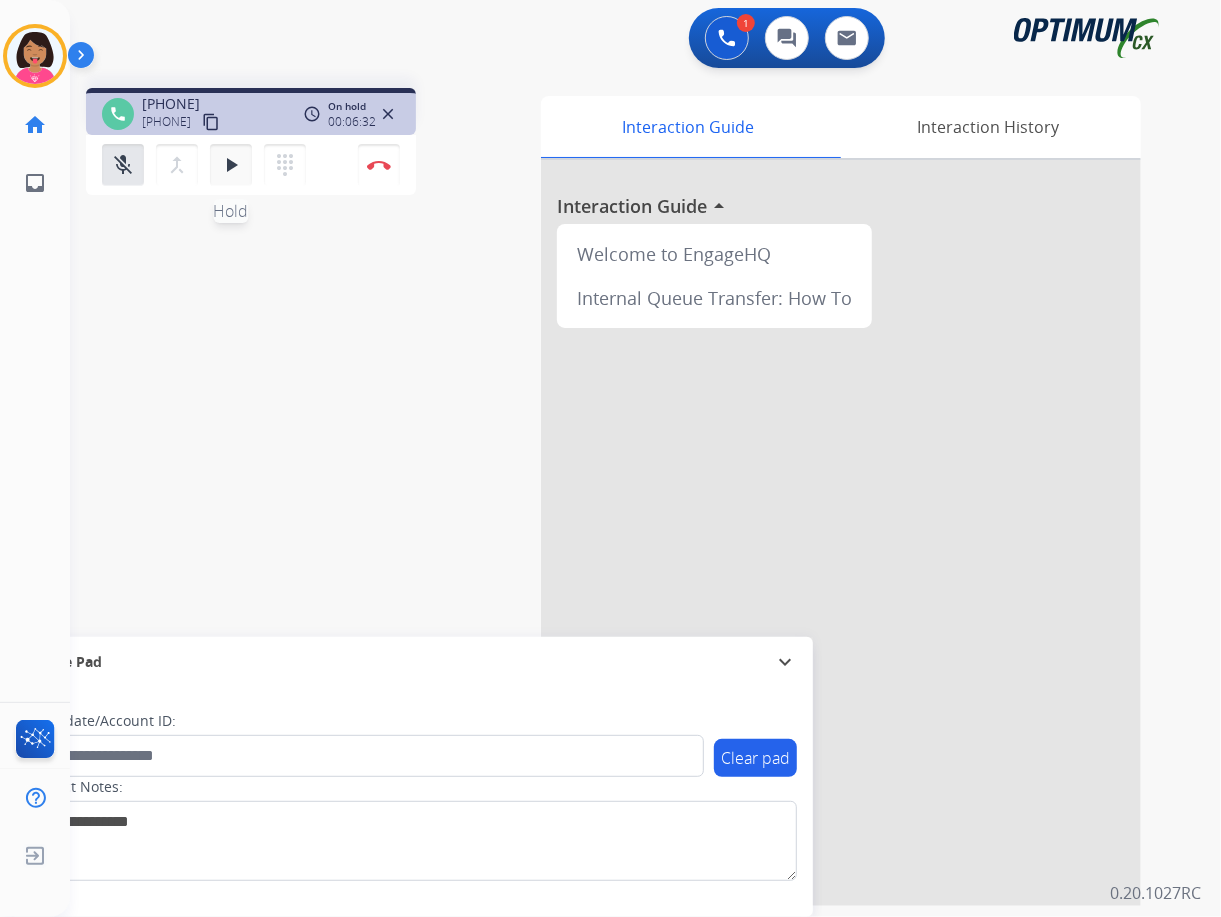 click on "play_arrow Hold" at bounding box center (231, 165) 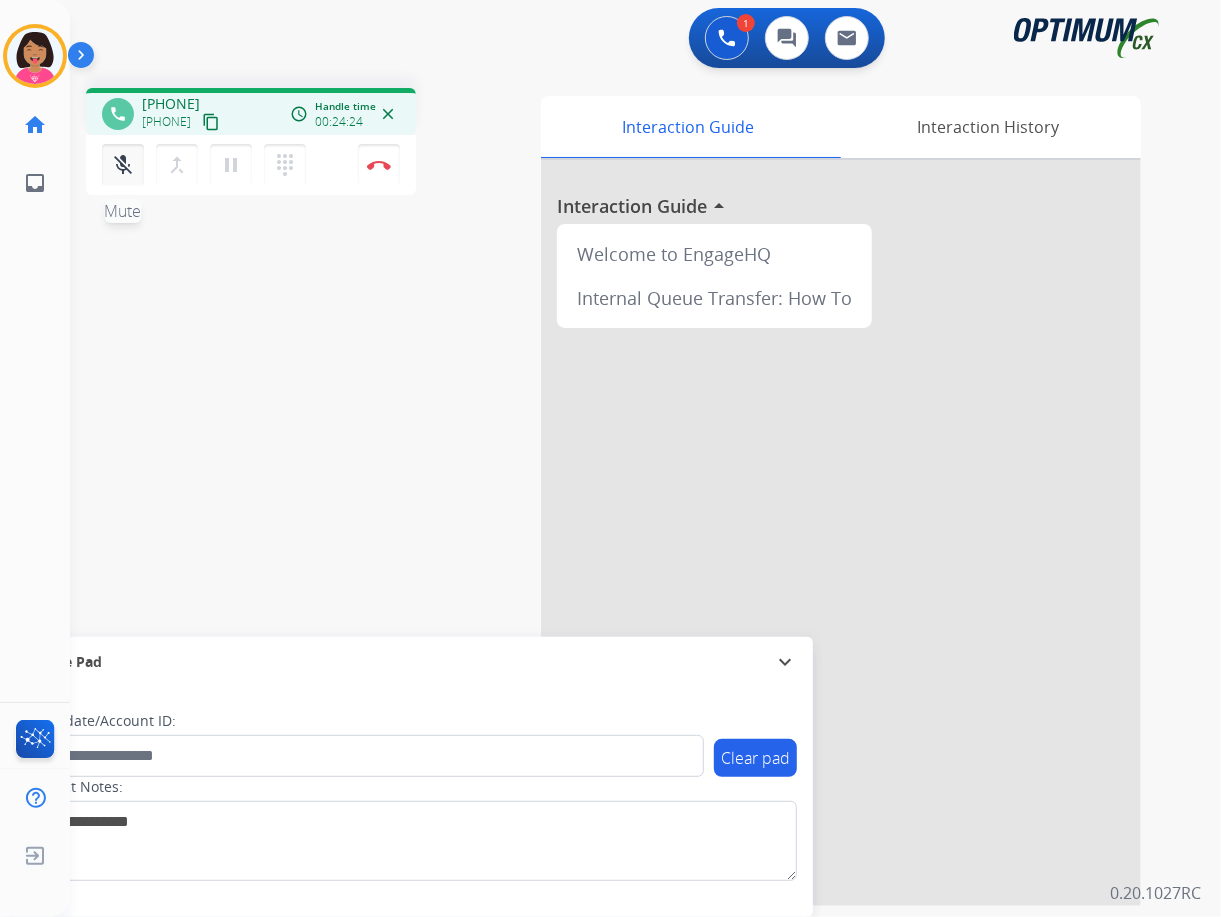 click on "mic_off Mute" at bounding box center [123, 165] 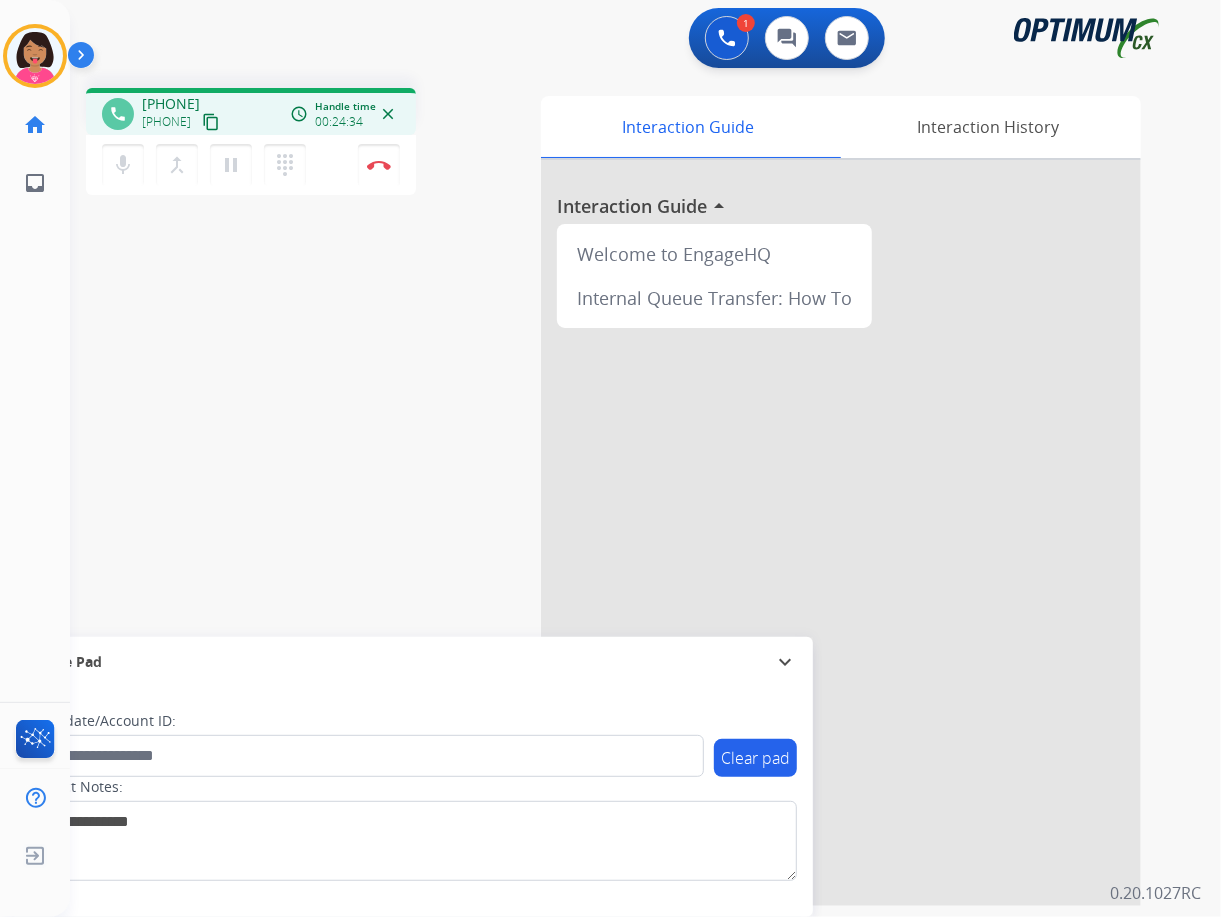 click on "Del   Busy  Edit Avatar  Agent:   Del  Routing Profile:  OCX Training home  Home  Home inbox  Emails  Emails  FocalPoints  Help Center  Help Center  Log out  Log out" 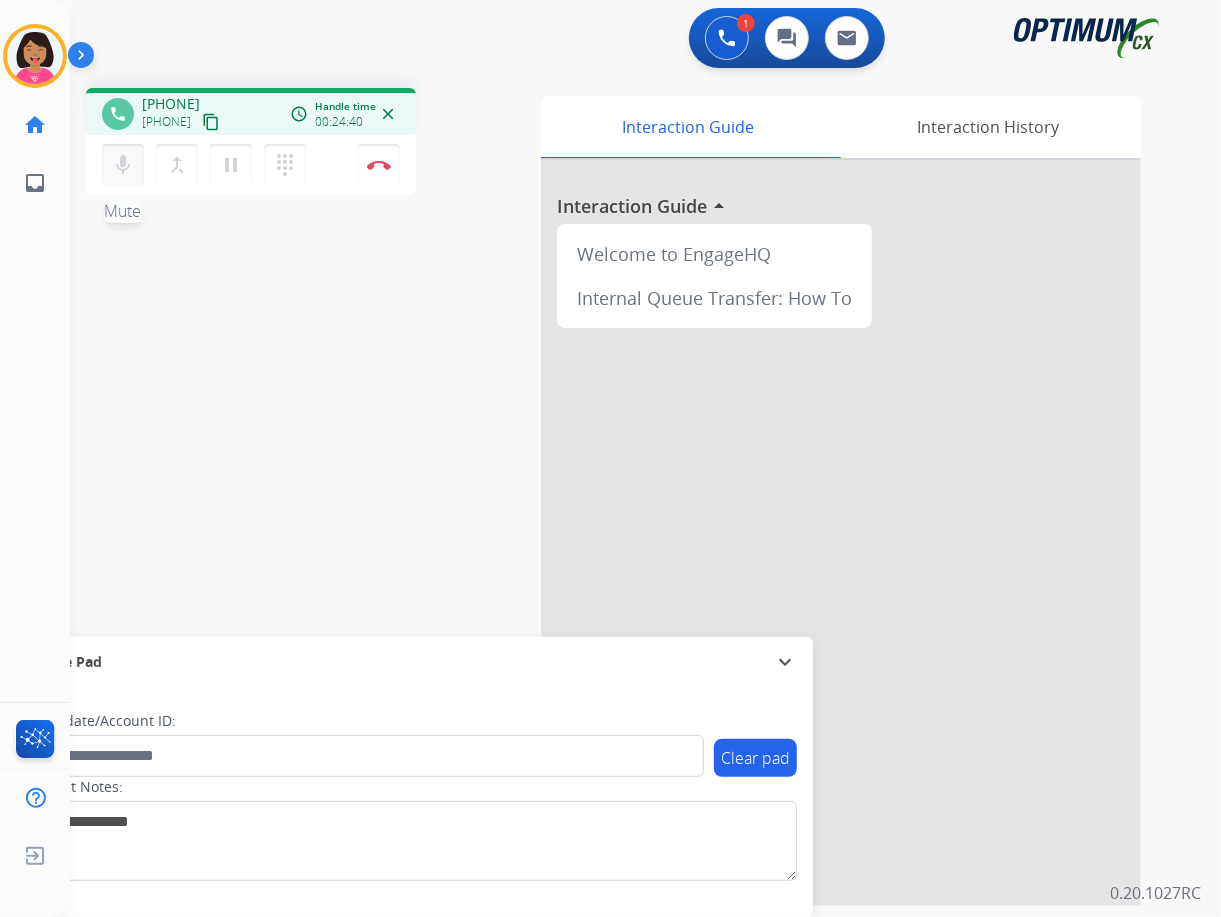 click on "mic" at bounding box center (123, 165) 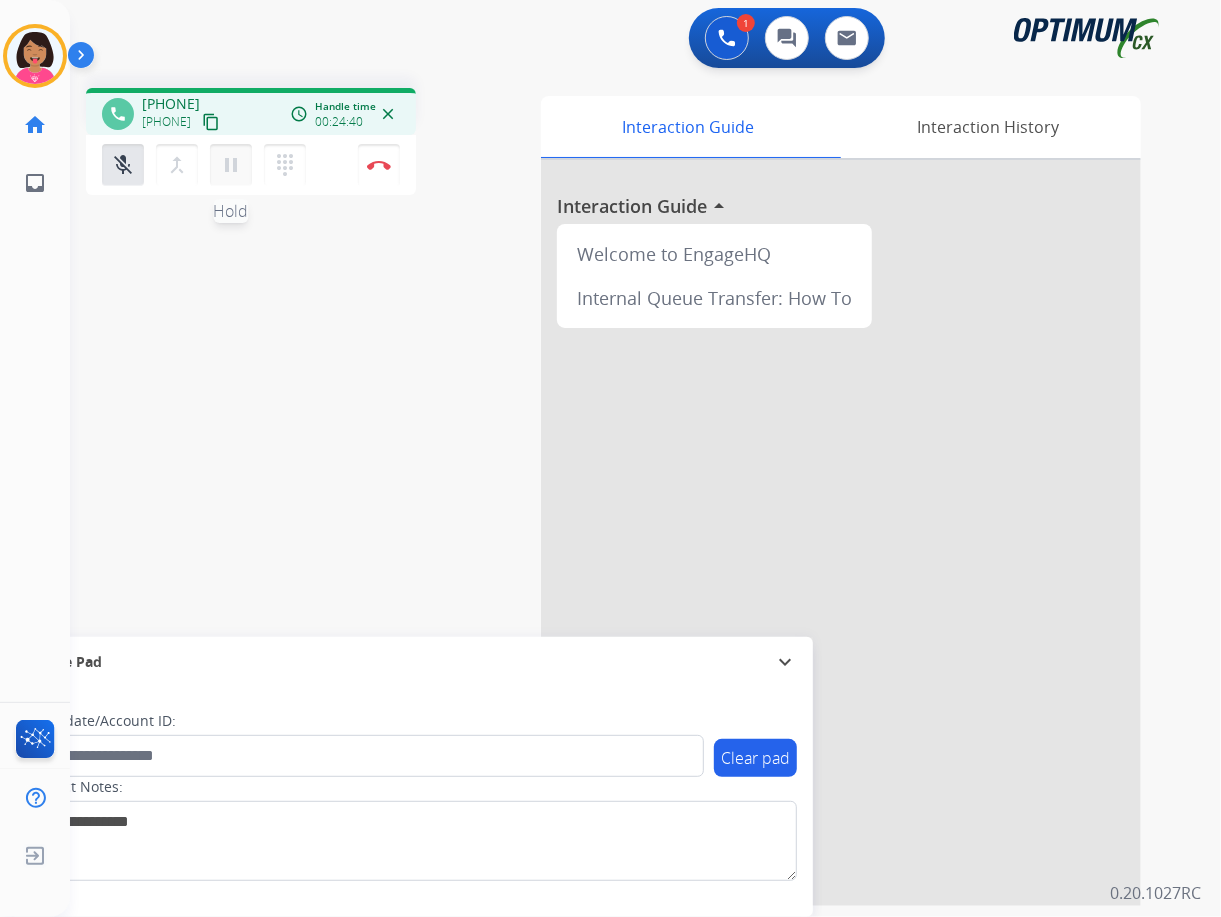 click on "pause" at bounding box center (231, 165) 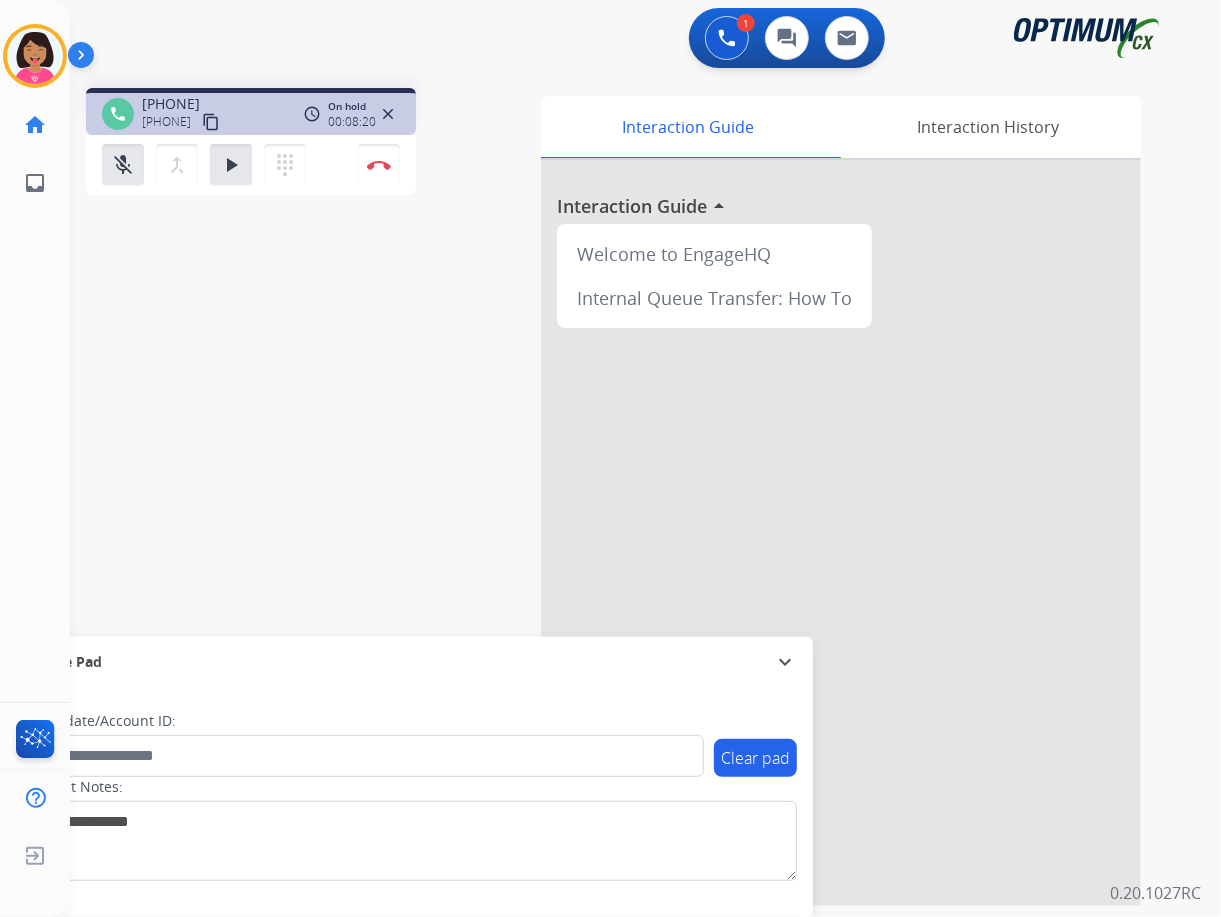 click on "Del   Busy  Edit Avatar  Agent:   Del  Routing Profile:  OCX Training home  Home  Home inbox  Emails  Emails  FocalPoints  Help Center  Help Center  Log out  Log out" 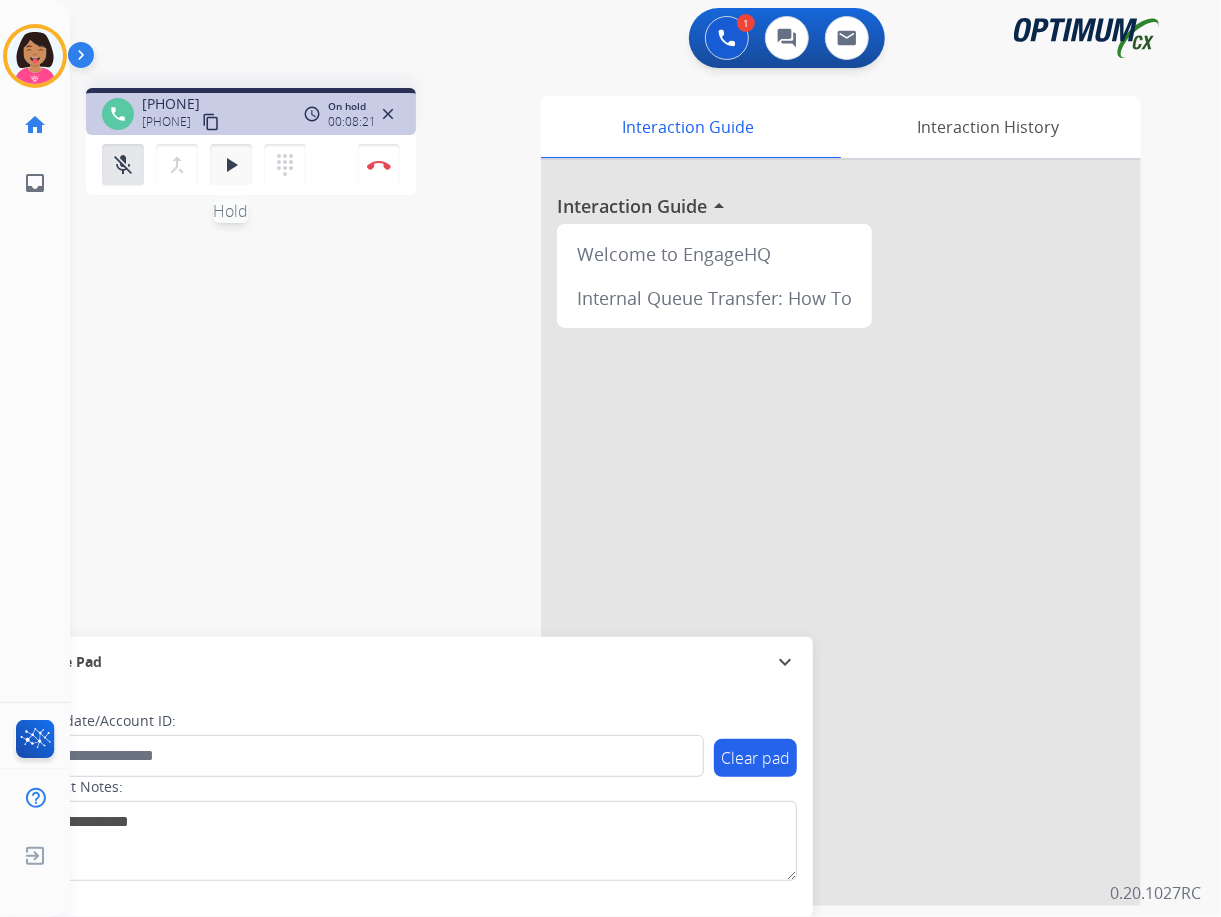 click on "play_arrow Hold" at bounding box center [231, 165] 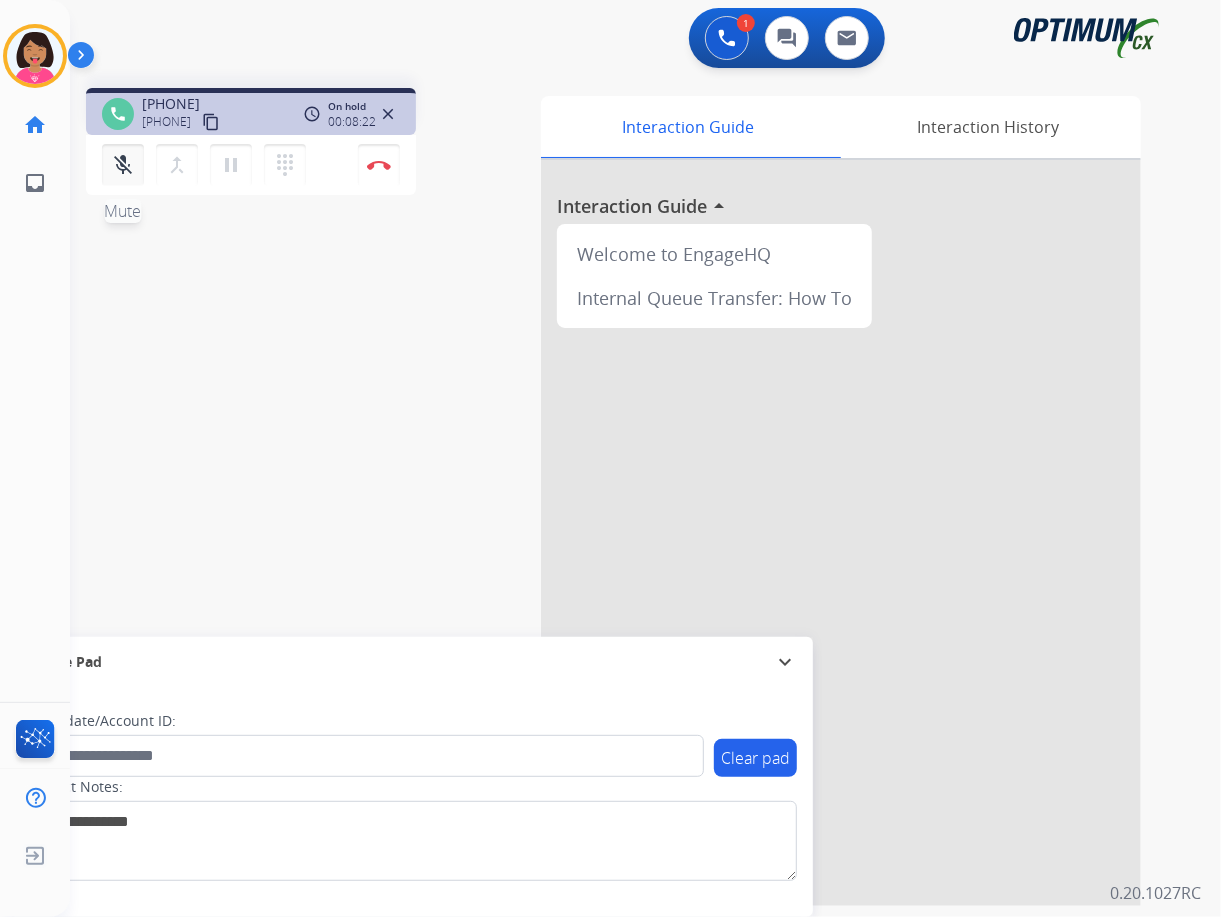 click on "mic_off Mute" at bounding box center [123, 165] 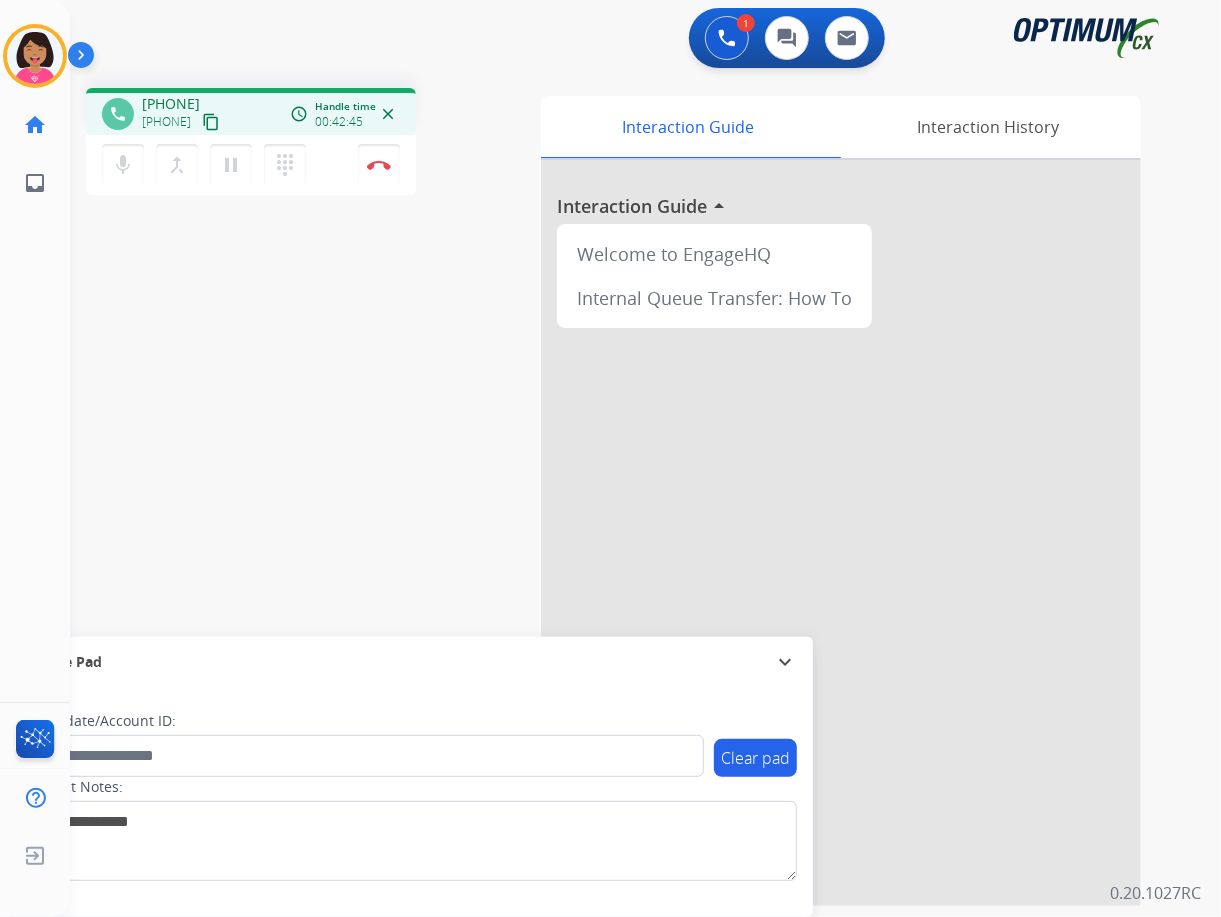 click on "Del   Busy  Edit Avatar  Agent:   Del  Routing Profile:  OCX Training home  Home  Home inbox  Emails  Emails  FocalPoints  Help Center  Help Center  Log out  Log out" 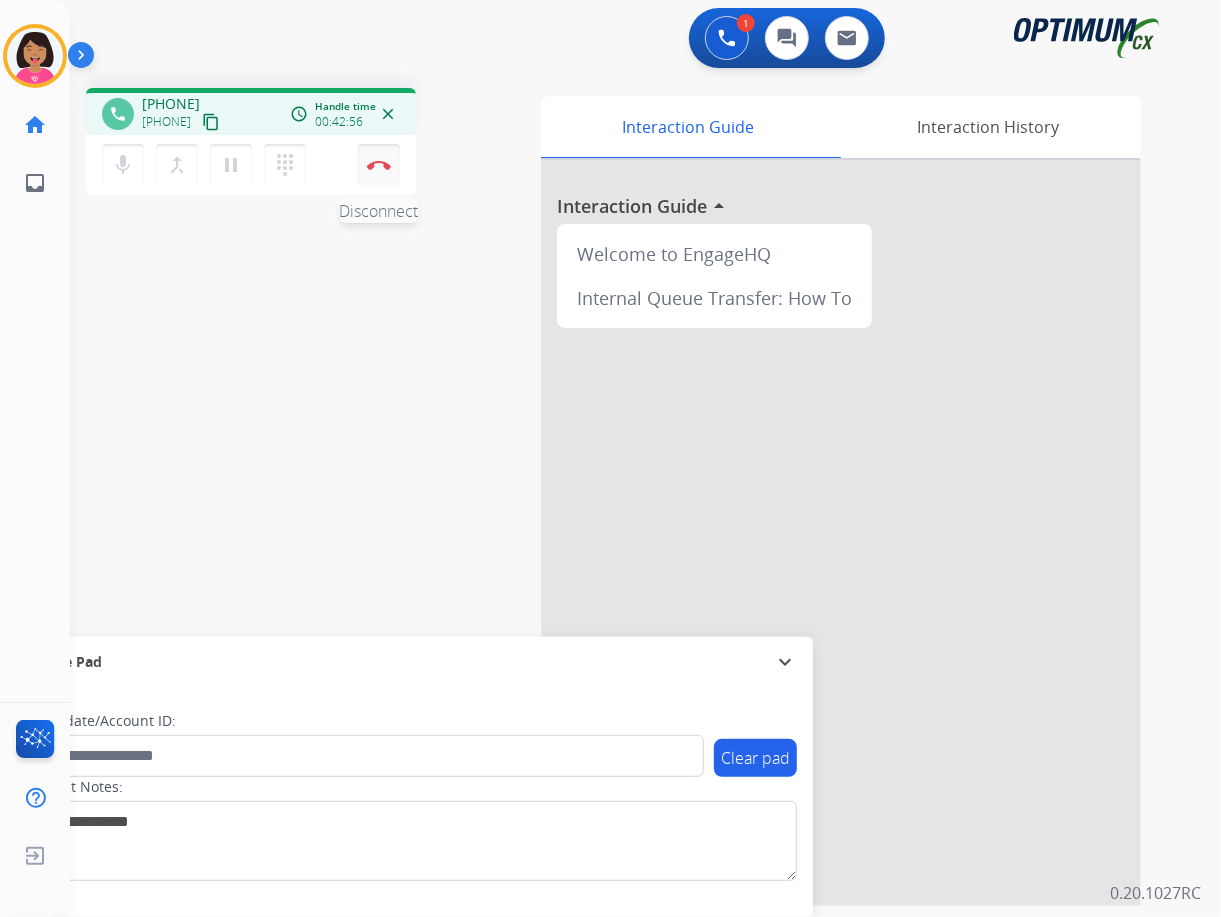 click on "Disconnect" at bounding box center (379, 165) 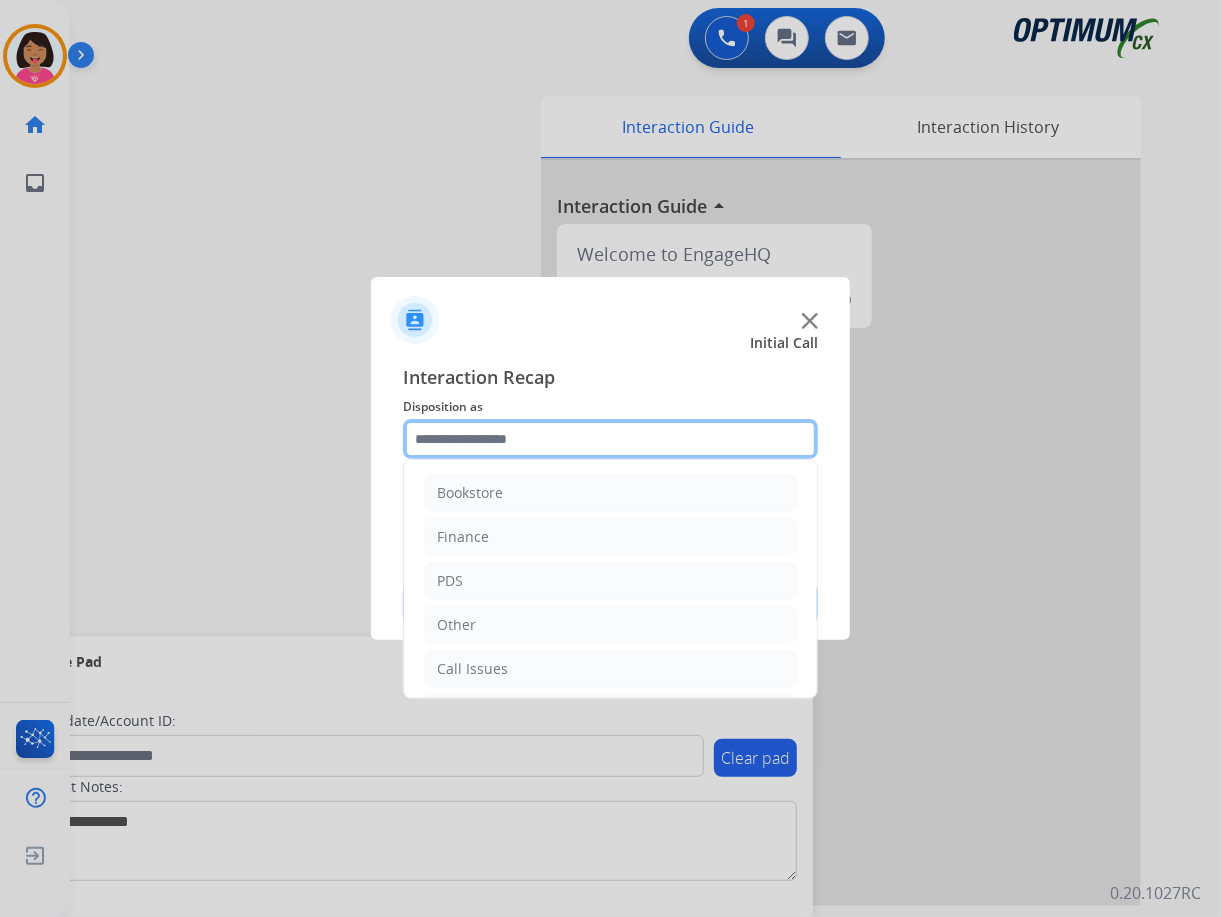 click 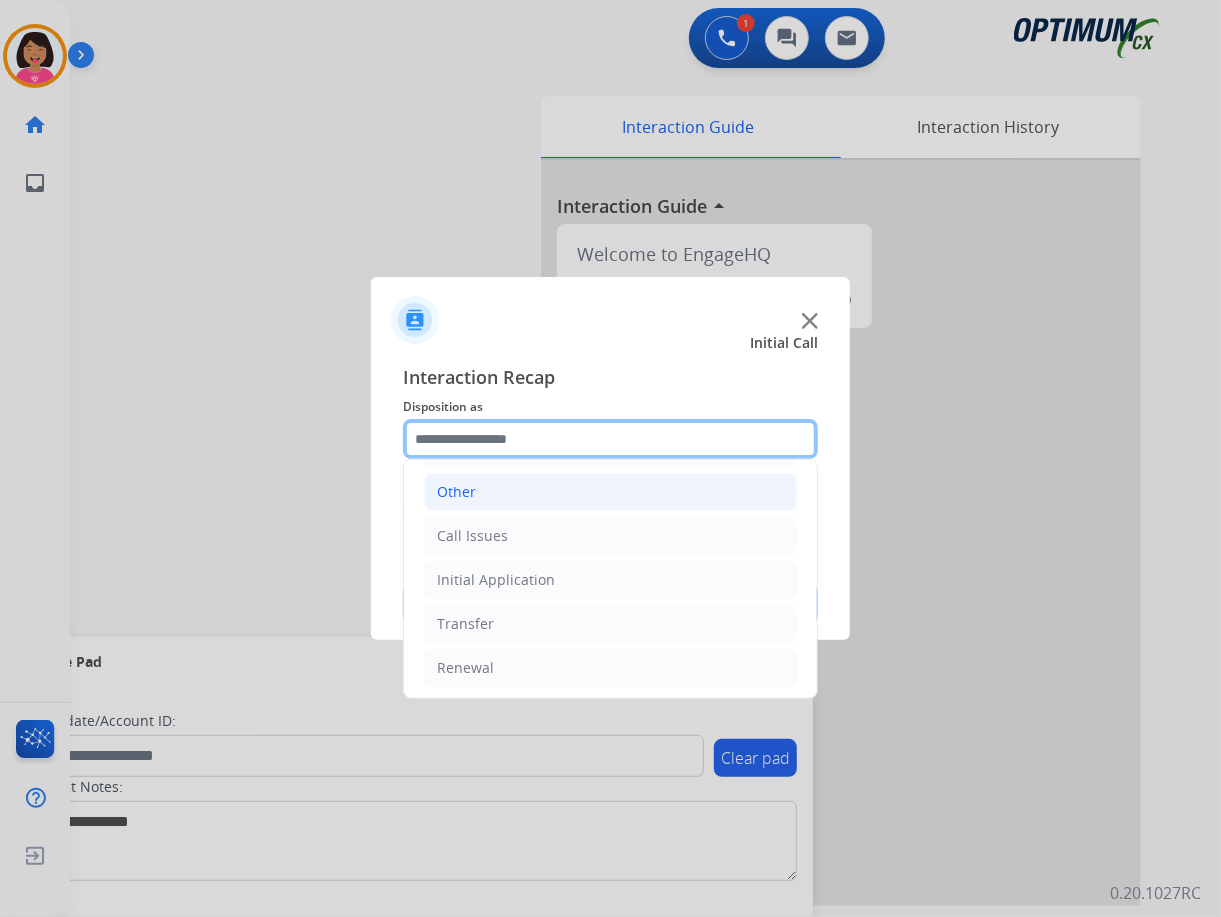 scroll, scrollTop: 137, scrollLeft: 0, axis: vertical 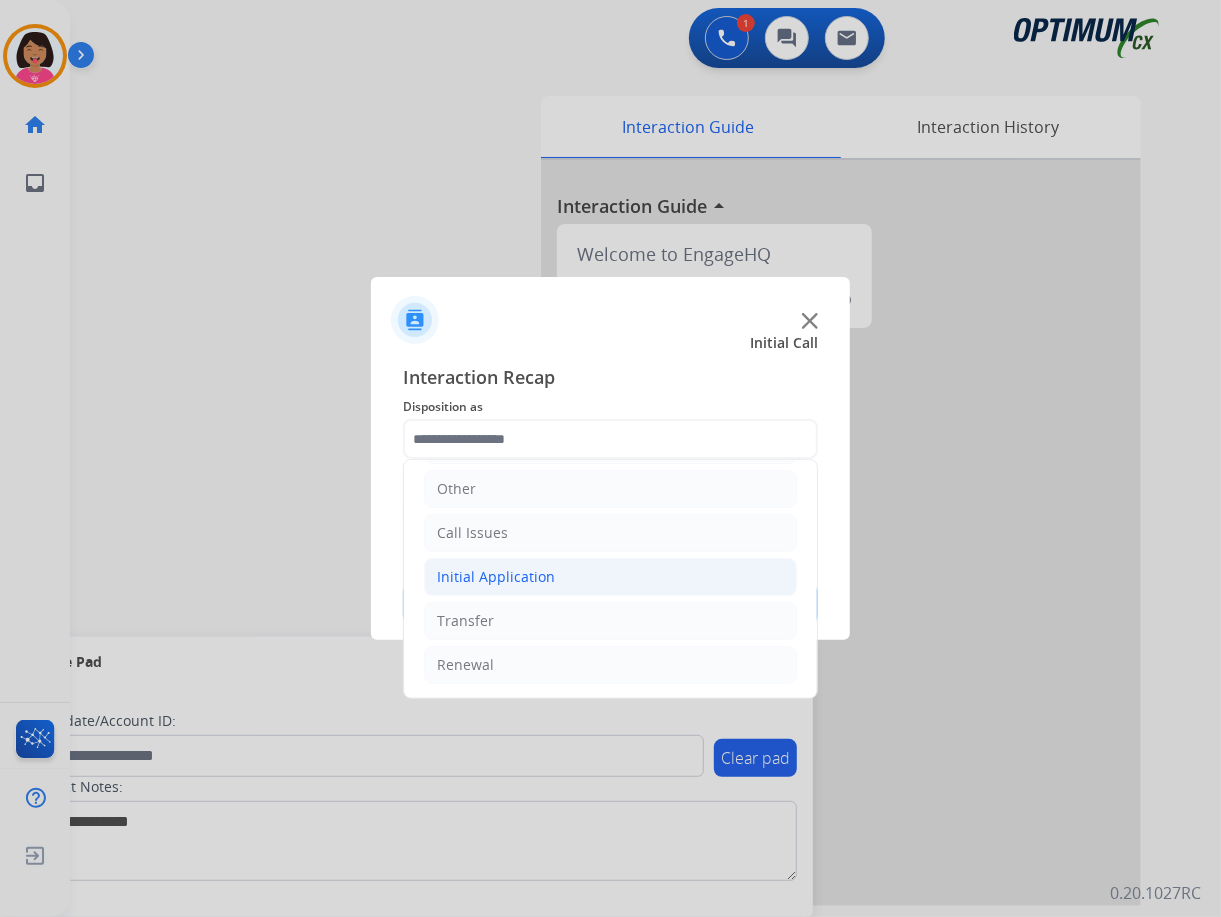click on "Initial Application" 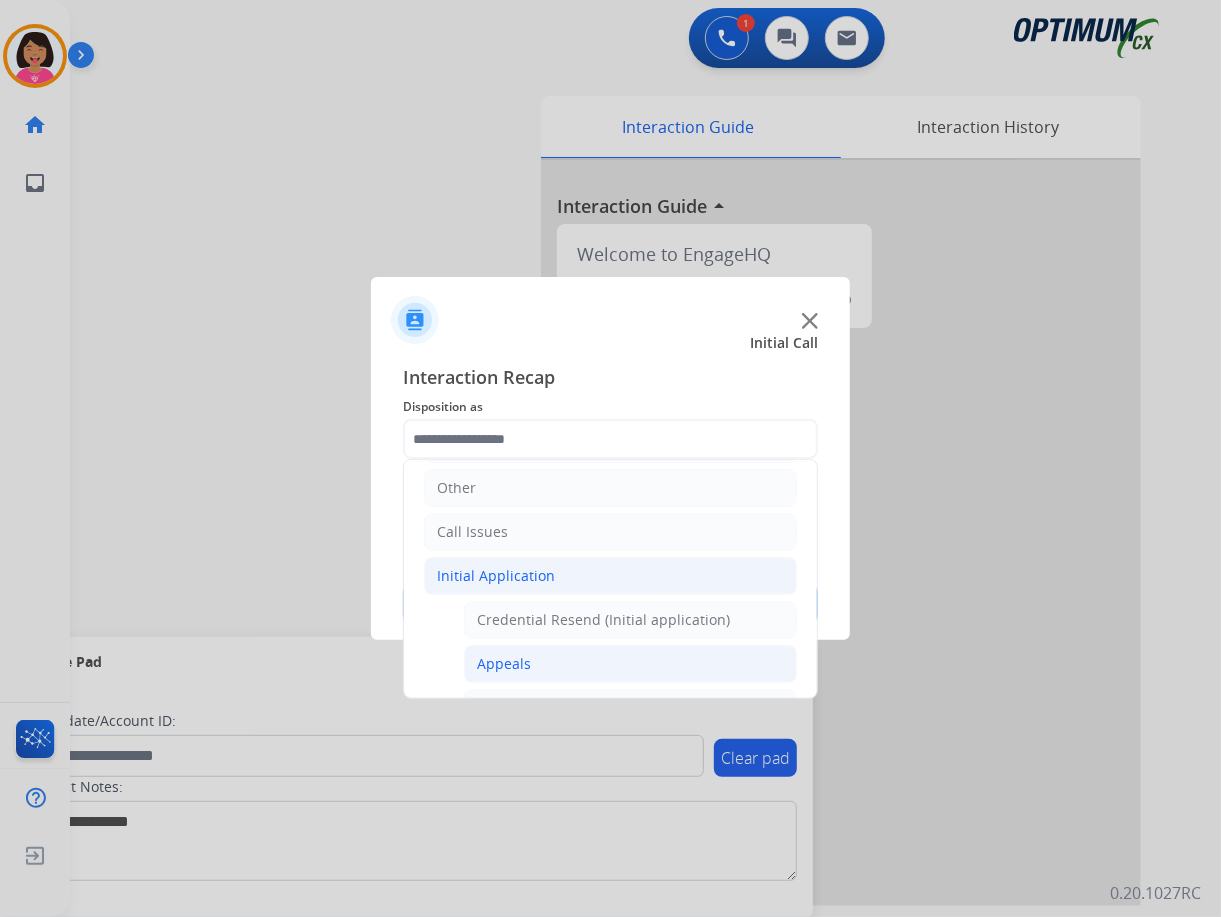 click on "Appeals" 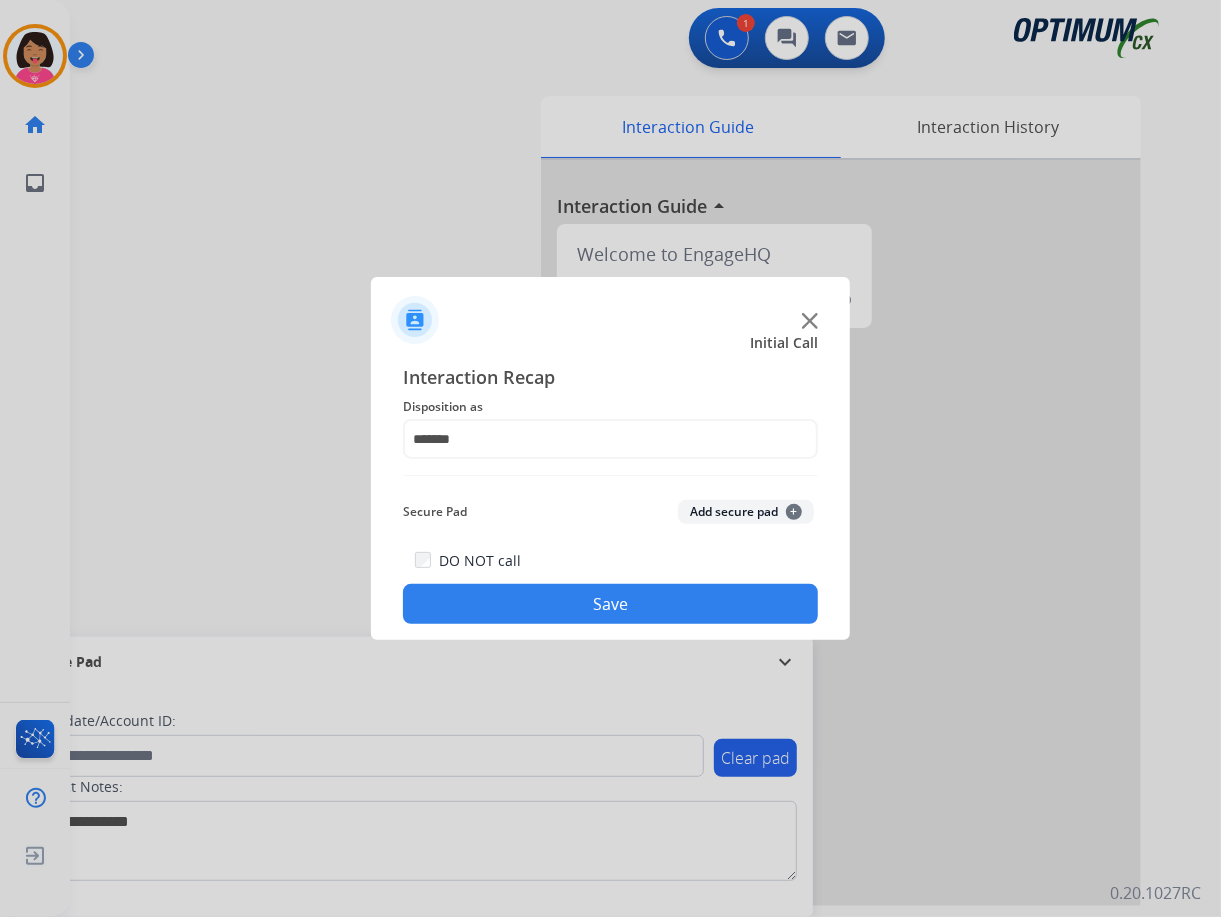 click on "Save" 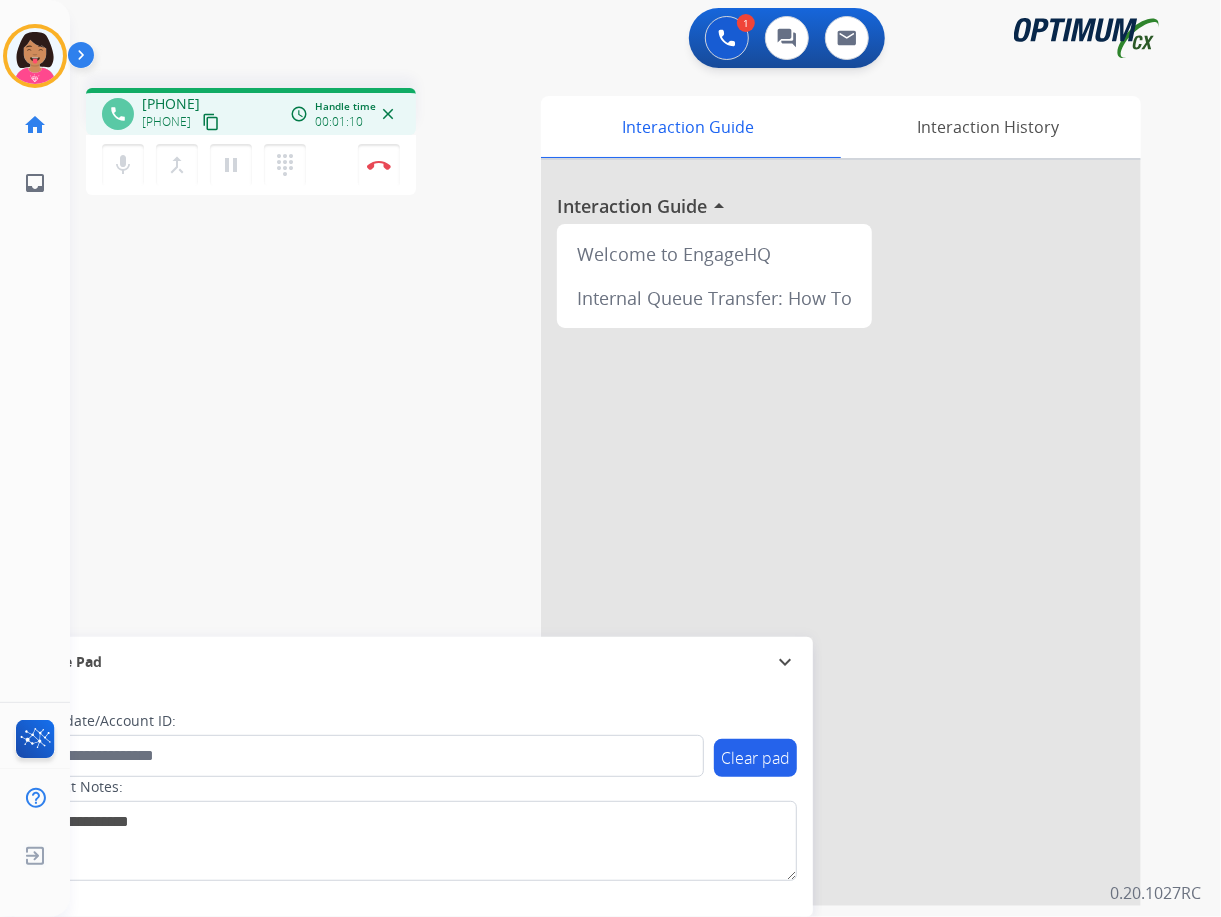 click on "phone [PHONE] [PHONE] content_copy access_time Call metrics Queue   00:07 Hold   00:00 Talk   01:11 Total   01:17 Handle time 00:01:10 close mic Mute merge_type Bridge pause Hold dialpad Dialpad Disconnect swap_horiz Break voice bridge close_fullscreen Connect 3-Way Call merge_type Separate 3-Way Call  Interaction Guide   Interaction History  Interaction Guide arrow_drop_up  Welcome to EngageHQ   Internal Queue Transfer: How To  Secure Pad expand_more Clear pad Candidate/Account ID: Contact Notes:" at bounding box center [621, 489] 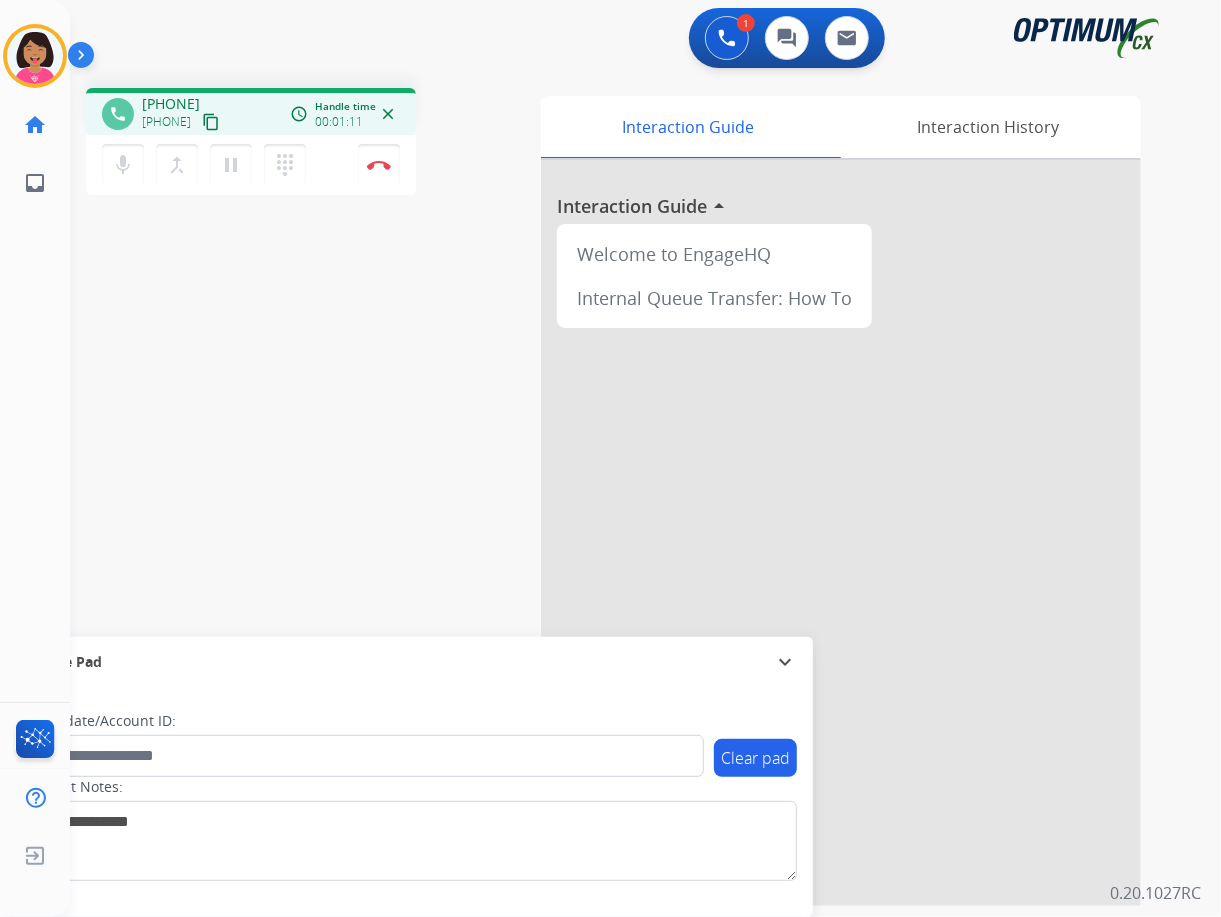 click on "content_copy" at bounding box center (211, 122) 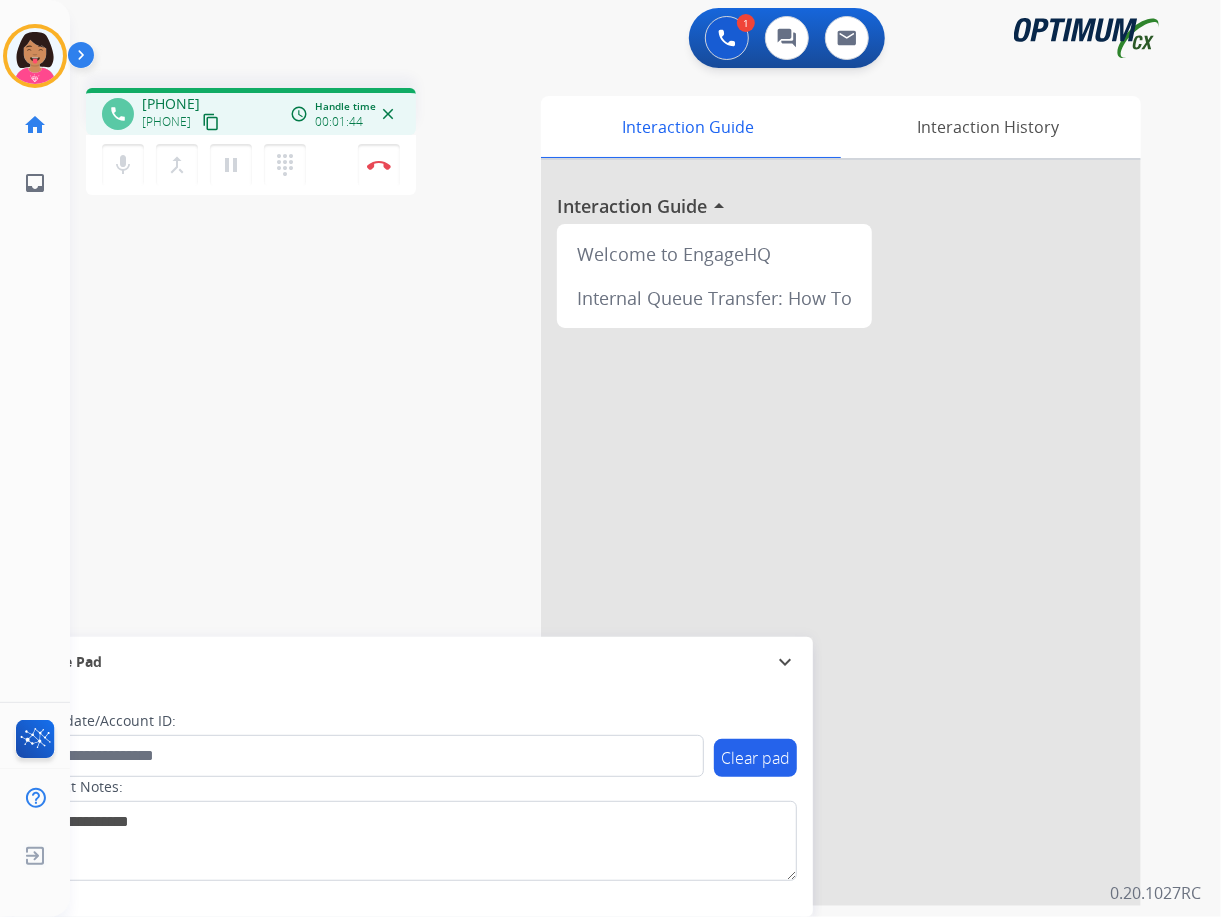 click on "Del   Busy  Edit Avatar  Agent:   Del  Routing Profile:  OCX Training home  Home  Home inbox  Emails  Emails  FocalPoints  Help Center  Help Center  Log out  Log out" 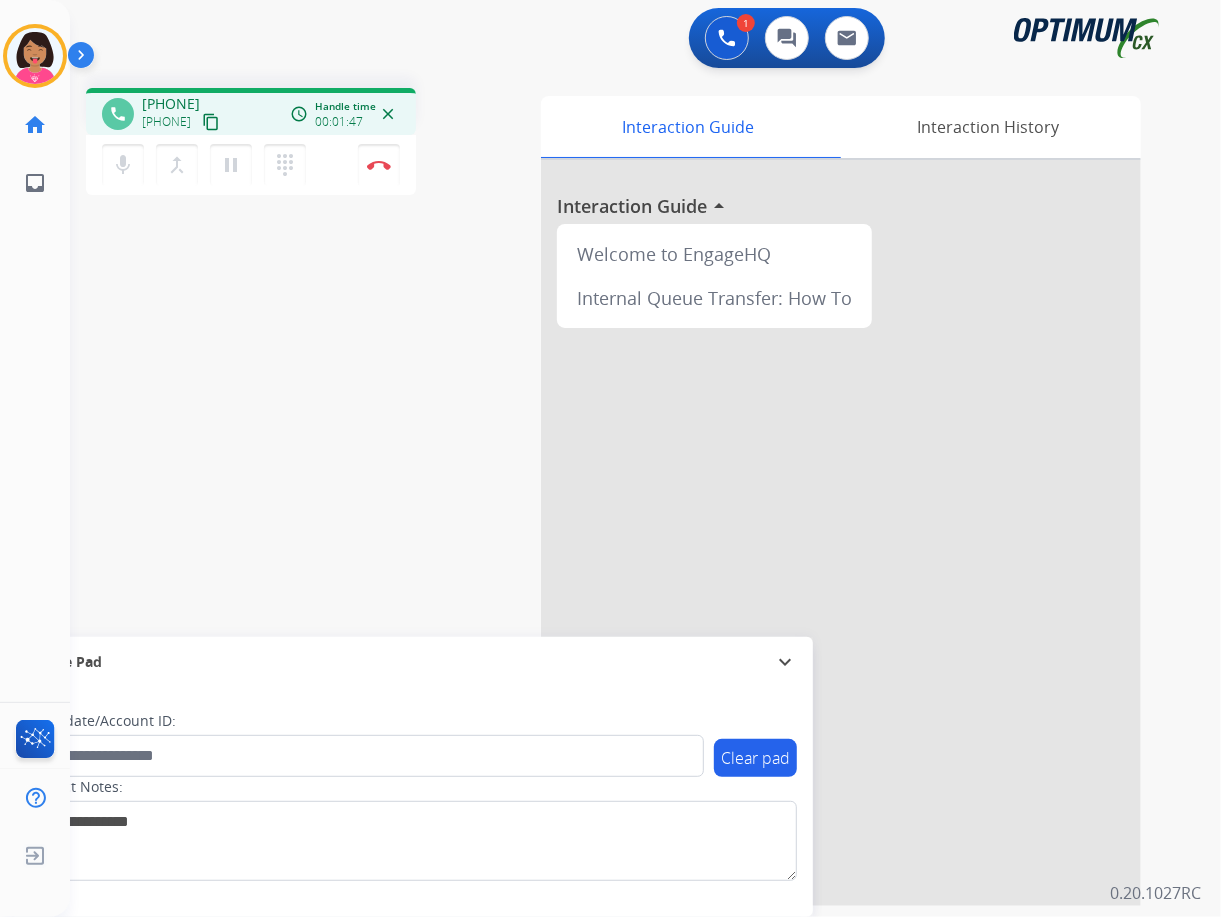 click on "content_copy" at bounding box center (211, 122) 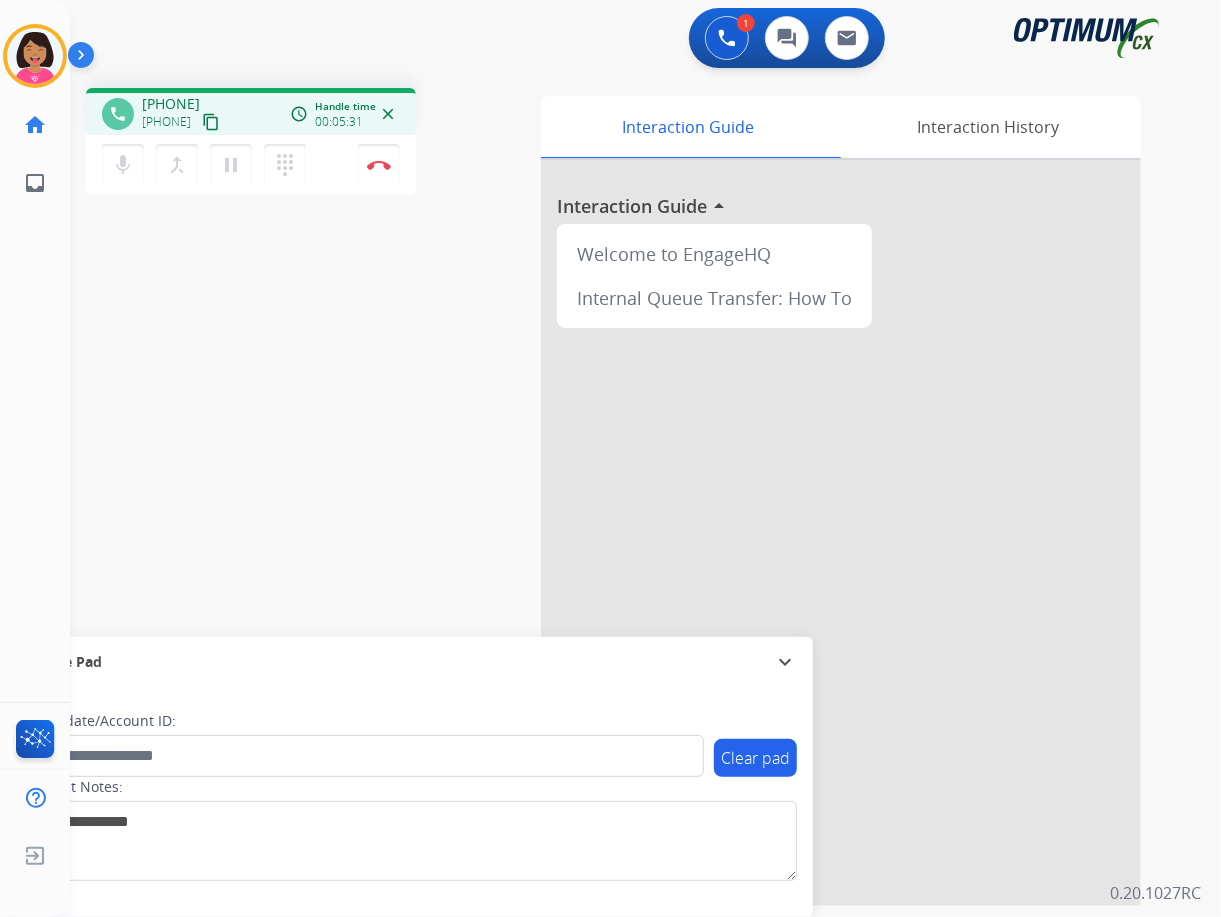 click on "Del   Busy  Edit Avatar  Agent:   Del  Routing Profile:  OCX Training home  Home  Home inbox  Emails  Emails  FocalPoints  Help Center  Help Center  Log out  Log out" 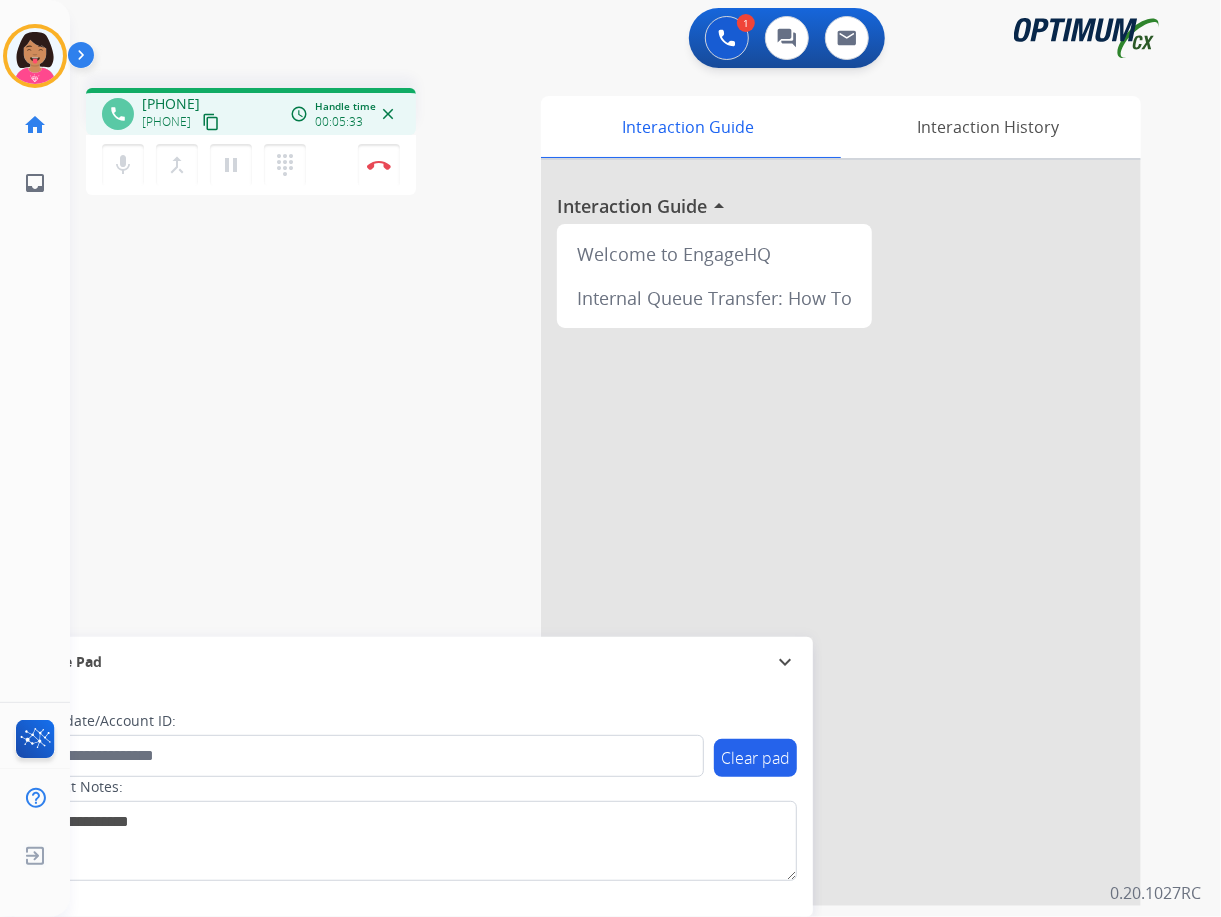 click on "content_copy" at bounding box center (211, 122) 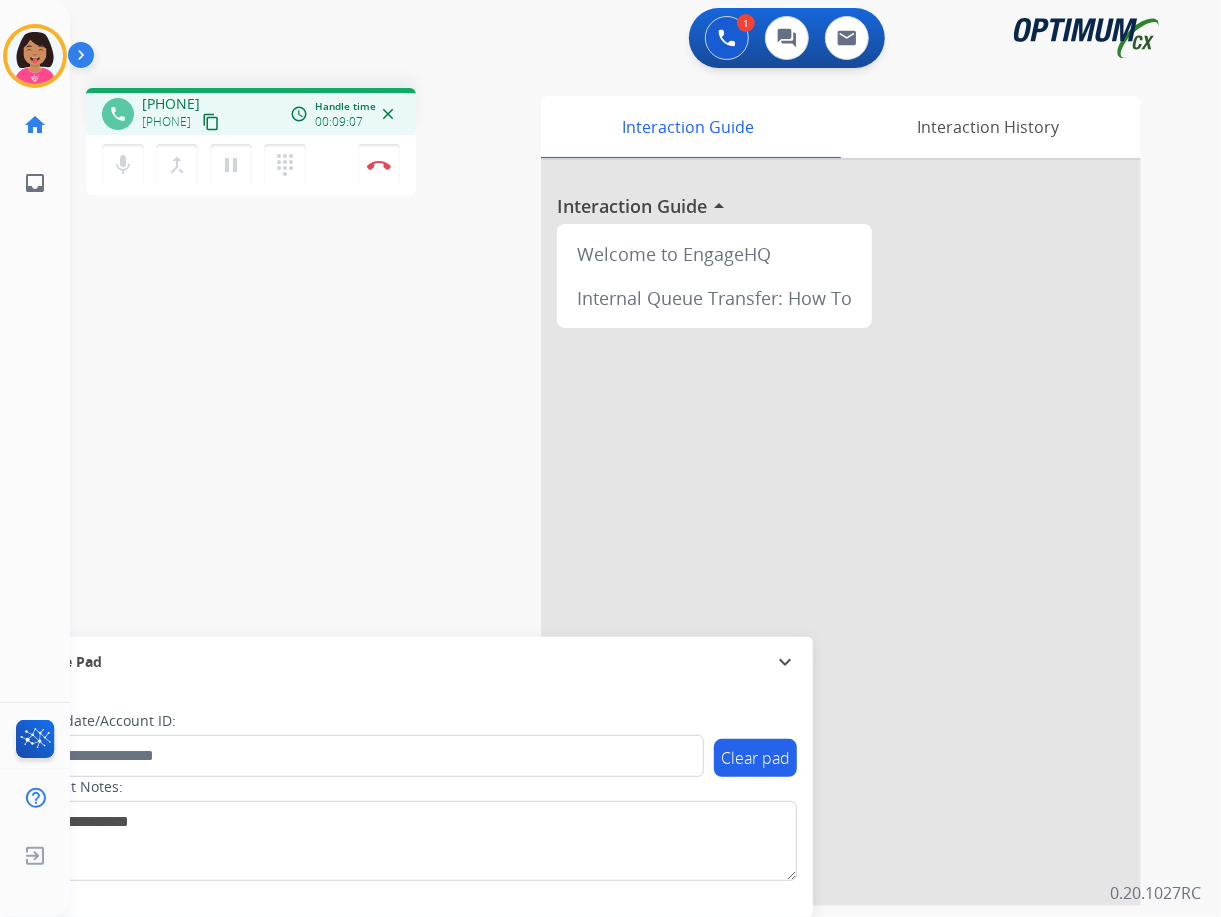 click on "Del   Busy  Edit Avatar  Agent:   Del  Routing Profile:  OCX Training home  Home  Home inbox  Emails  Emails  FocalPoints  Help Center  Help Center  Log out  Log out" 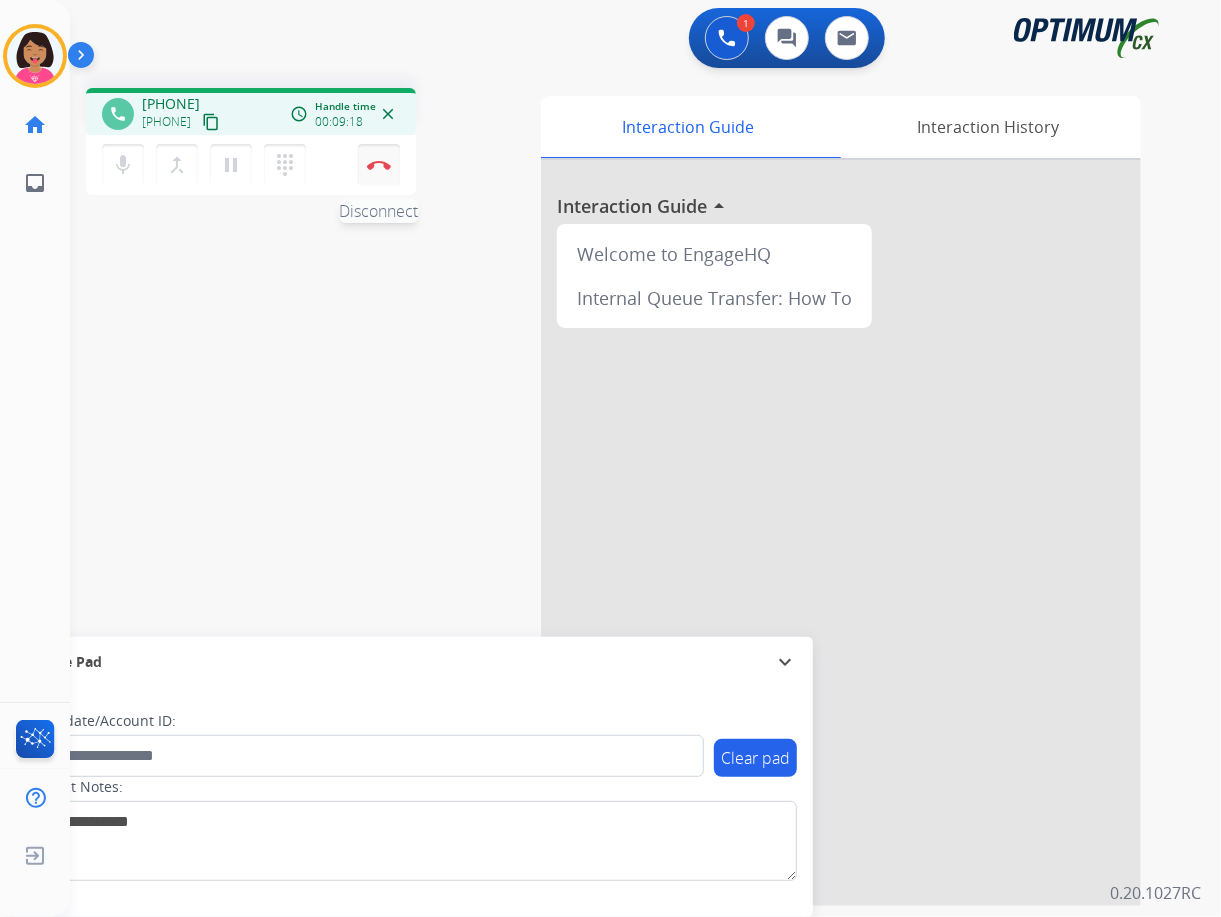 click on "Disconnect" at bounding box center [379, 165] 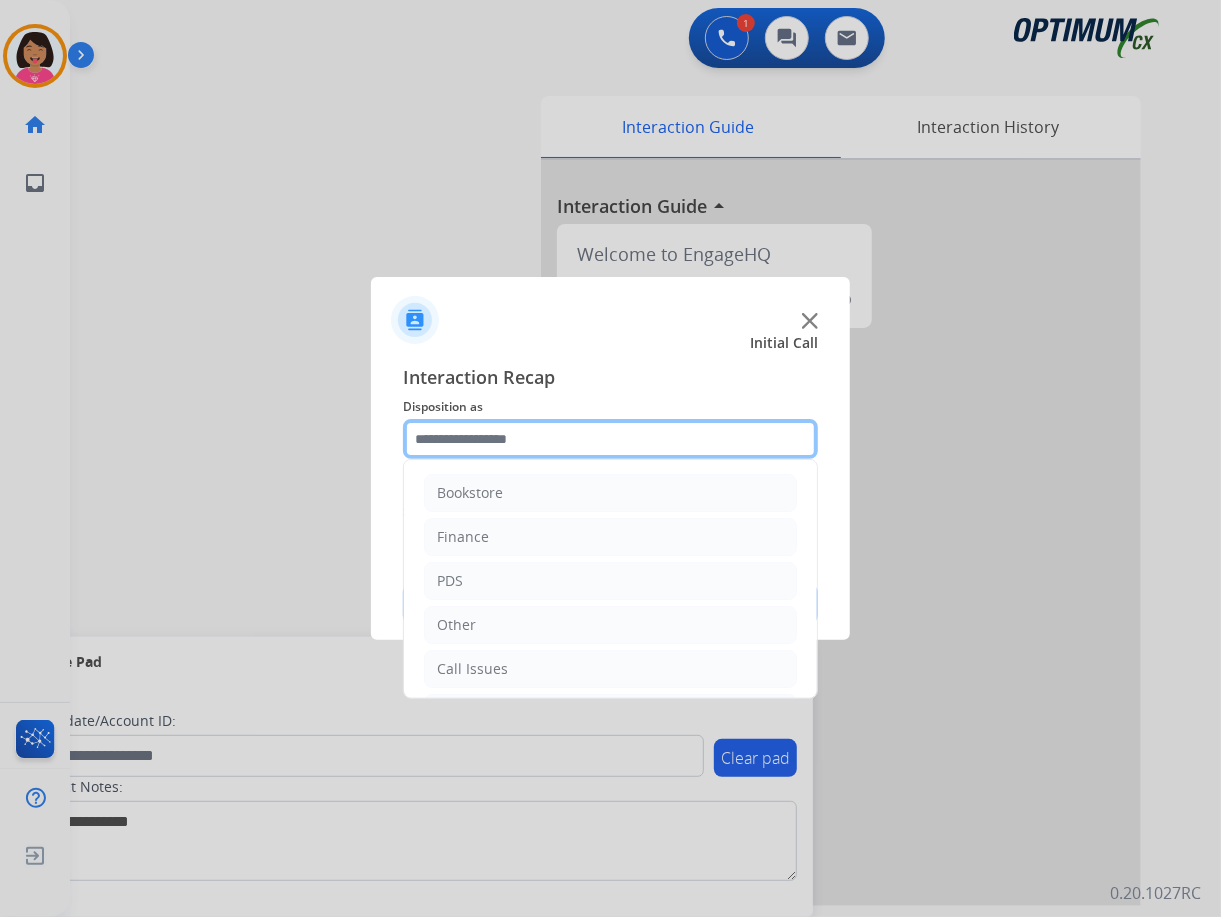 click 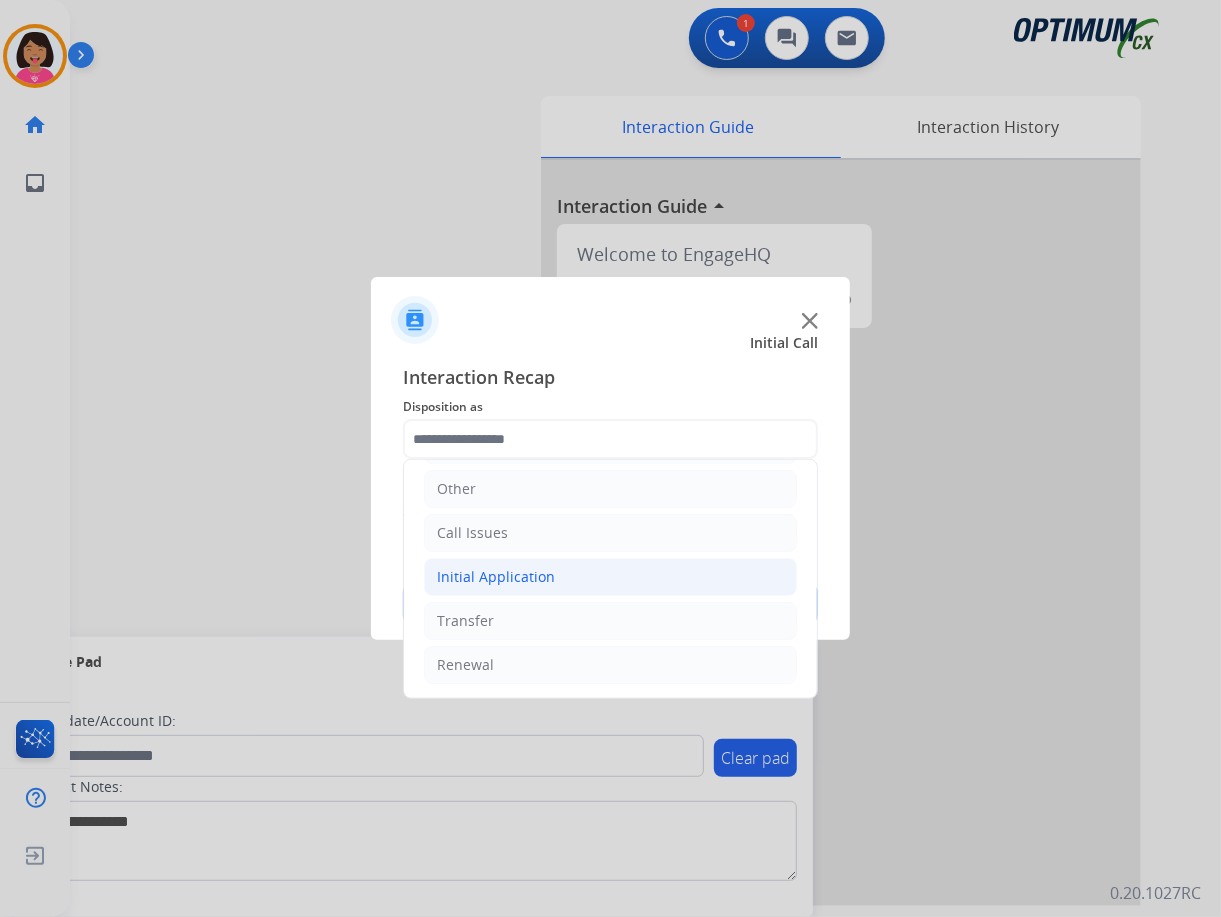 click on "Initial Application" 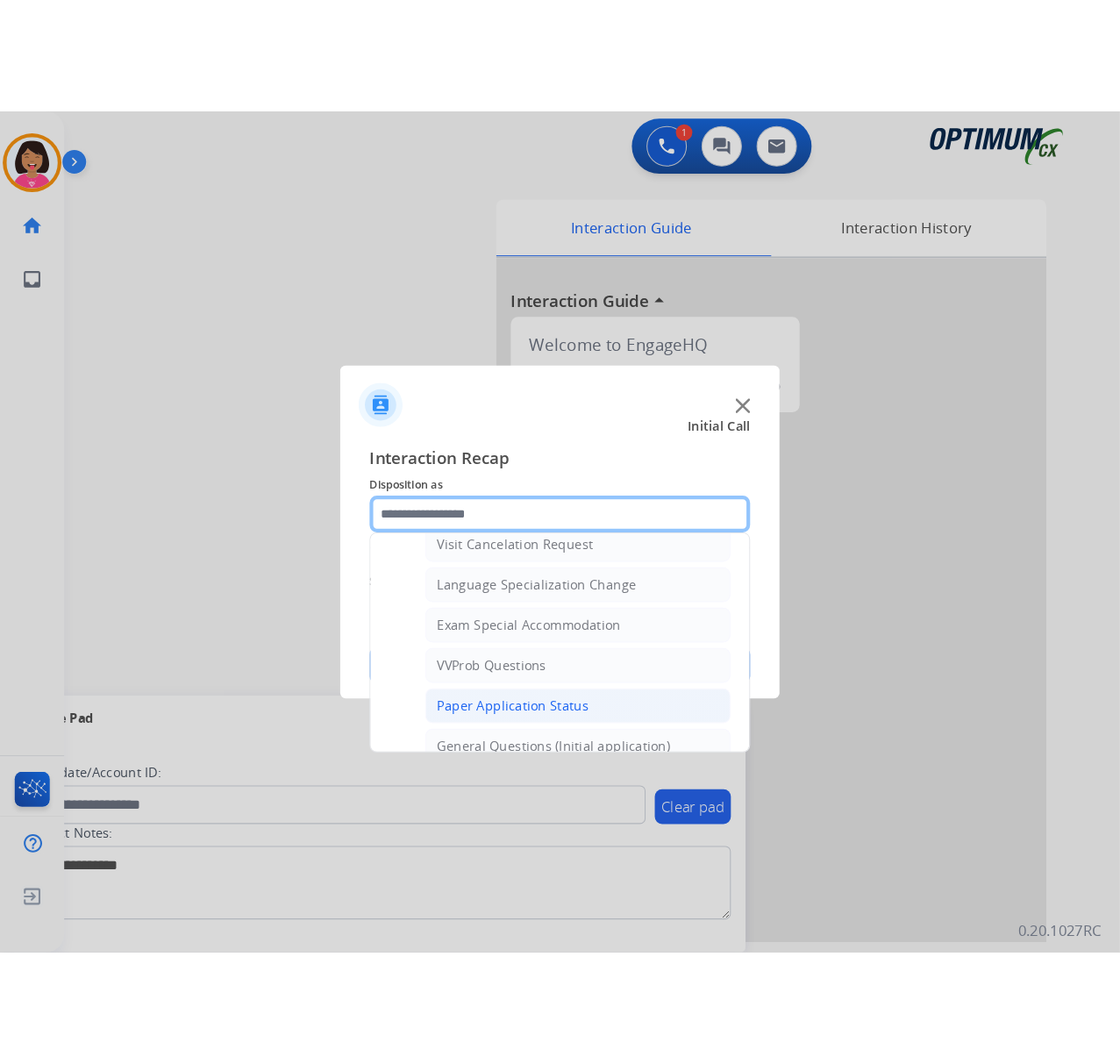 scroll, scrollTop: 972, scrollLeft: 0, axis: vertical 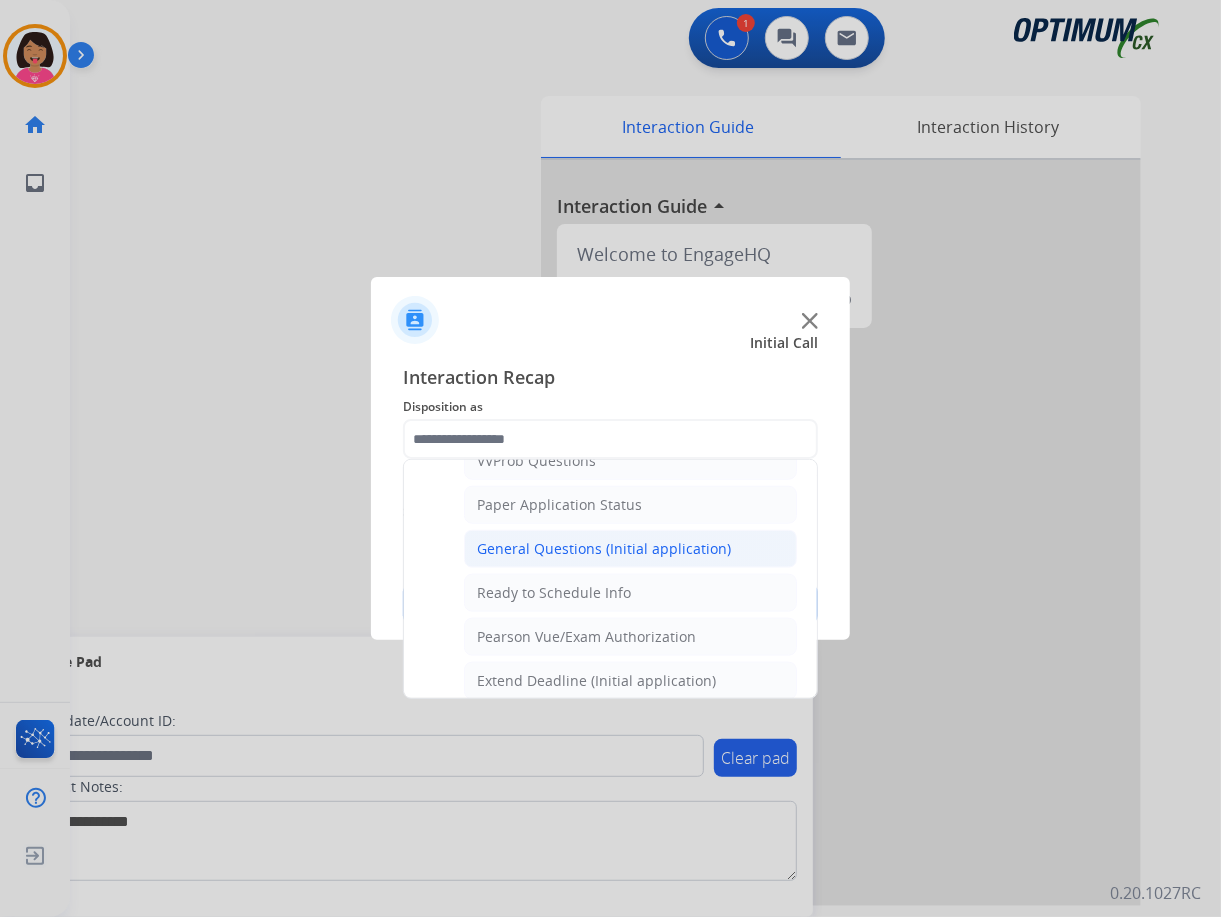 click on "General Questions (Initial application)" 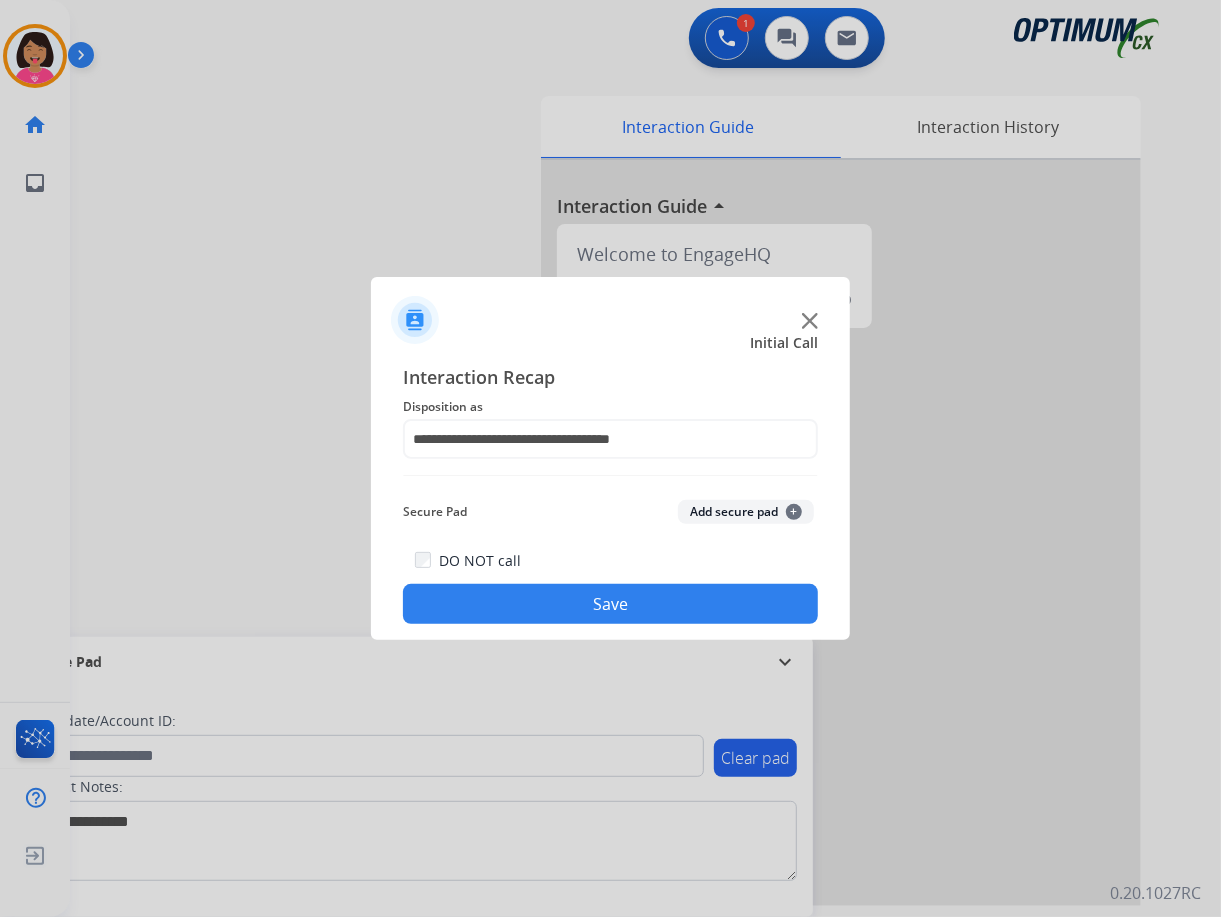 click on "Save" 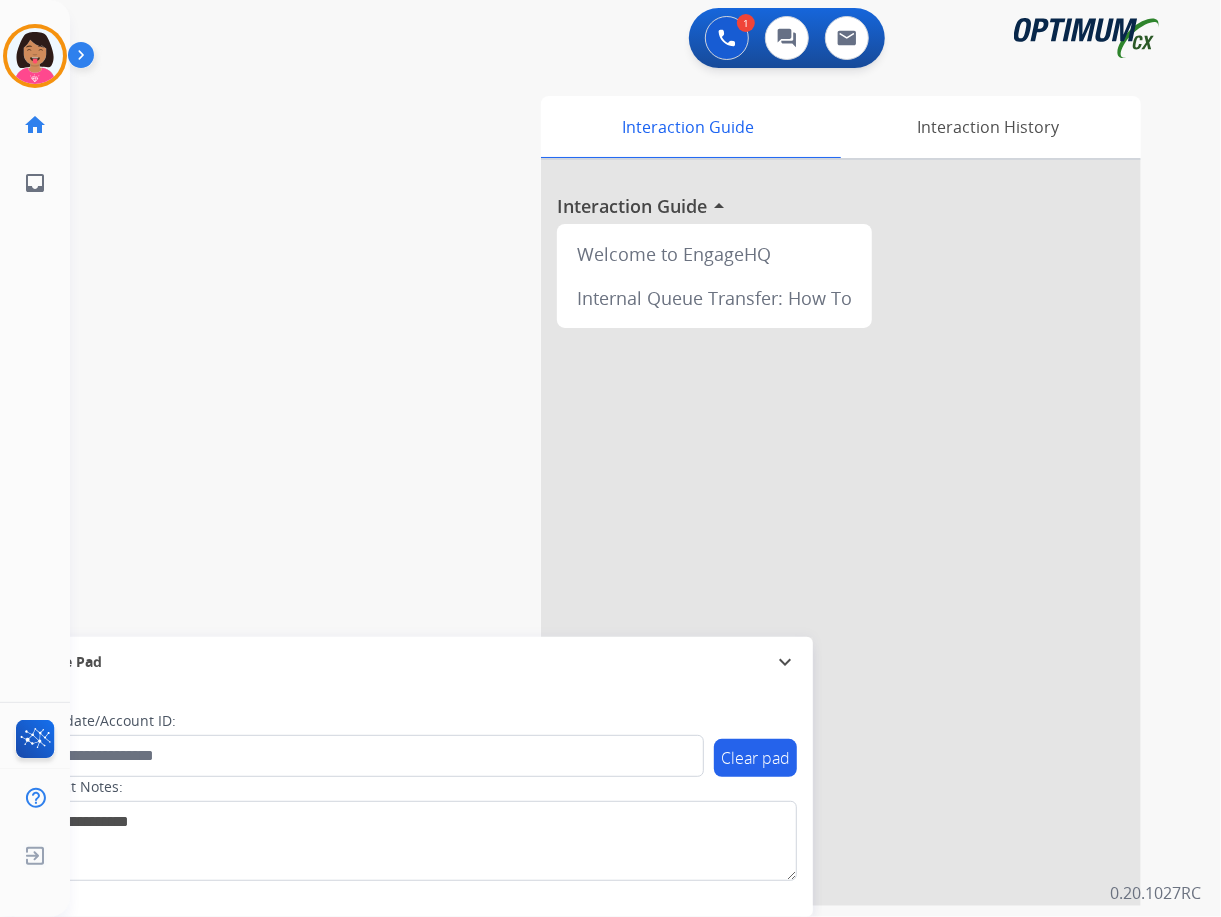 click at bounding box center (841, 533) 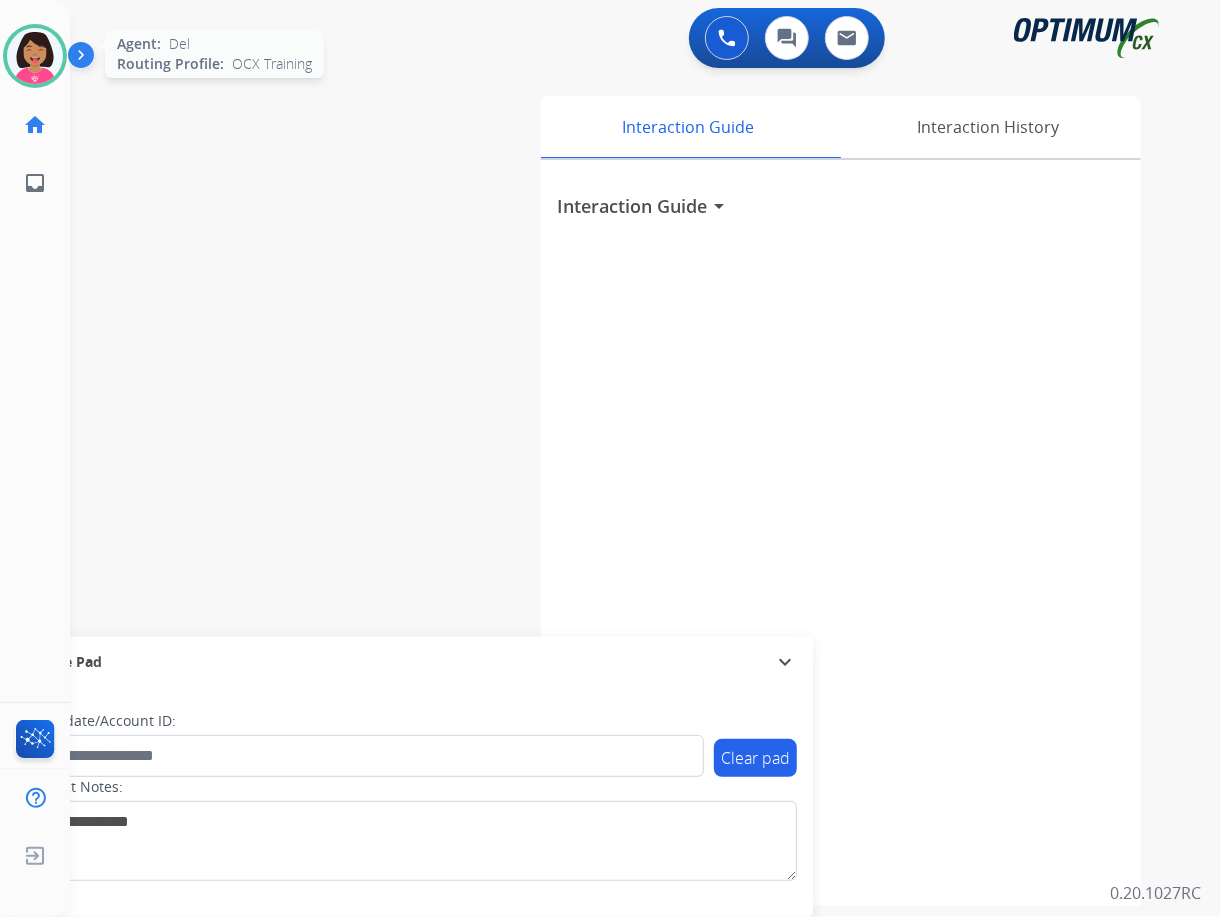 click at bounding box center [35, 56] 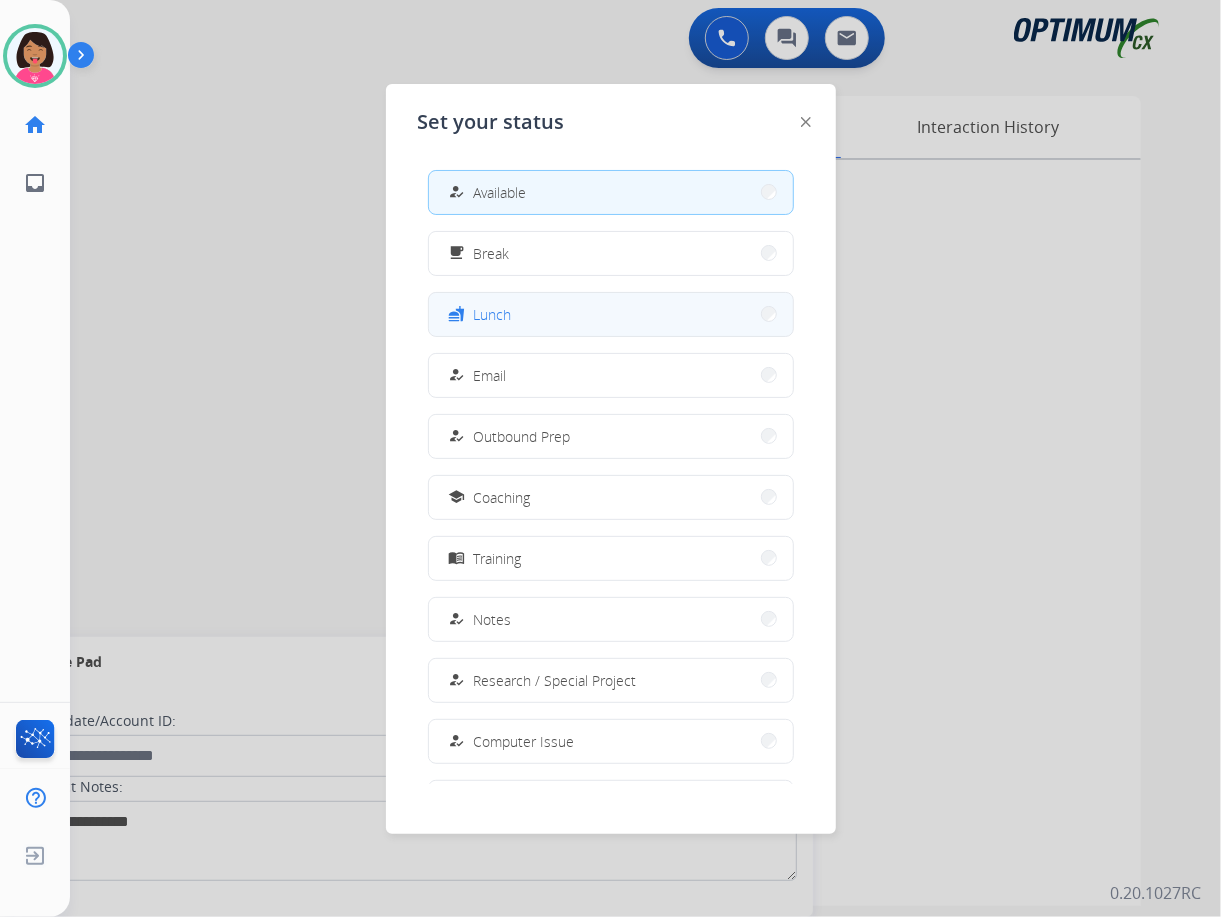 click on "fastfood Lunch" at bounding box center [611, 314] 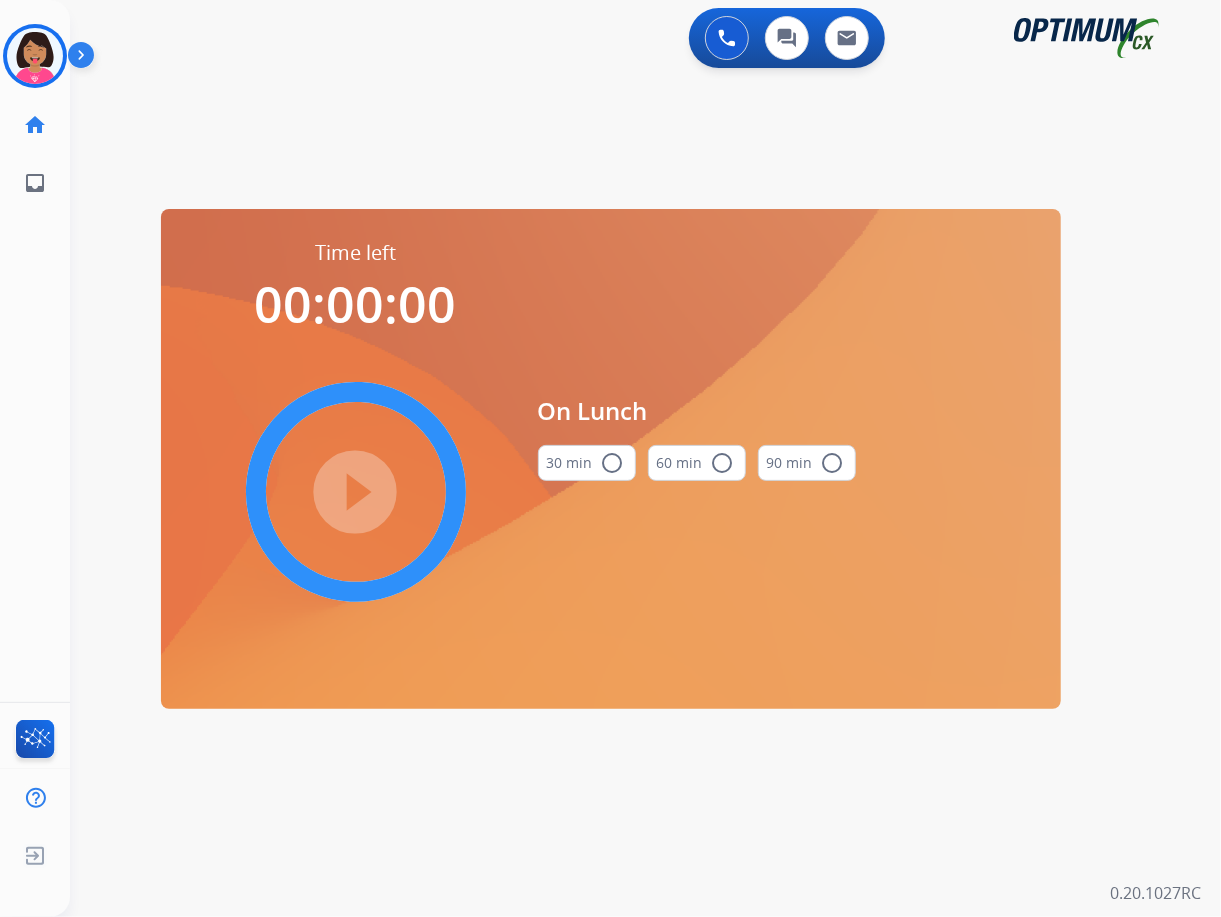 click on "30 min  radio_button_unchecked" at bounding box center [587, 463] 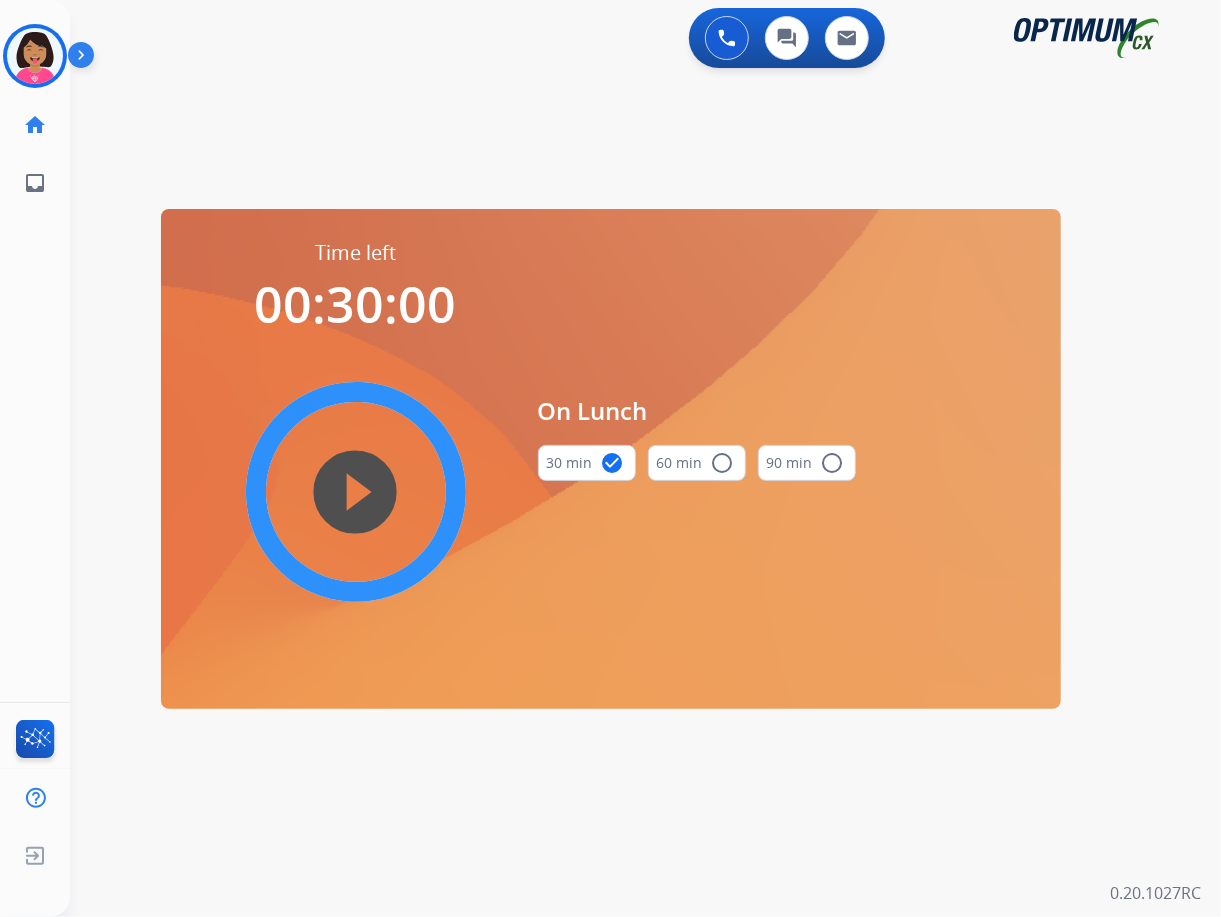 click on "play_circle_filled" at bounding box center [356, 492] 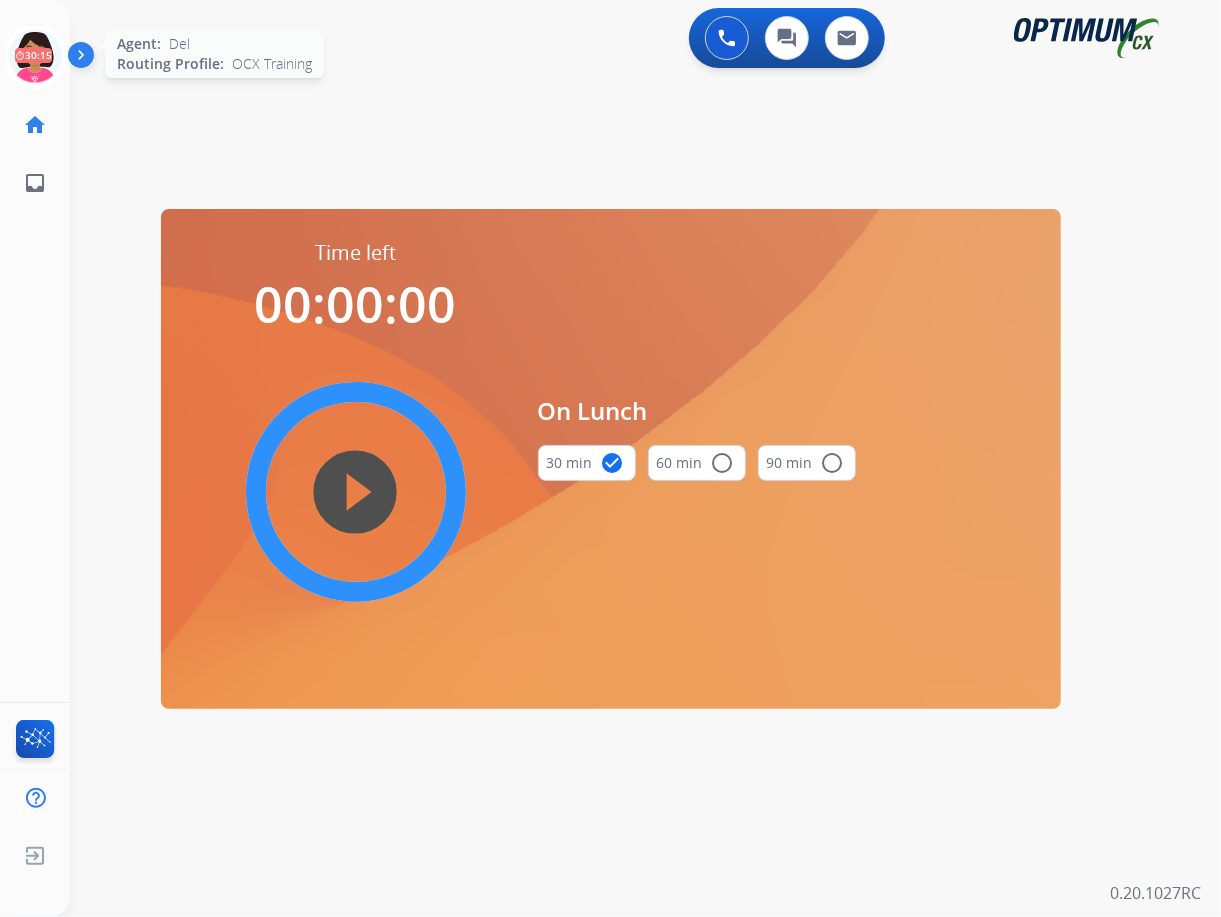 click 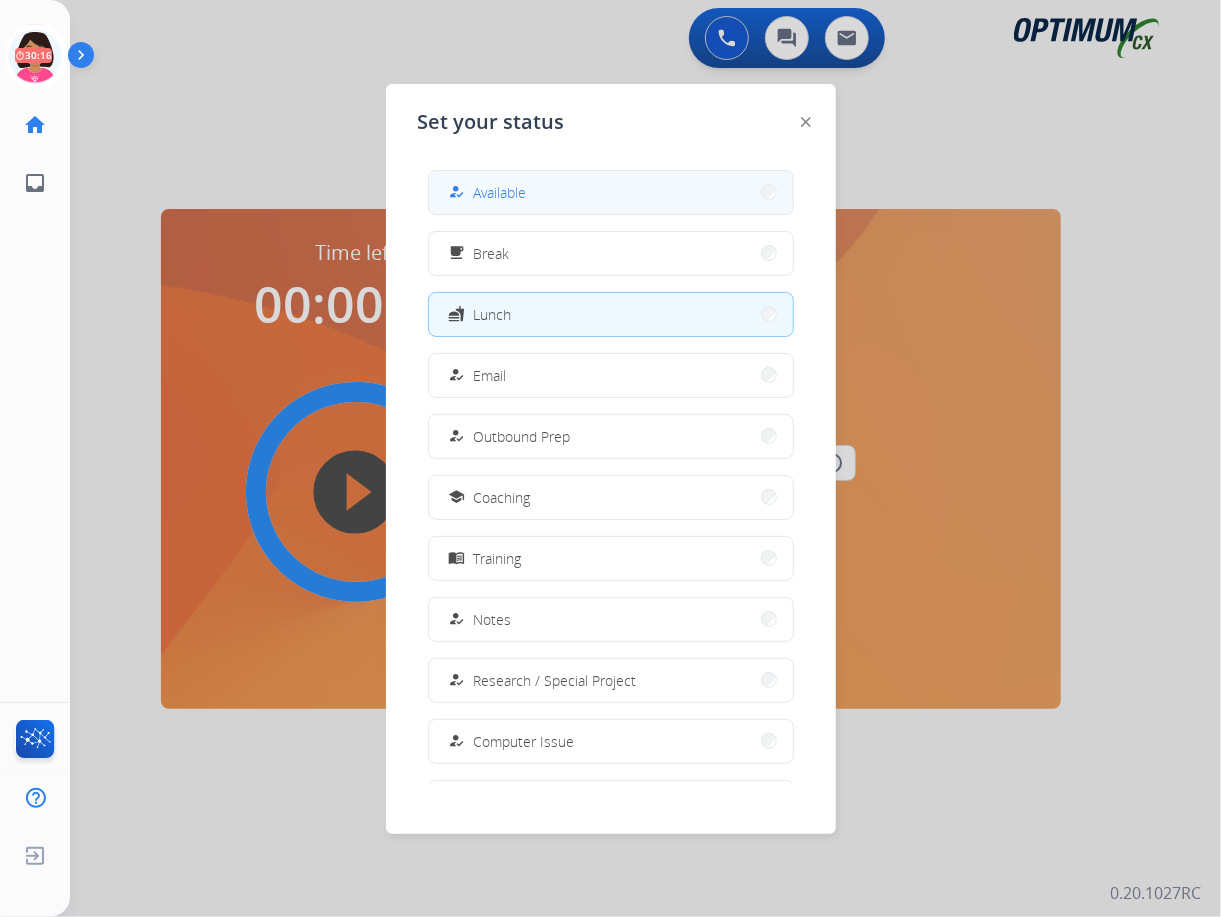 click on "how_to_reg Available" at bounding box center (611, 192) 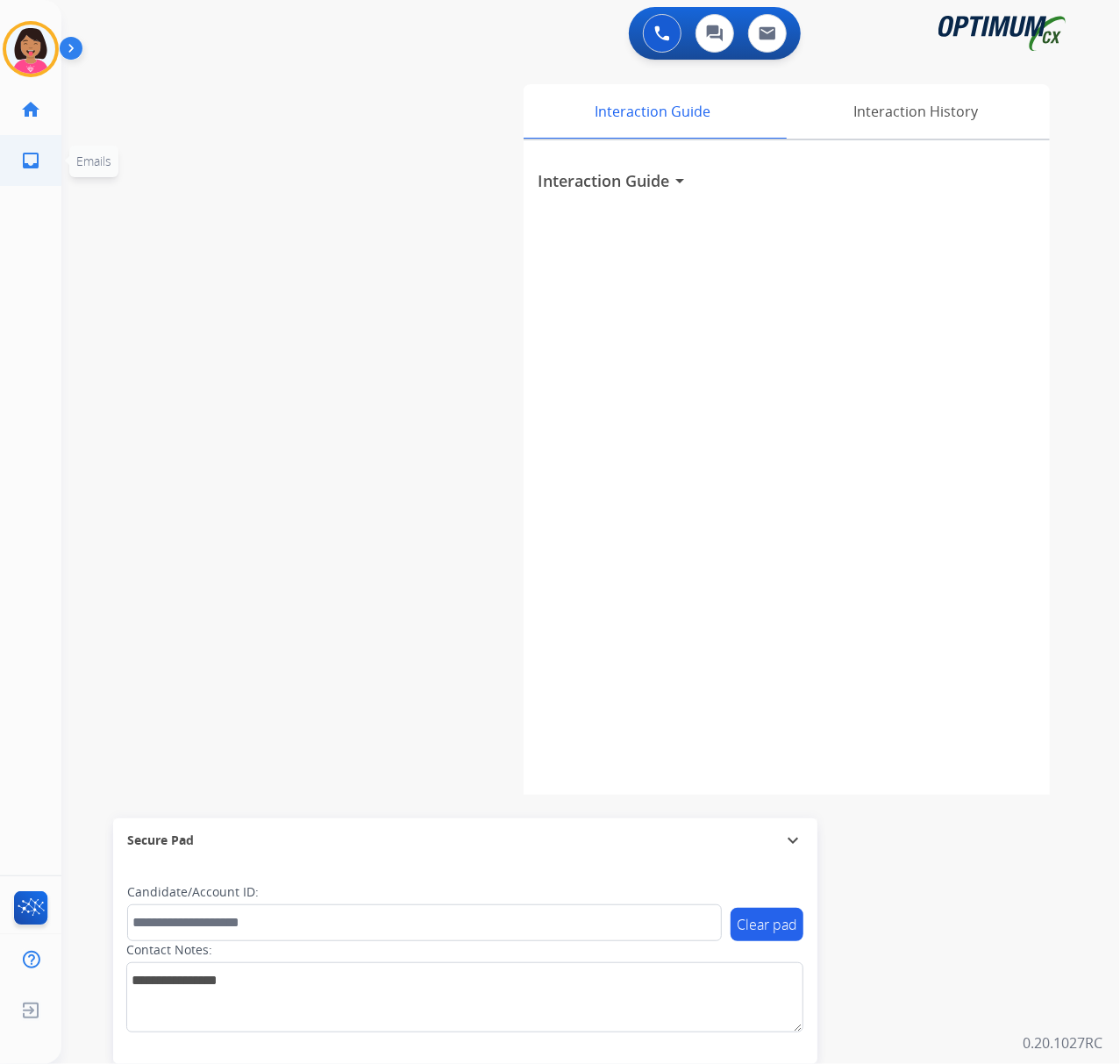 click on "inbox  Emails  Emails" 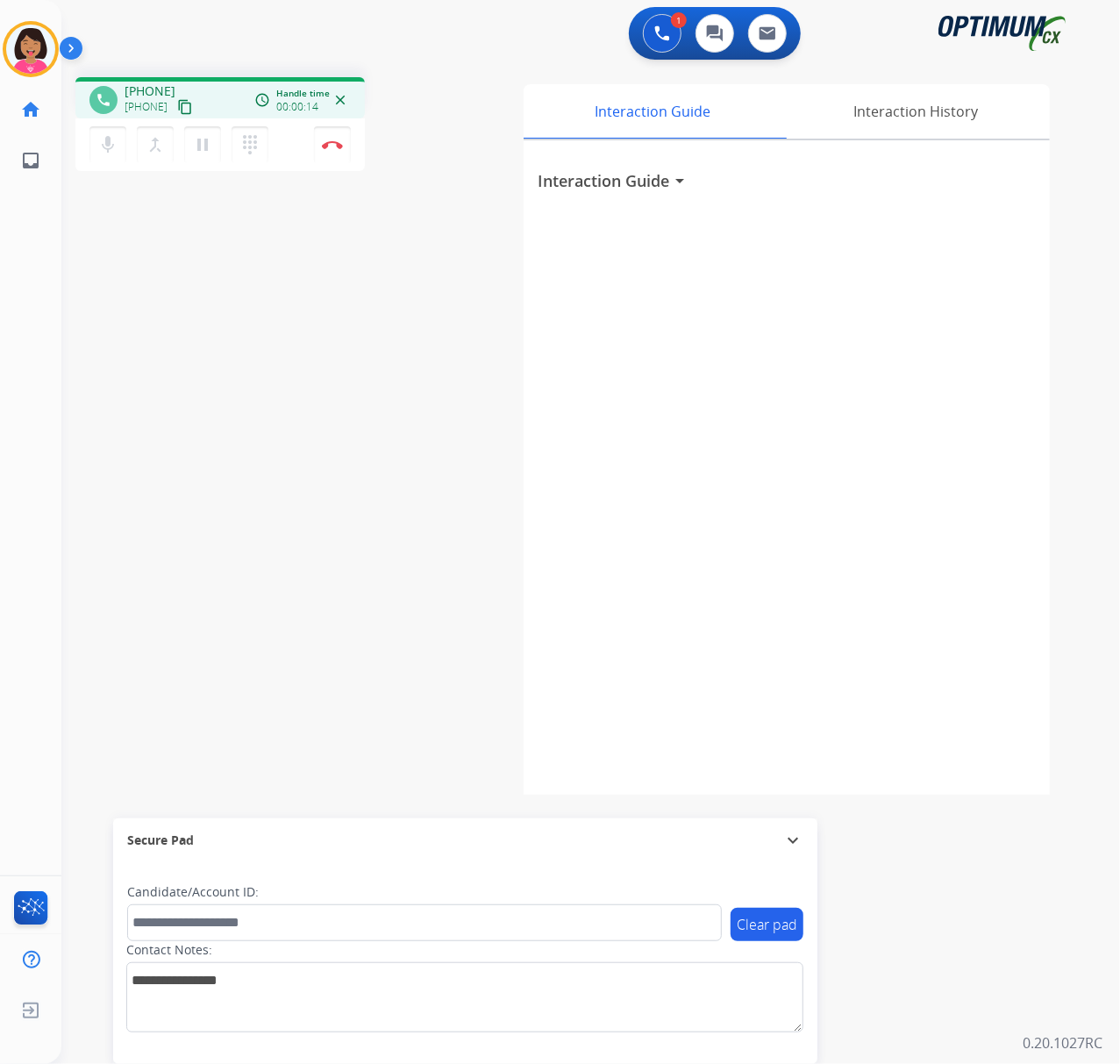 click on "content_copy" at bounding box center (185, 107) 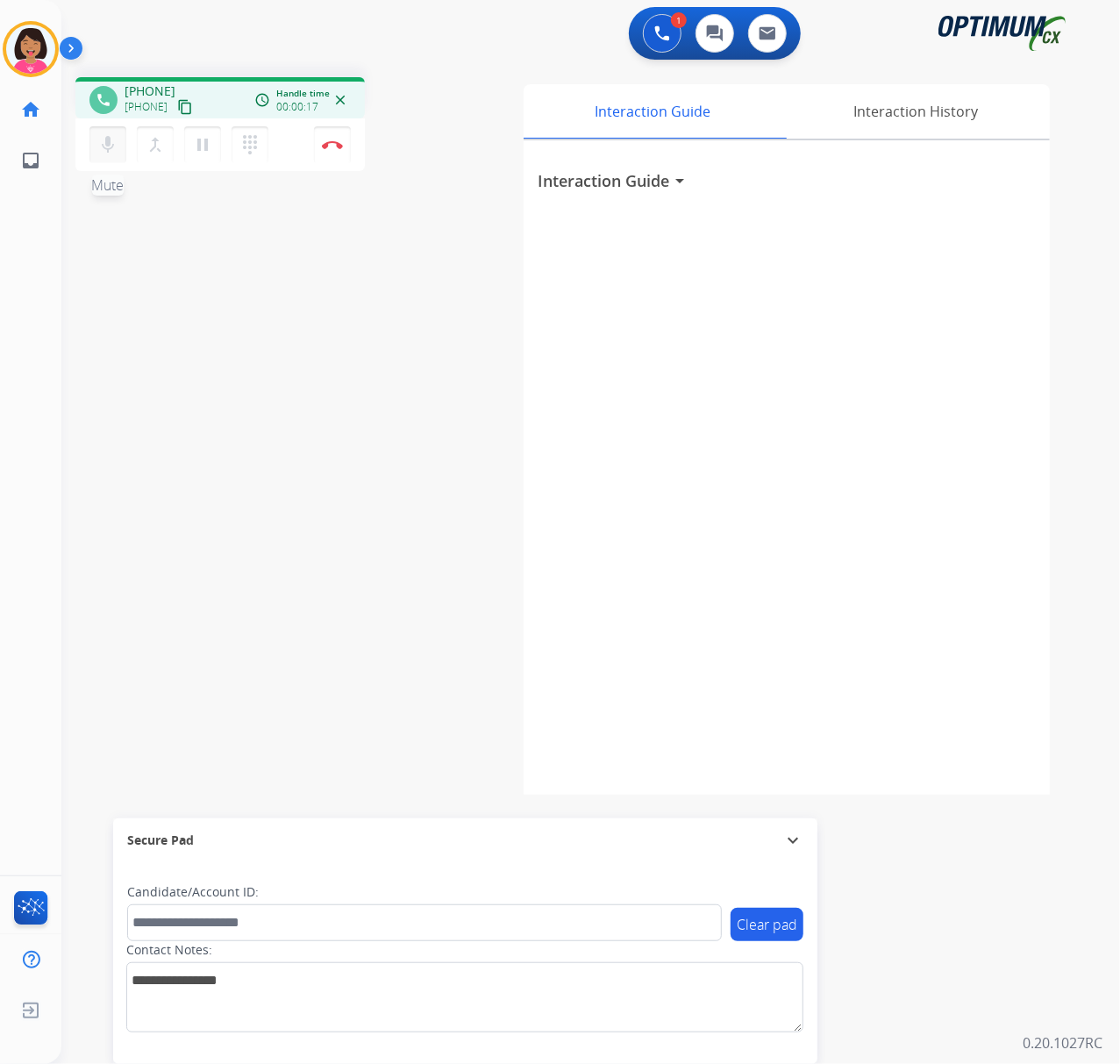 click on "mic" at bounding box center [108, 145] 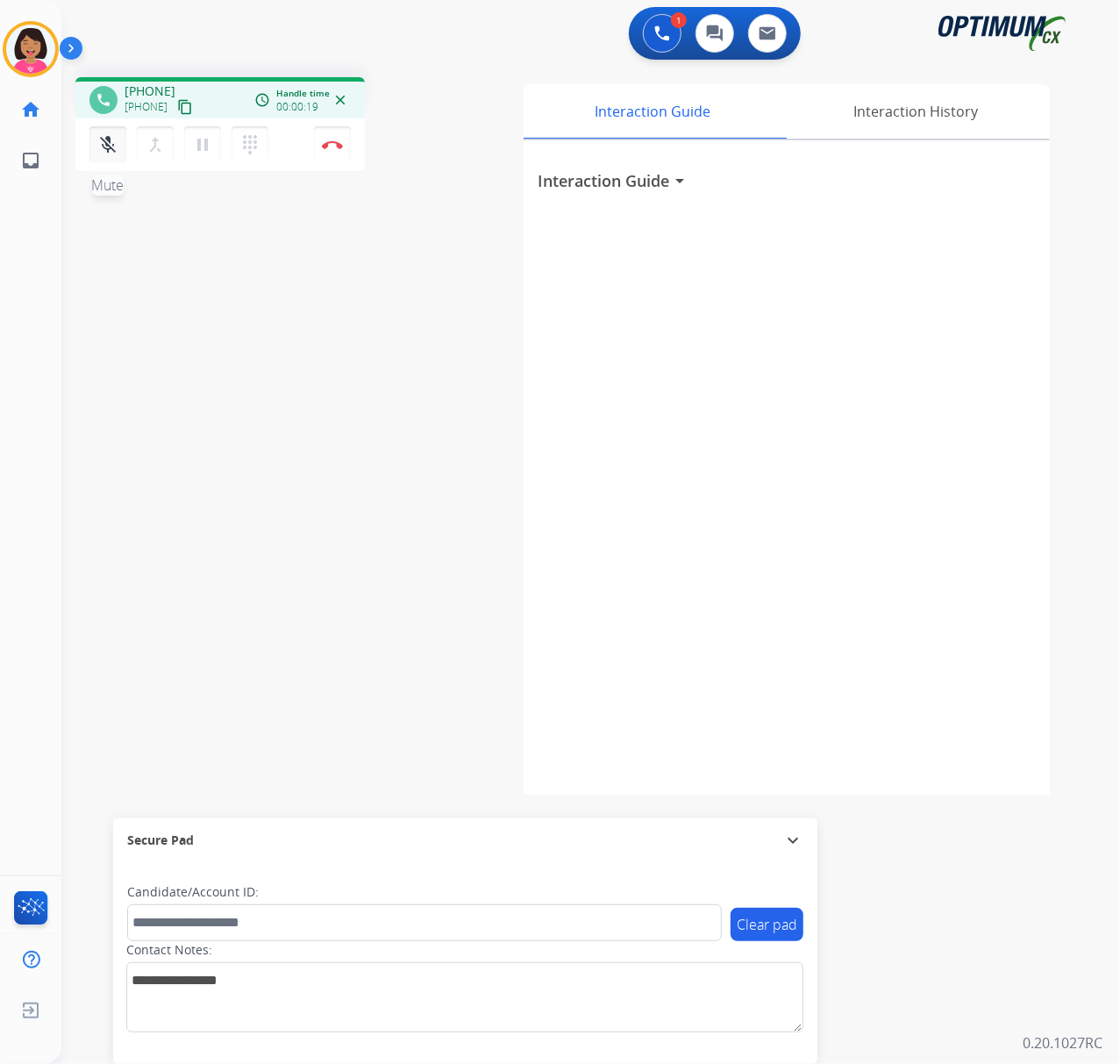 click on "mic_off" at bounding box center (108, 145) 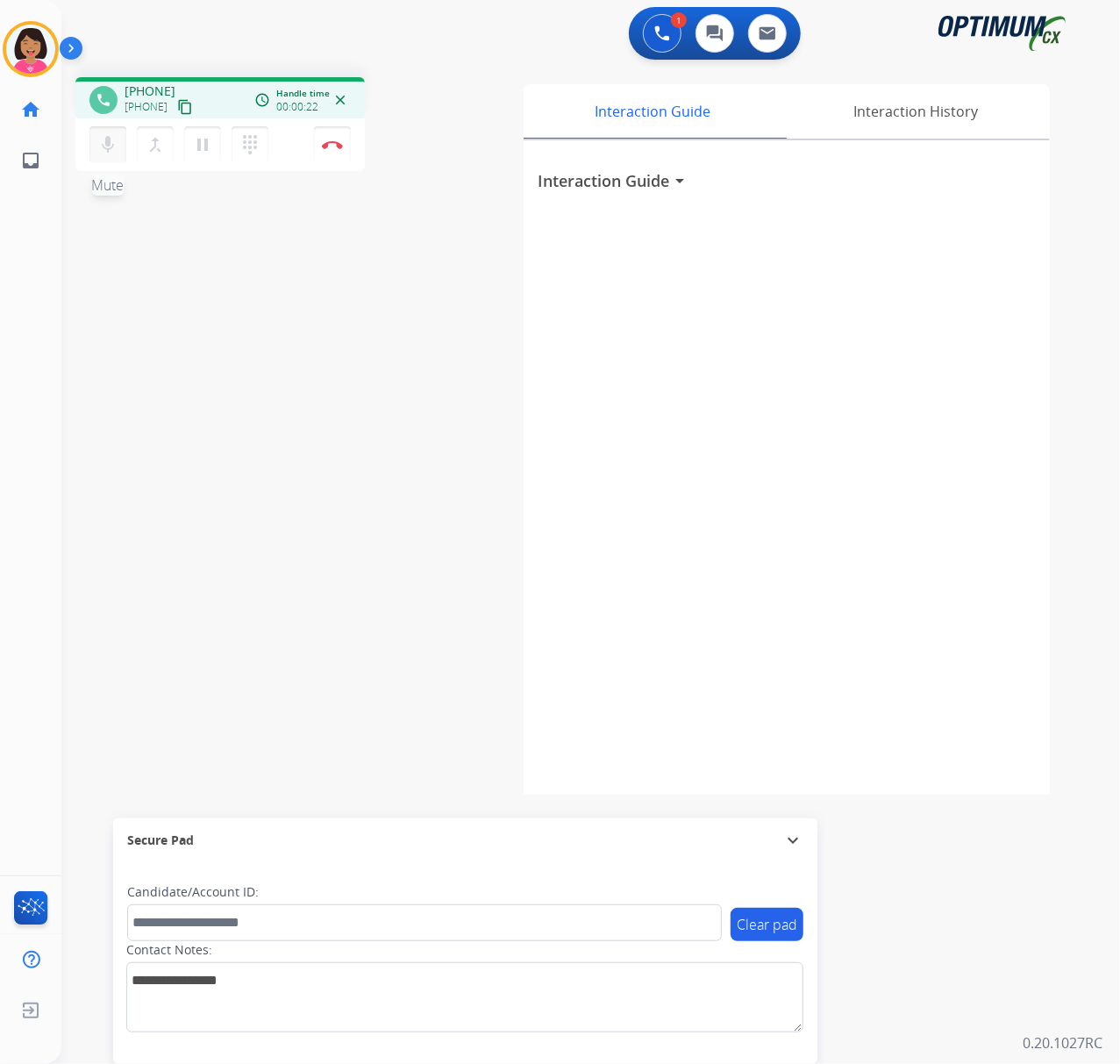 click on "mic" at bounding box center [108, 145] 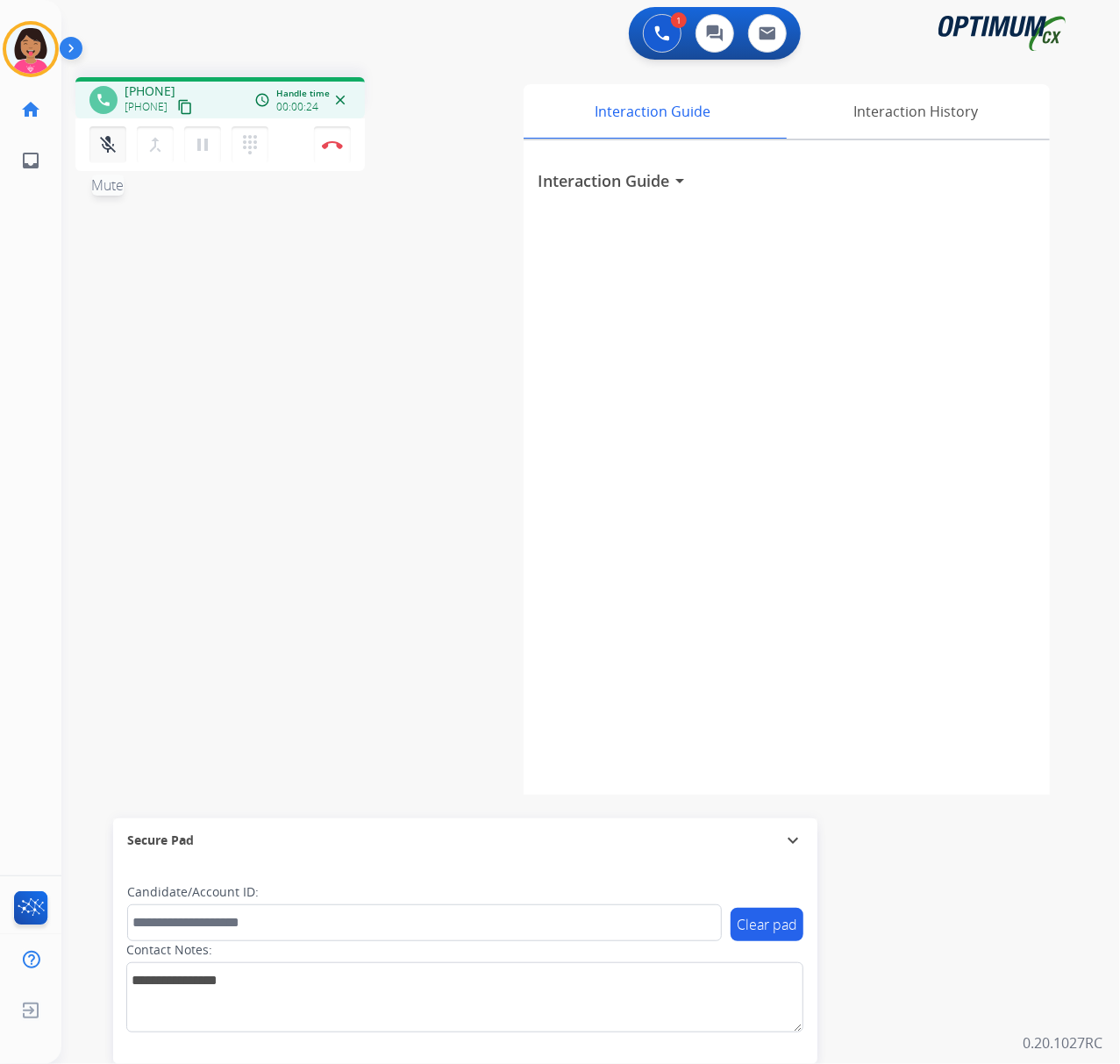 click on "mic_off" at bounding box center [108, 145] 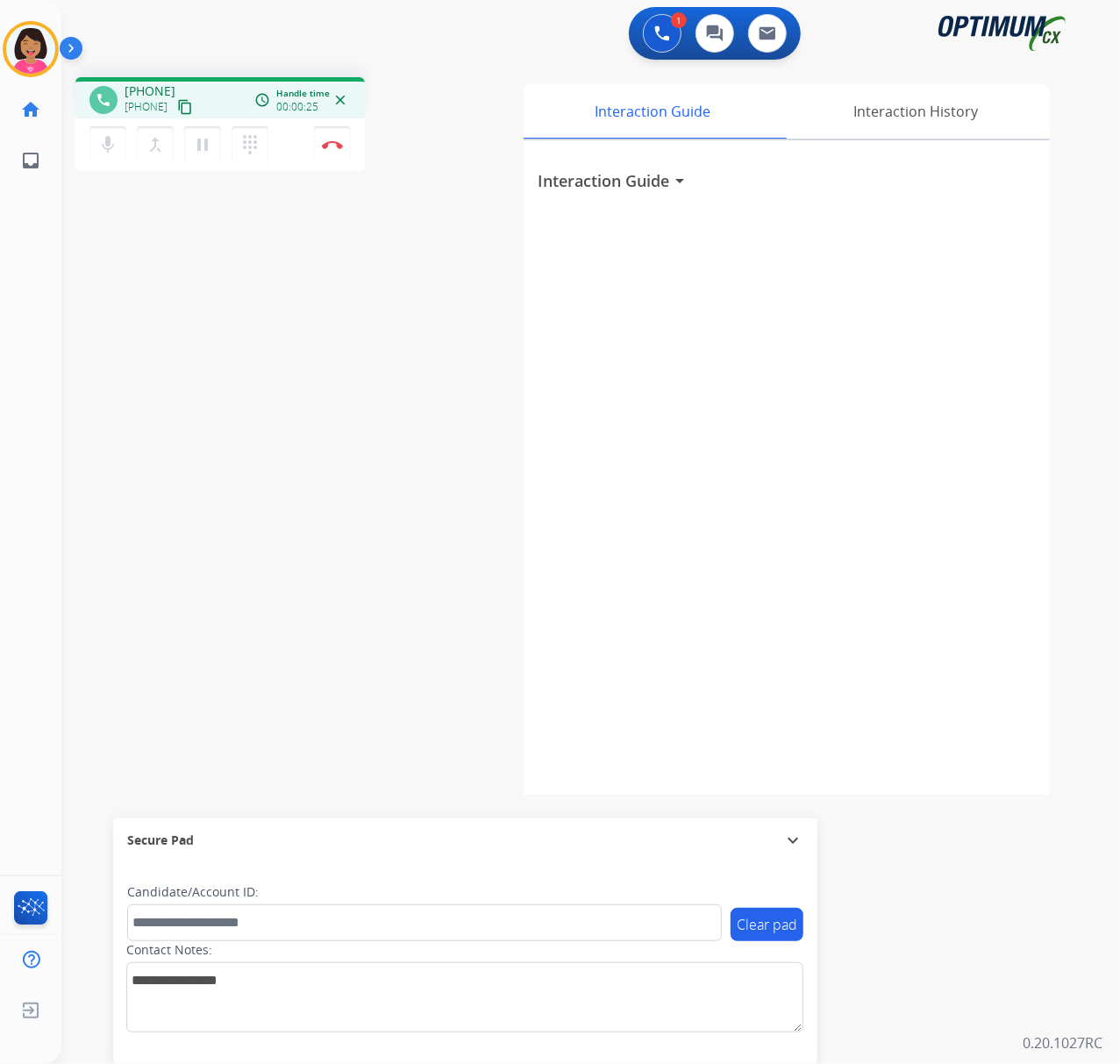 click on "content_copy" at bounding box center [185, 107] 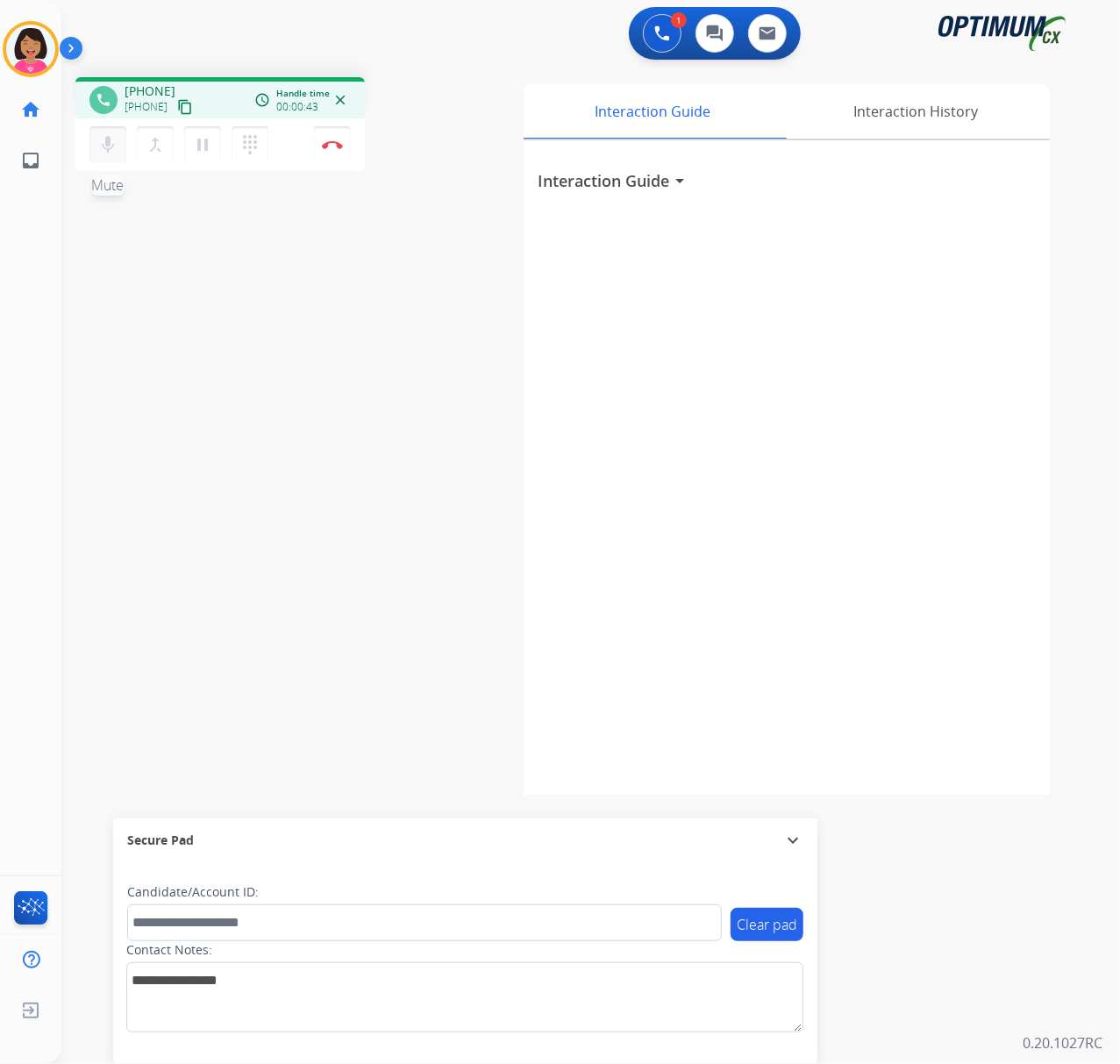 click on "mic Mute" at bounding box center (108, 145) 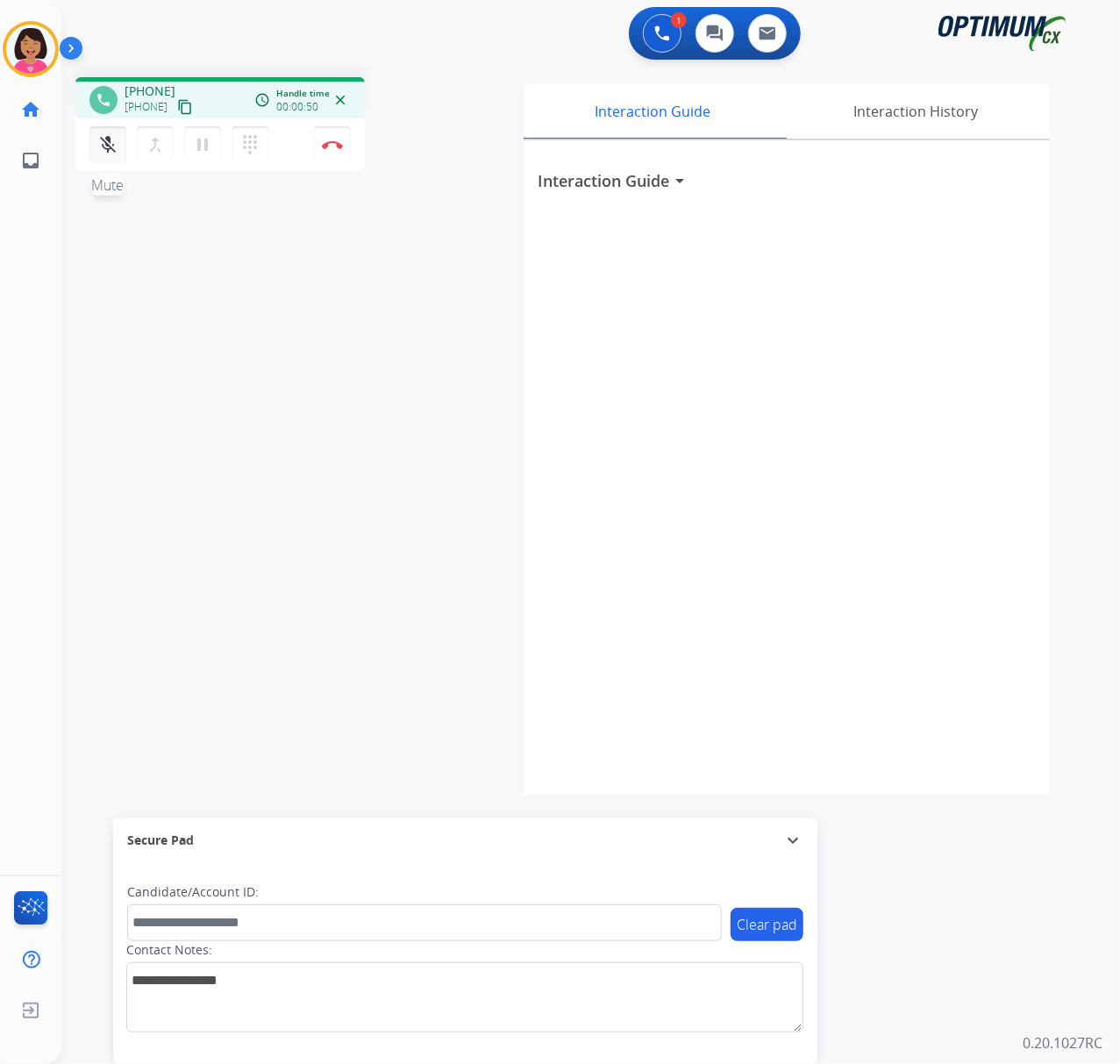 click on "mic_off" at bounding box center [108, 145] 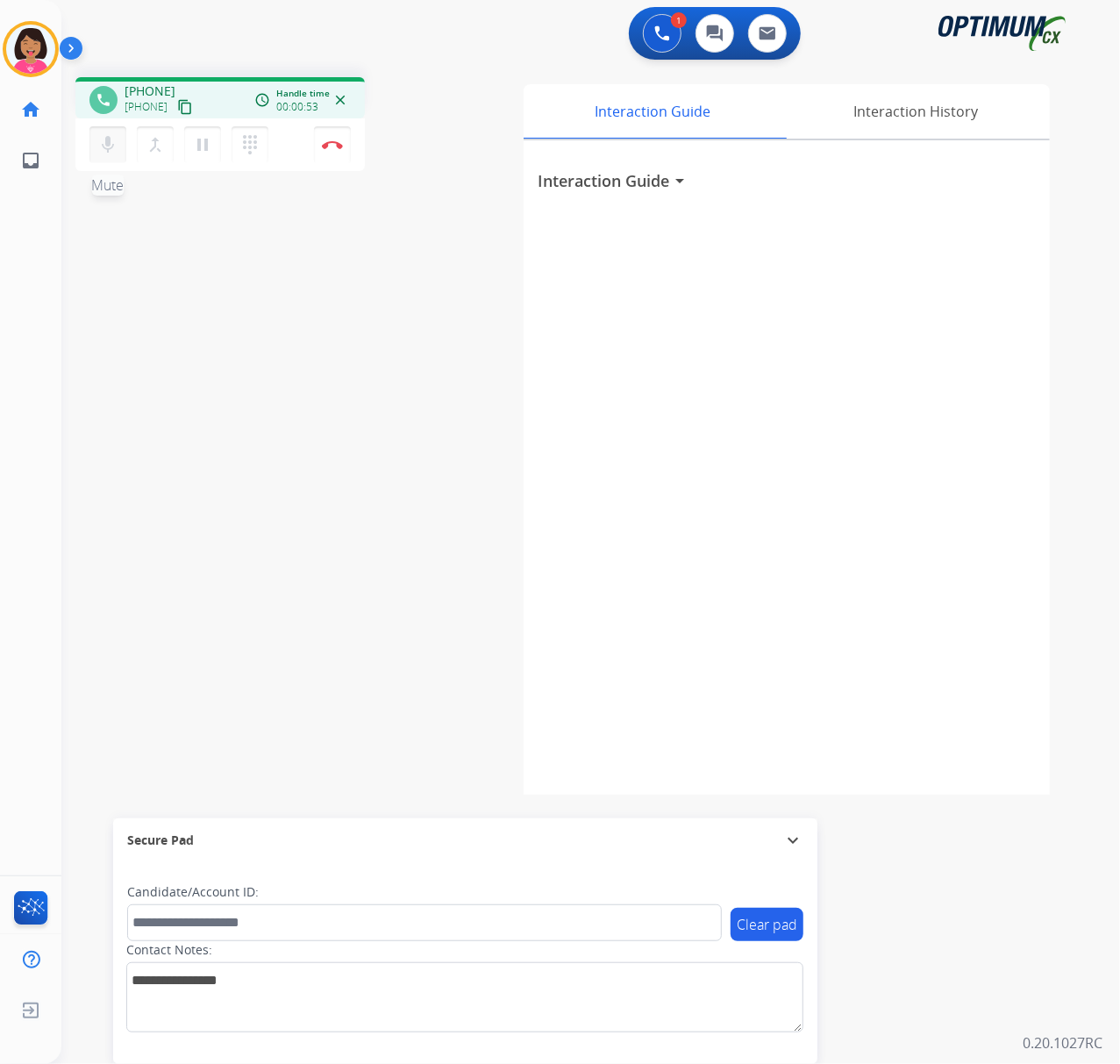 click on "mic" at bounding box center (108, 145) 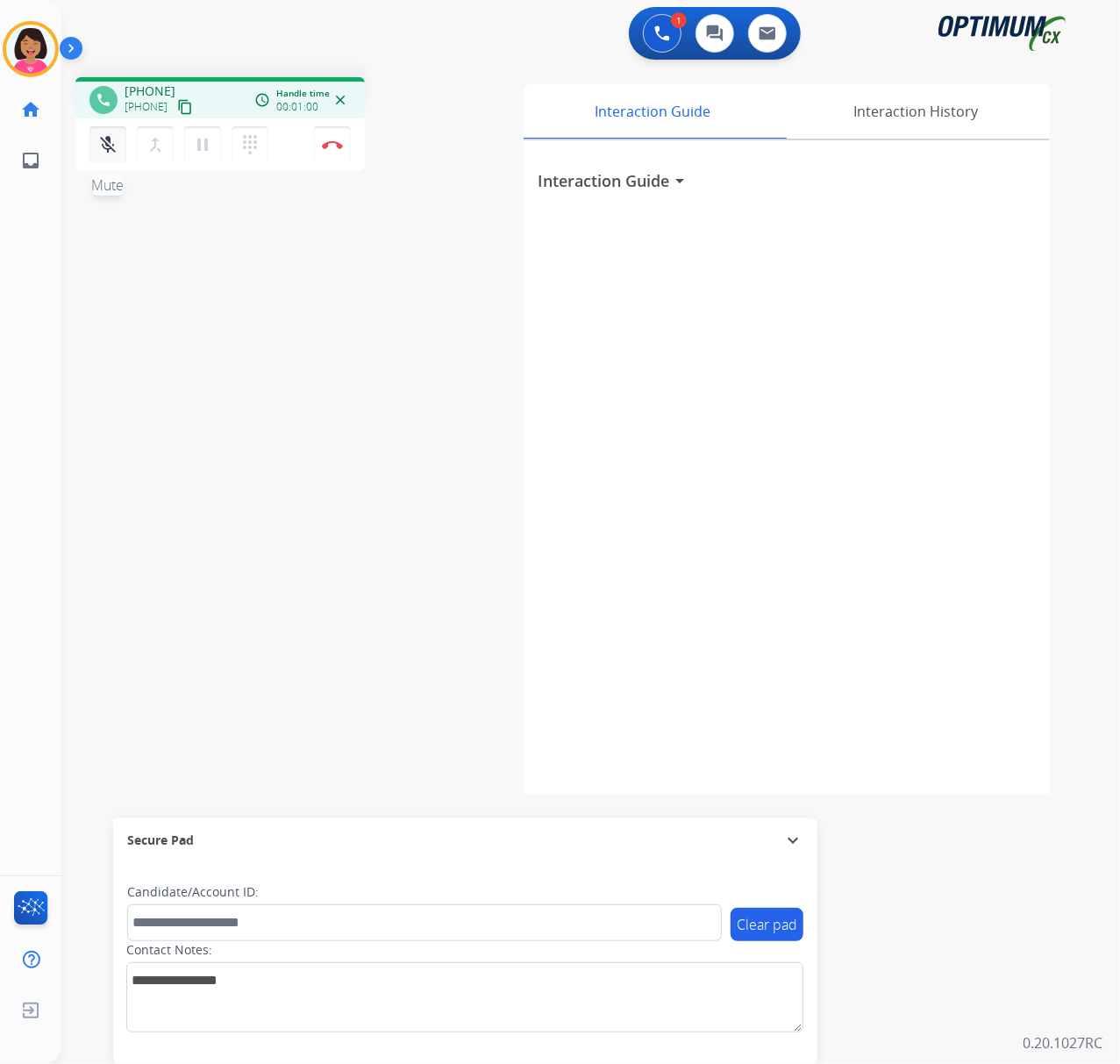 click on "mic_off" at bounding box center (108, 145) 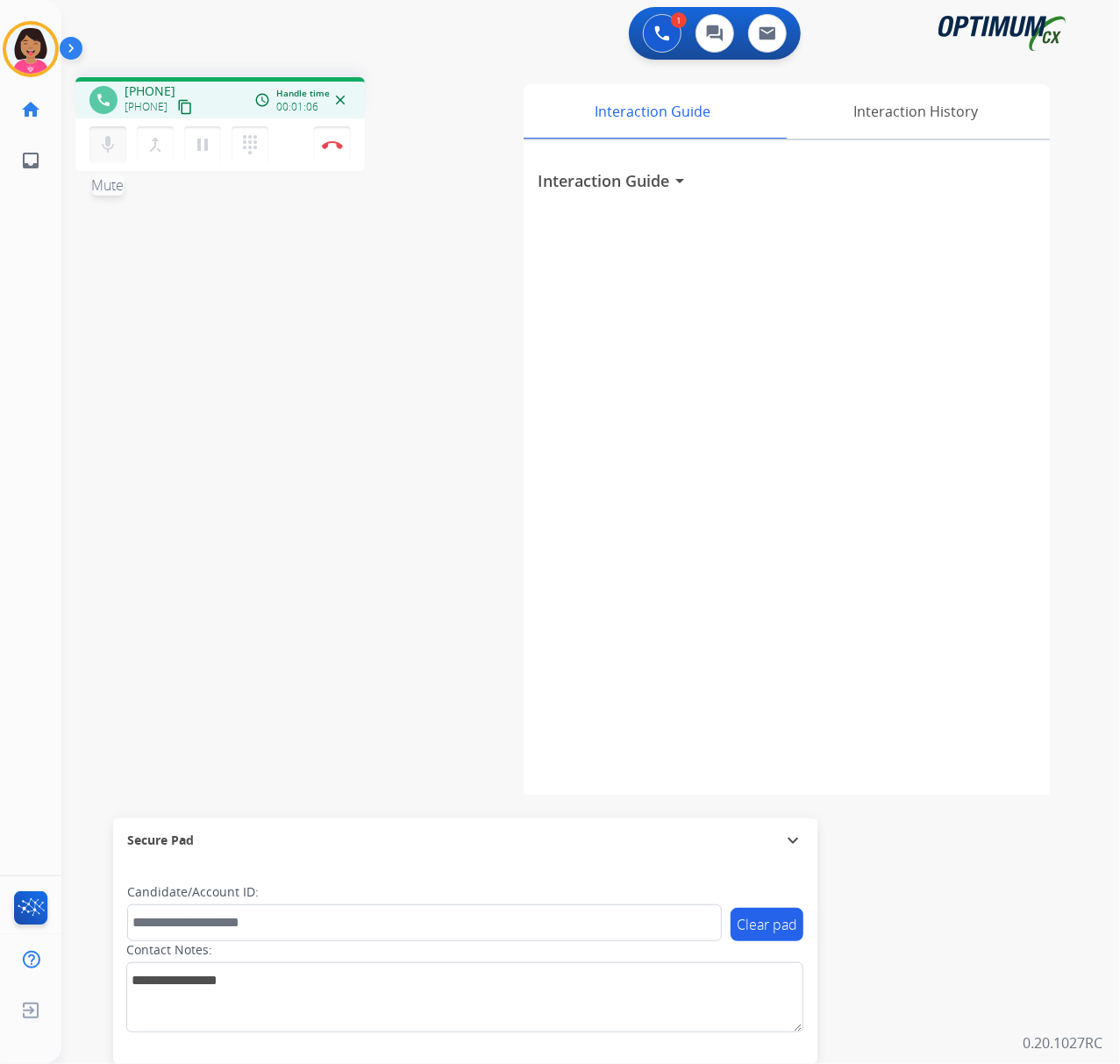 click on "mic" at bounding box center (108, 145) 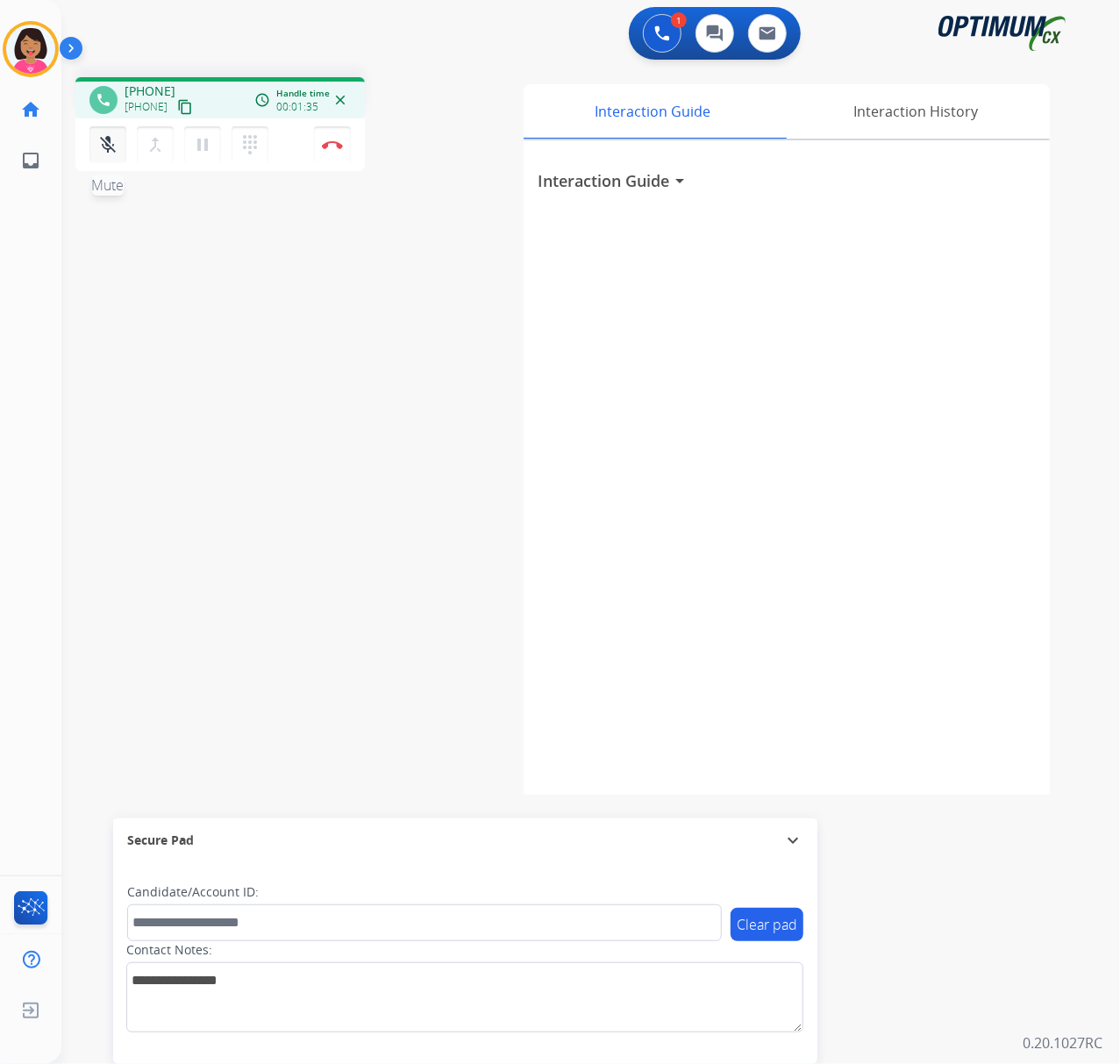 click on "mic_off" at bounding box center (108, 145) 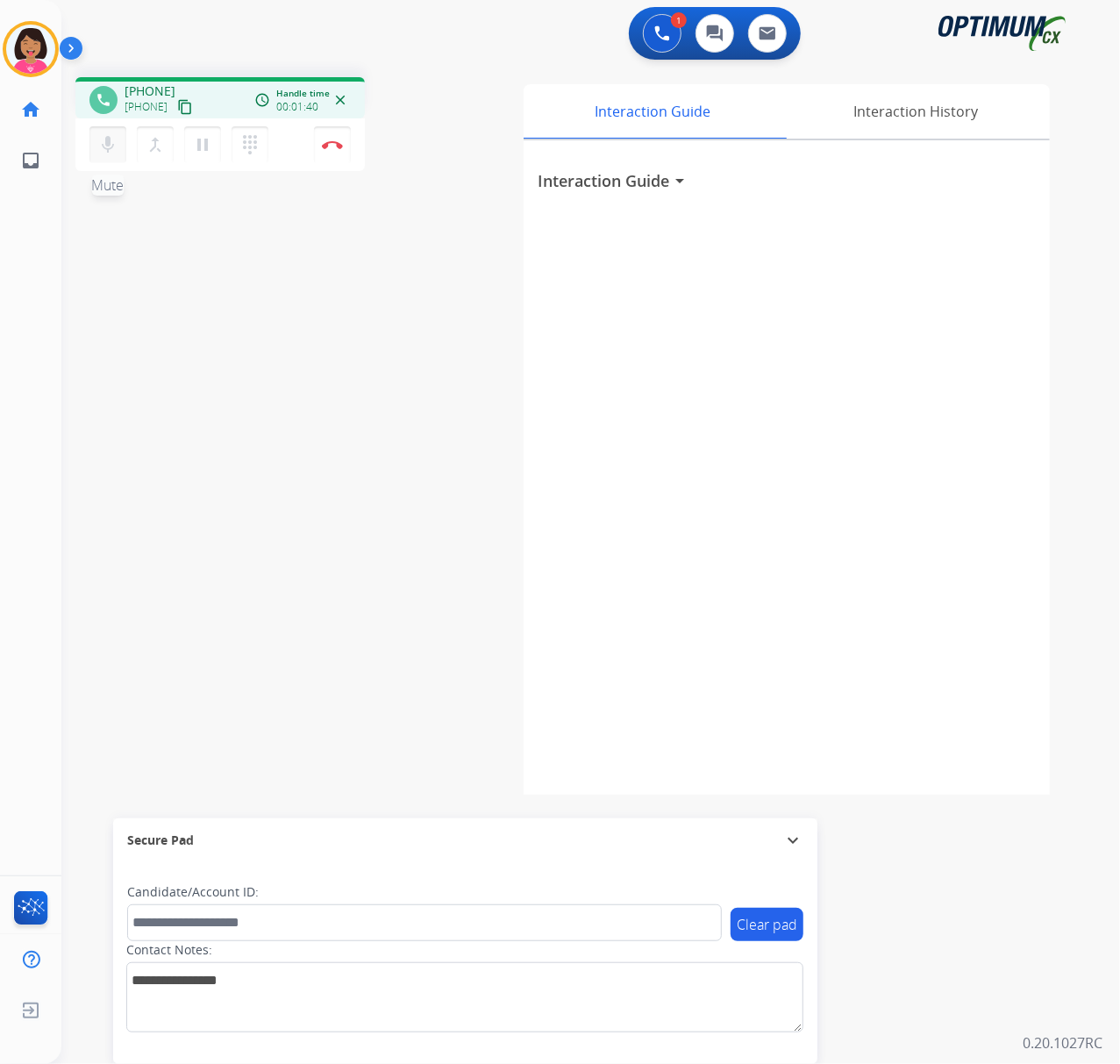click on "mic Mute" at bounding box center (108, 145) 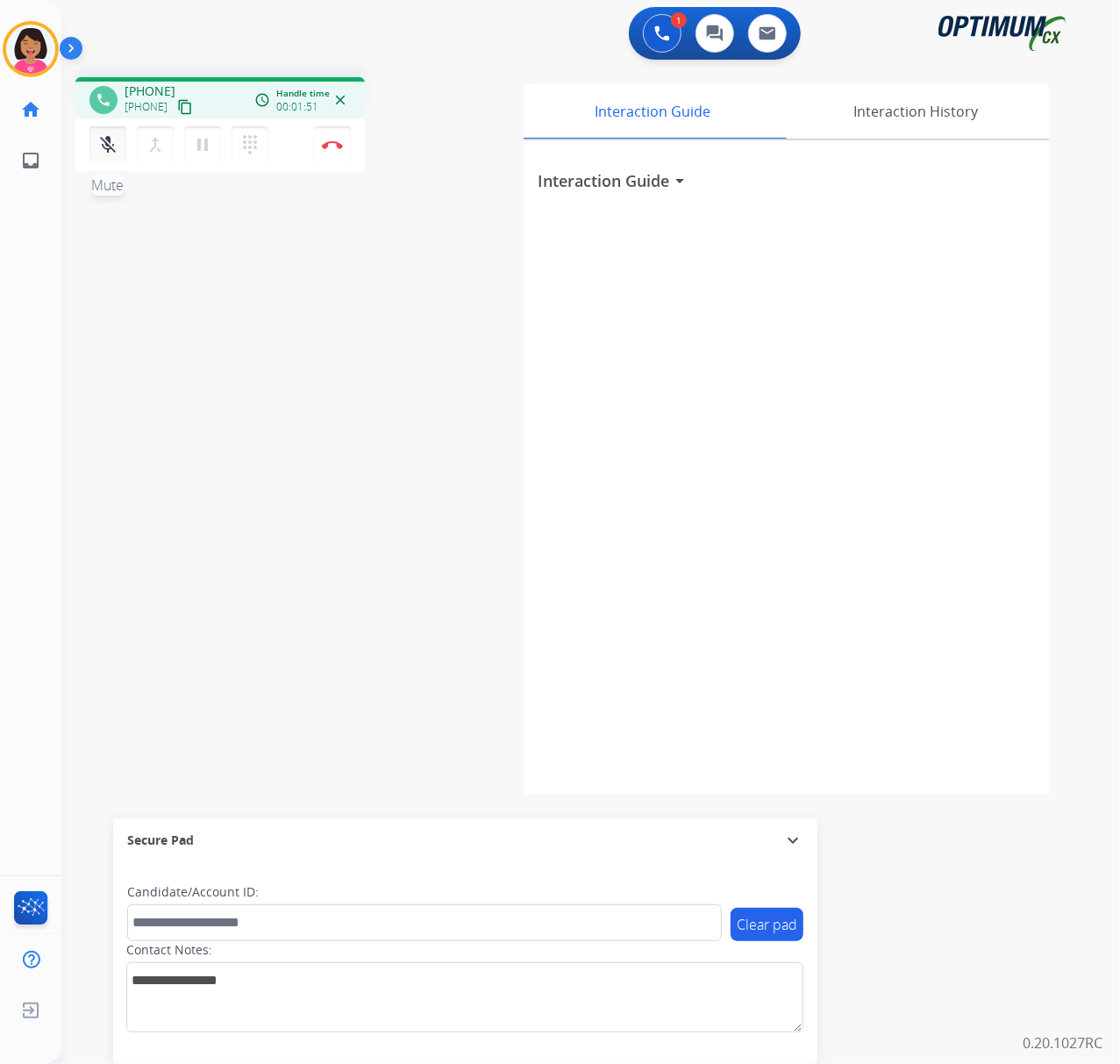 click on "mic_off Mute" at bounding box center [108, 145] 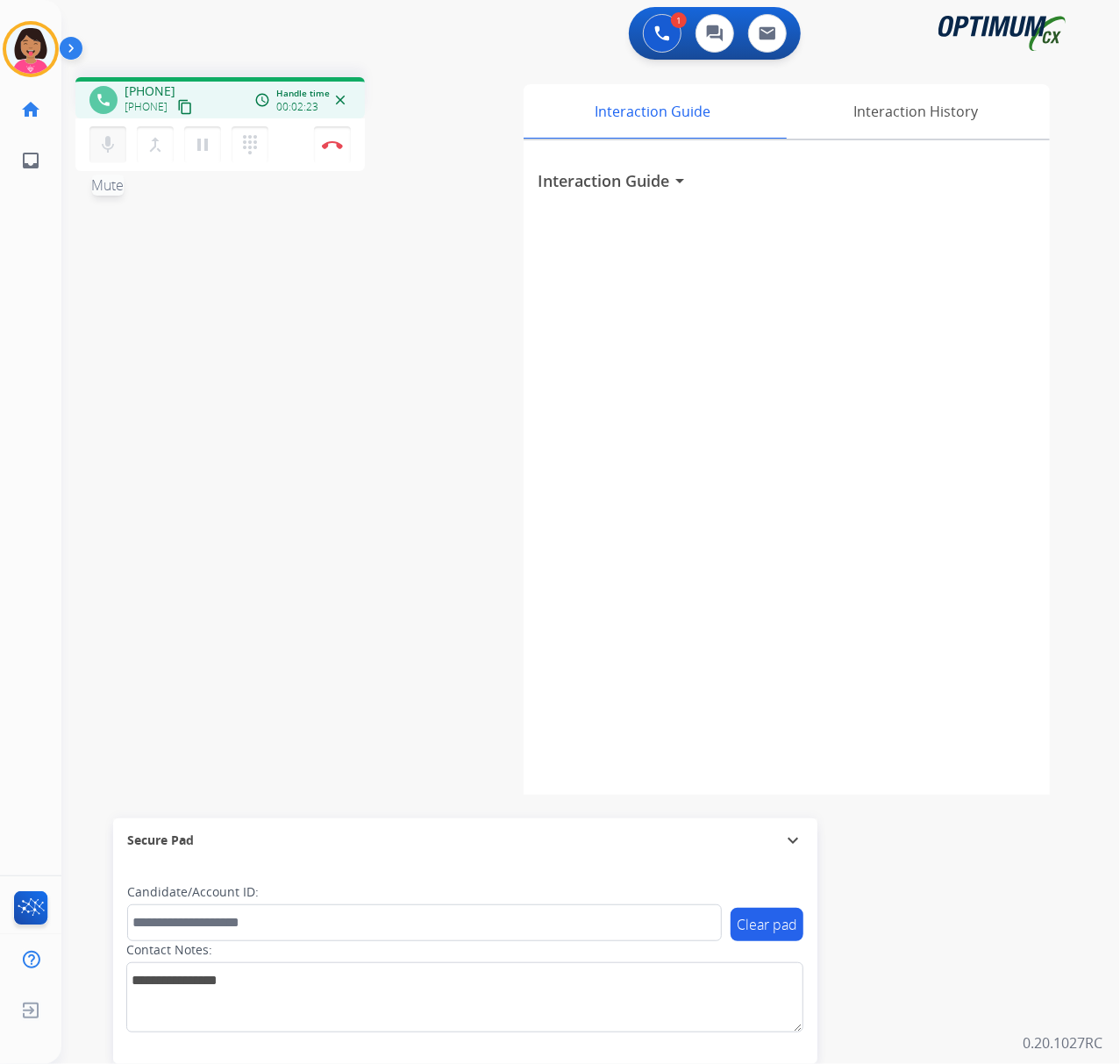 click on "mic" at bounding box center [108, 145] 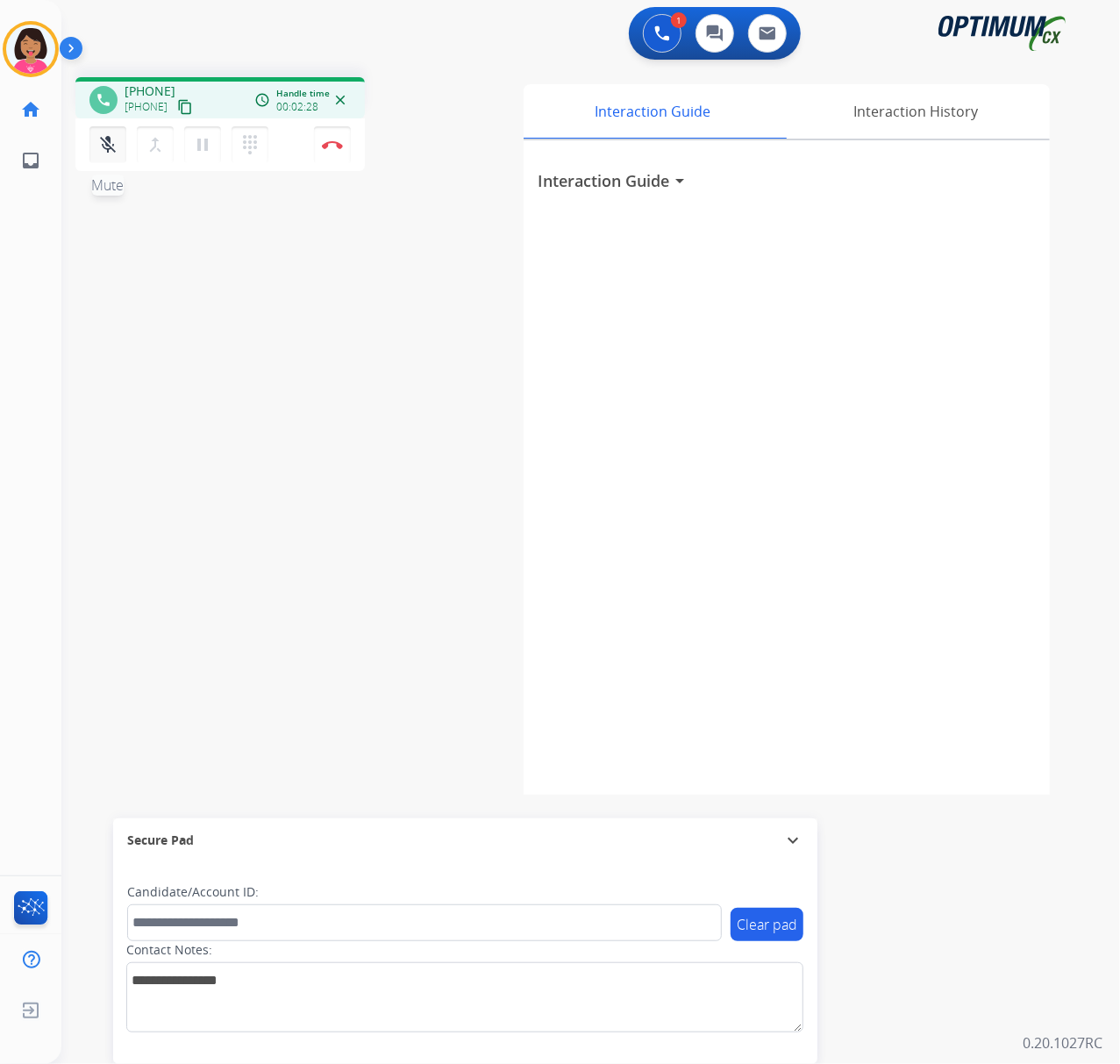 click on "mic_off" at bounding box center (108, 145) 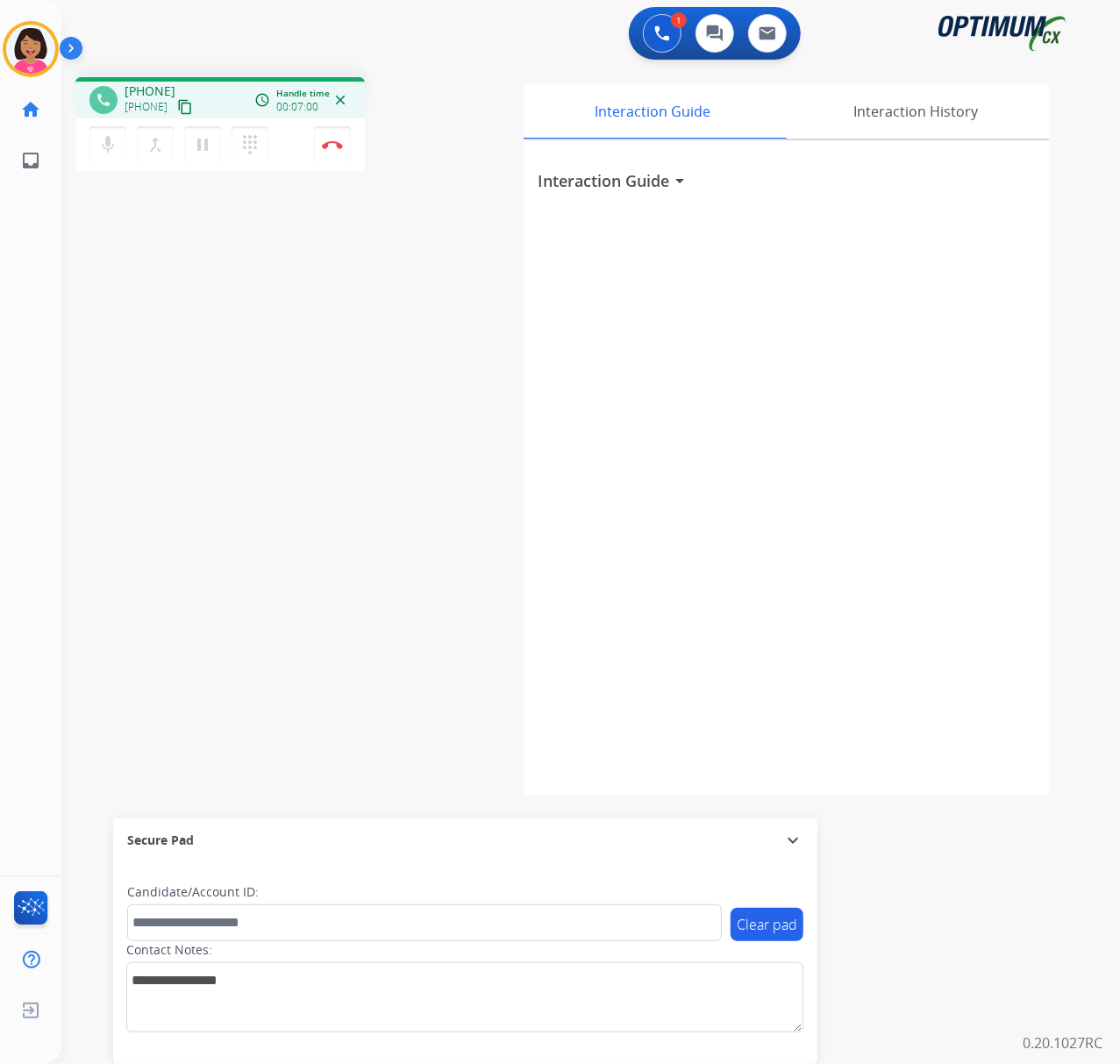 click on "phone [PHONE] [PHONE] content_copy access_time Call metrics Queue   00:07 Hold   00:00 Talk   06:54 Total   07:00 Handle time 00:07:00 close mic Mute merge_type Bridge pause Hold dialpad Dialpad Disconnect swap_horiz Break voice bridge close_fullscreen Connect 3-Way Call merge_type Separate 3-Way Call  Interaction Guide   Interaction History  Interaction Guide arrow_drop_down Secure Pad expand_more Clear pad Candidate/Account ID: Contact Notes:" at bounding box center (569, 429) 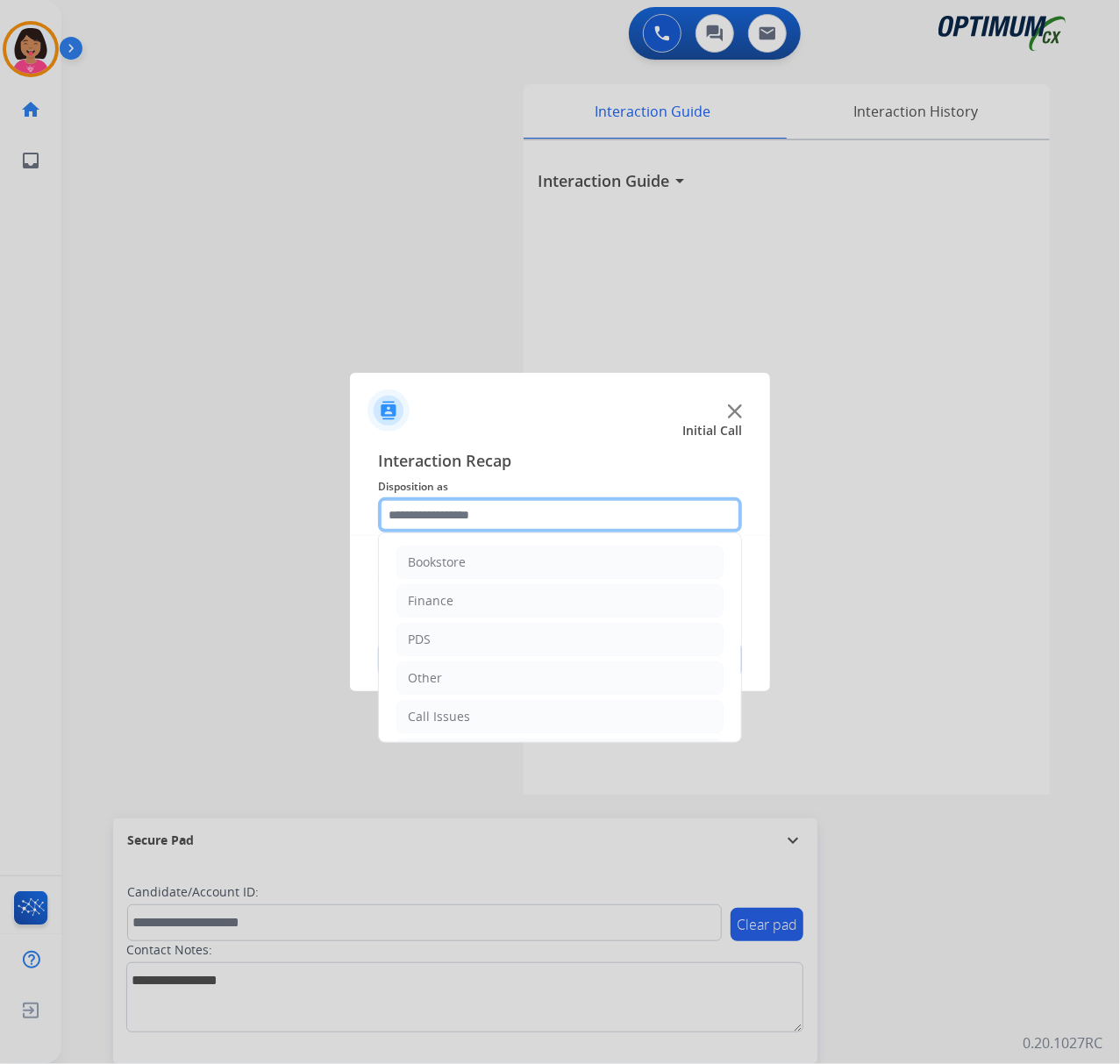 click 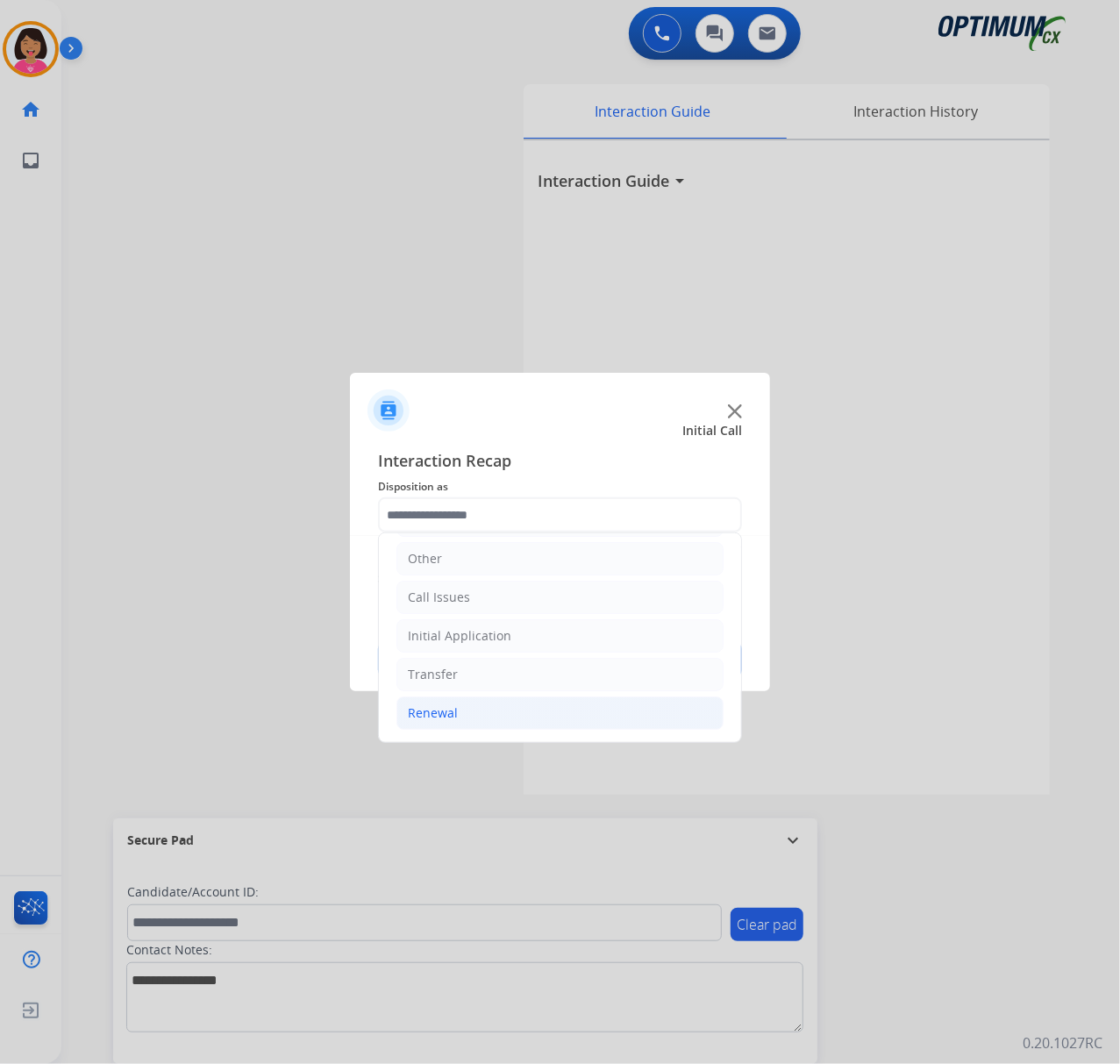 click on "Renewal" 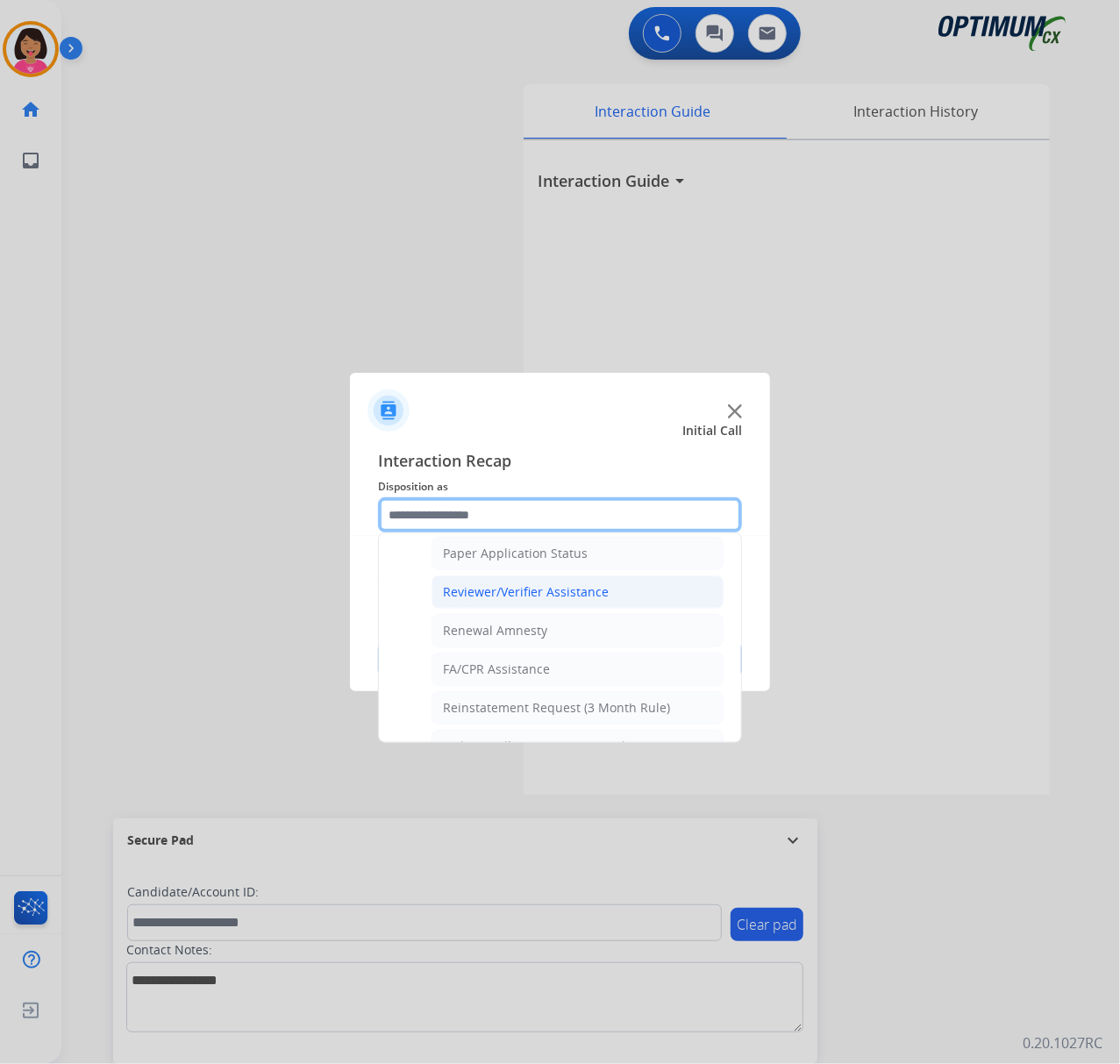 scroll, scrollTop: 691, scrollLeft: 0, axis: vertical 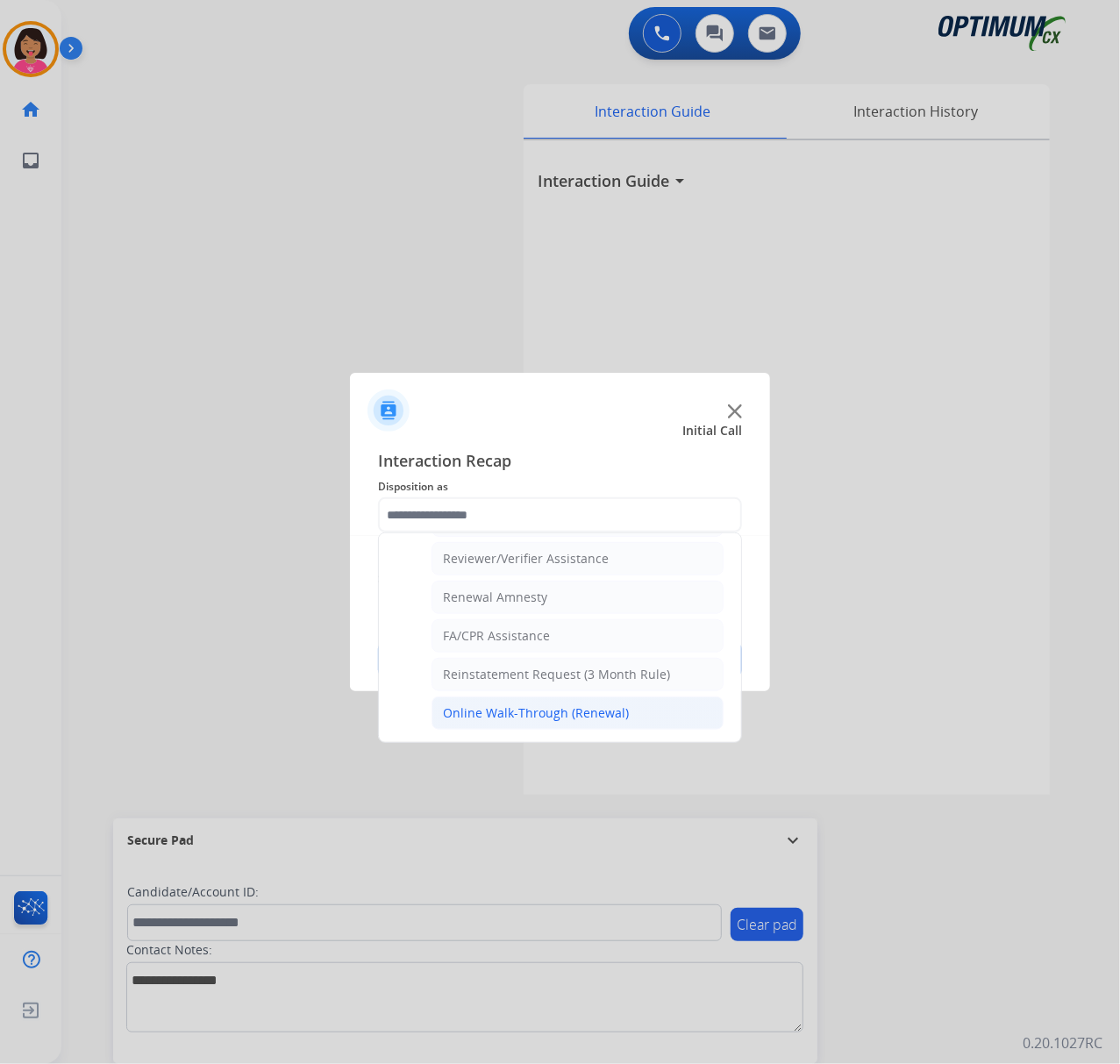 click on "Online Walk-Through (Renewal)" 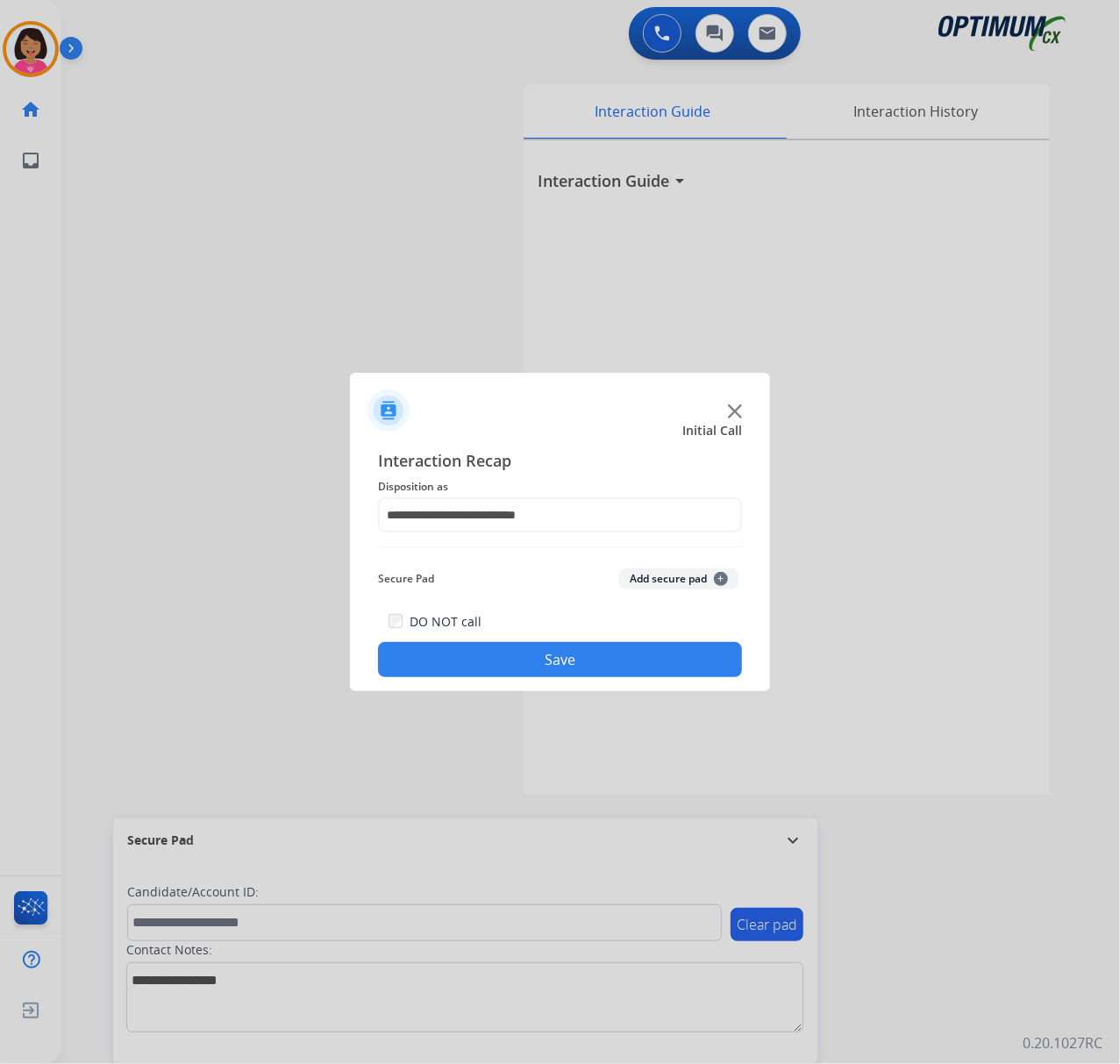 click on "Save" 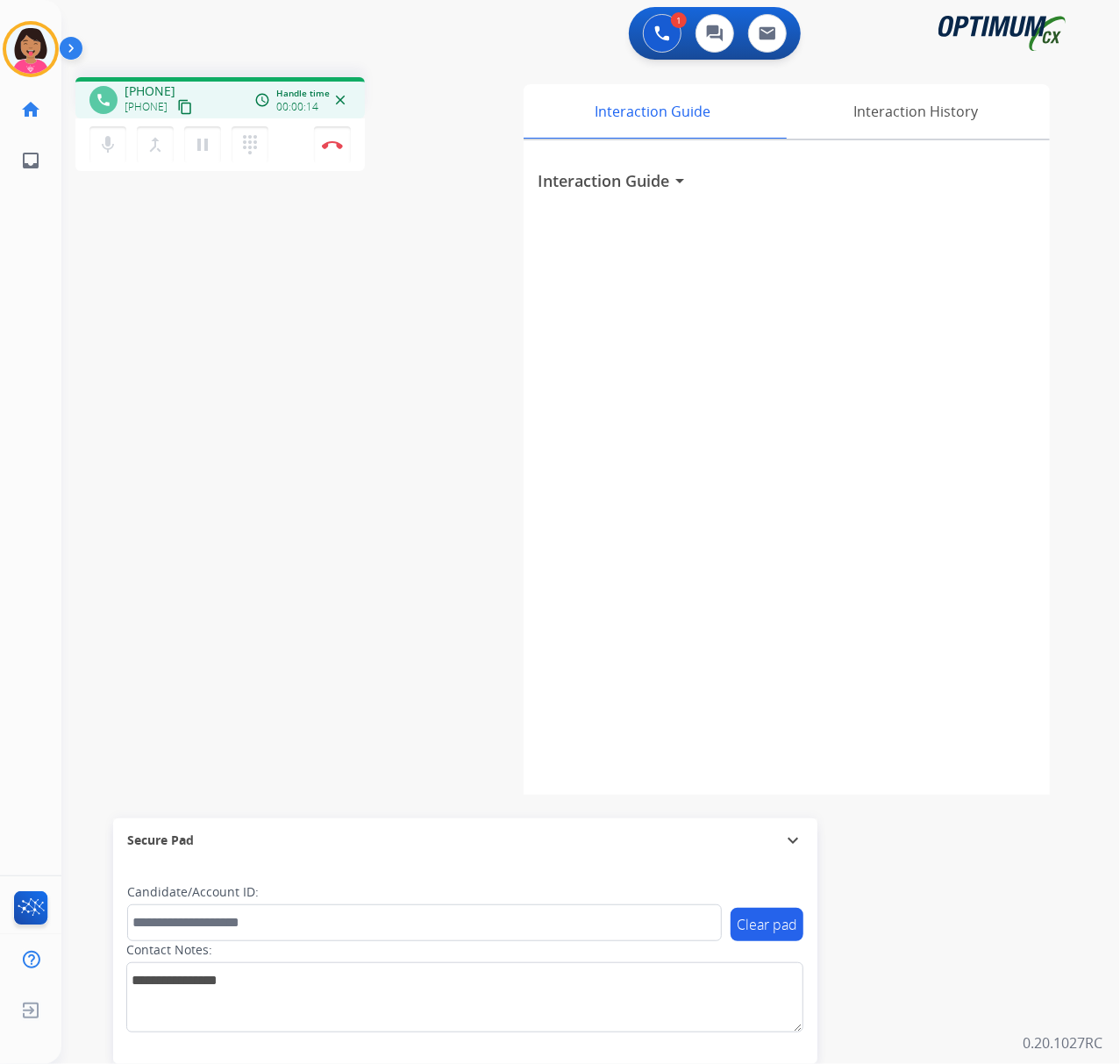 click on "content_copy" at bounding box center [185, 107] 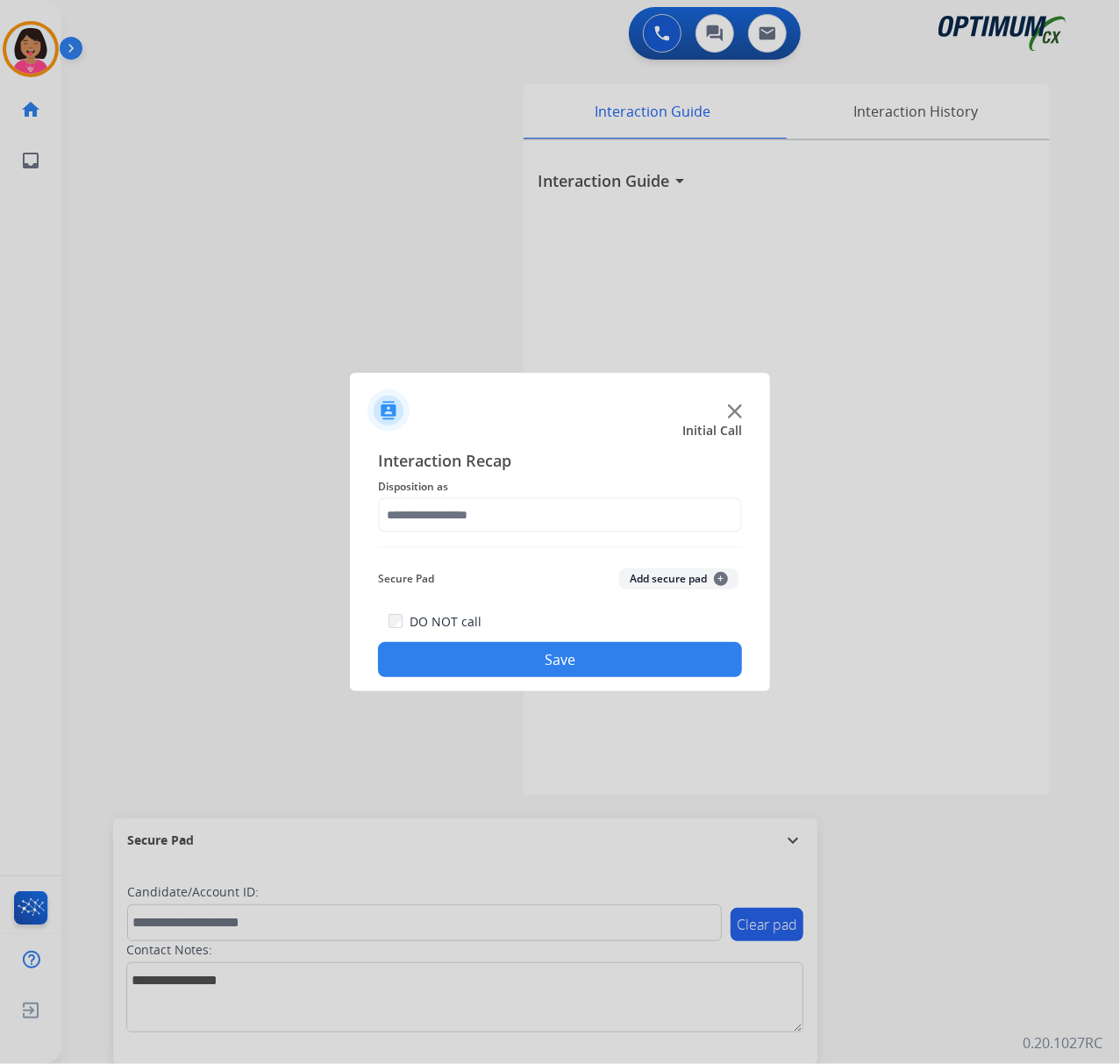 click at bounding box center (560, 532) 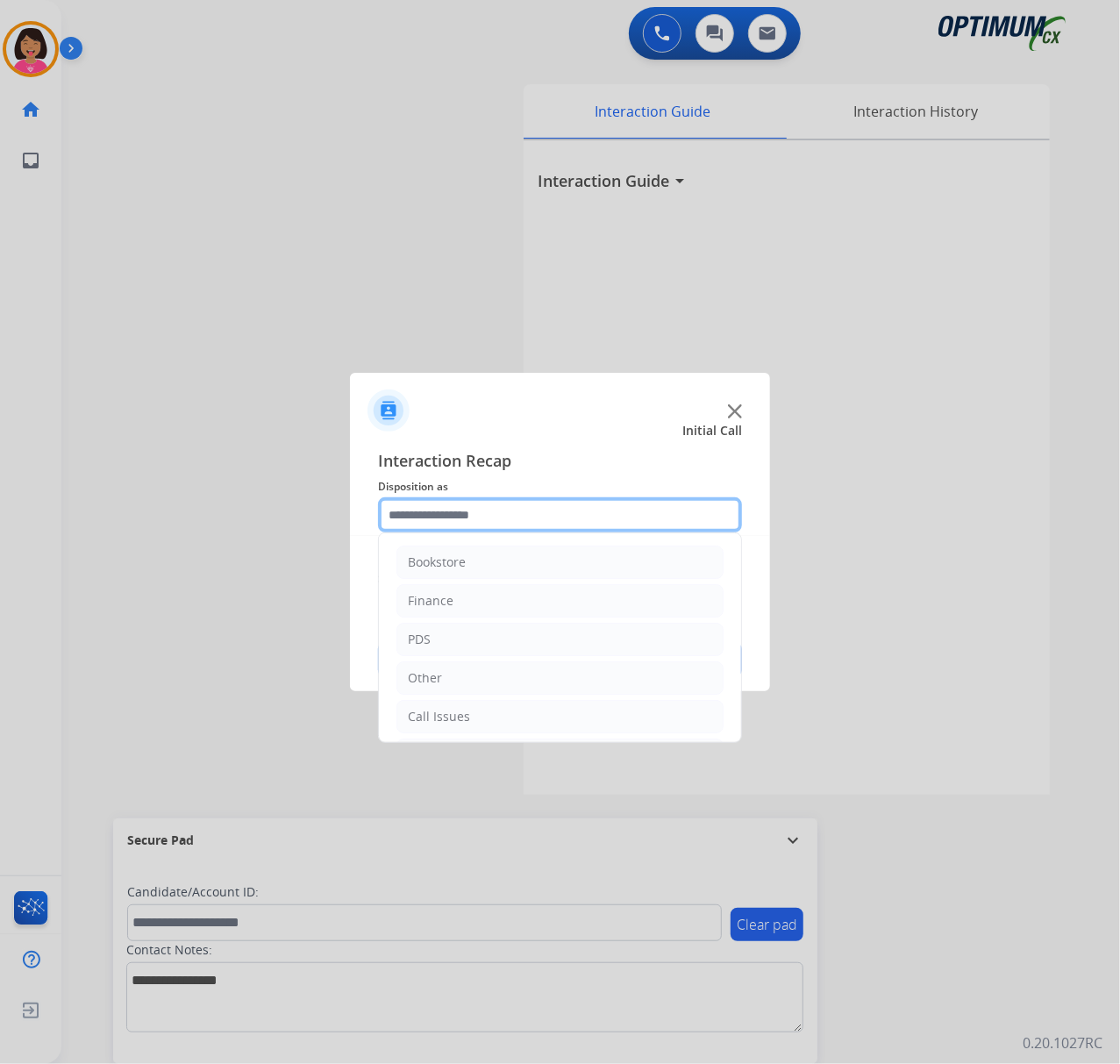 click 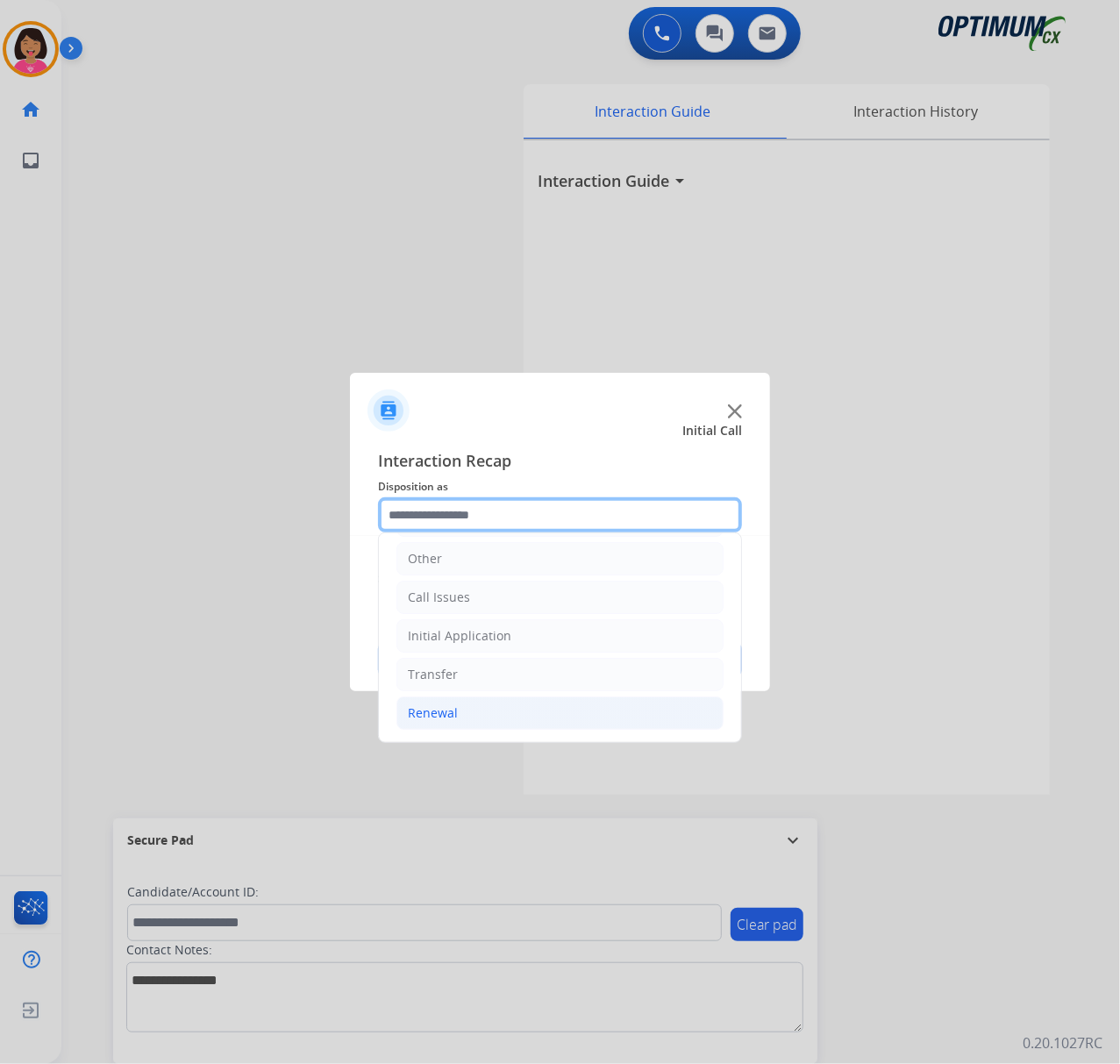scroll, scrollTop: 125, scrollLeft: 0, axis: vertical 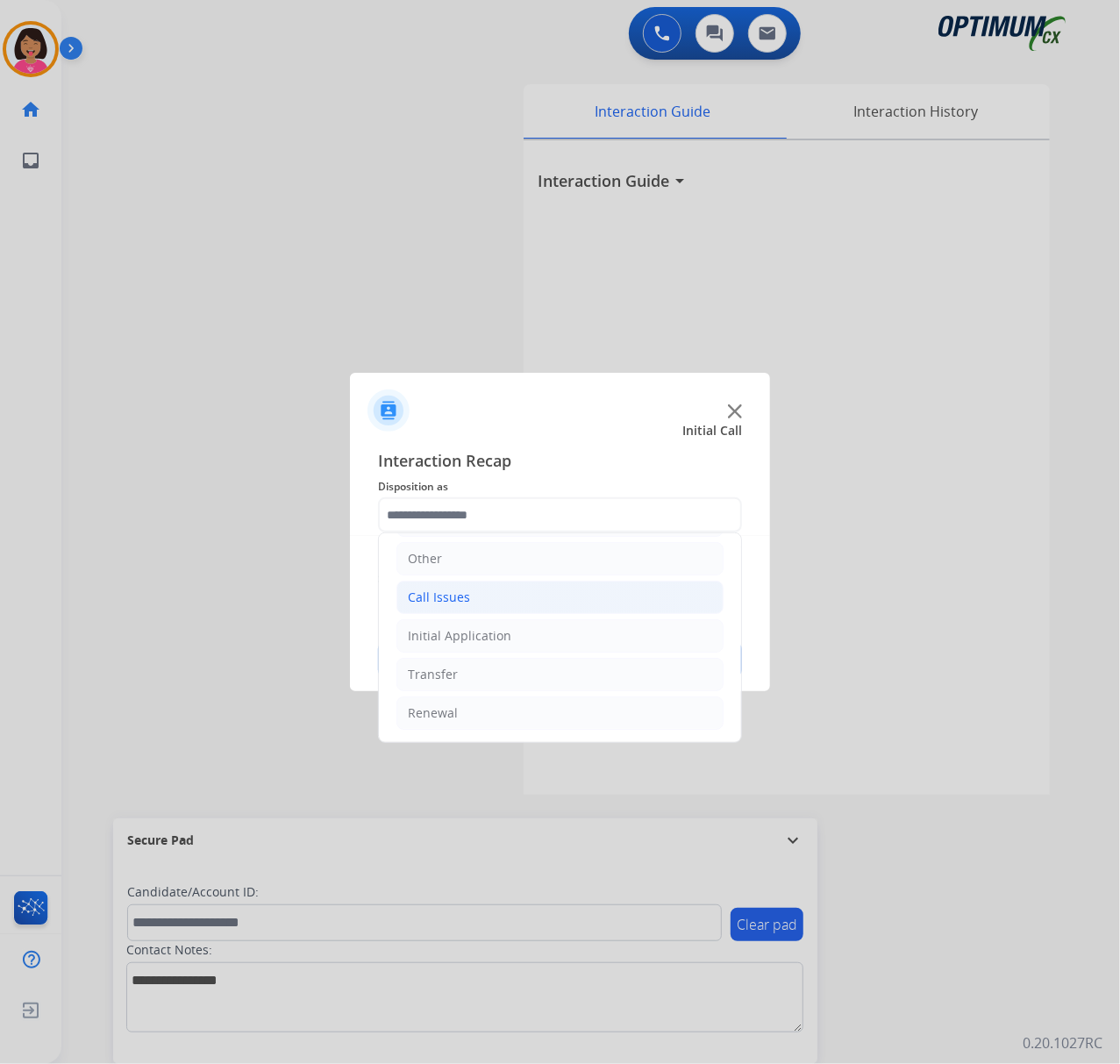 click on "Call Issues" 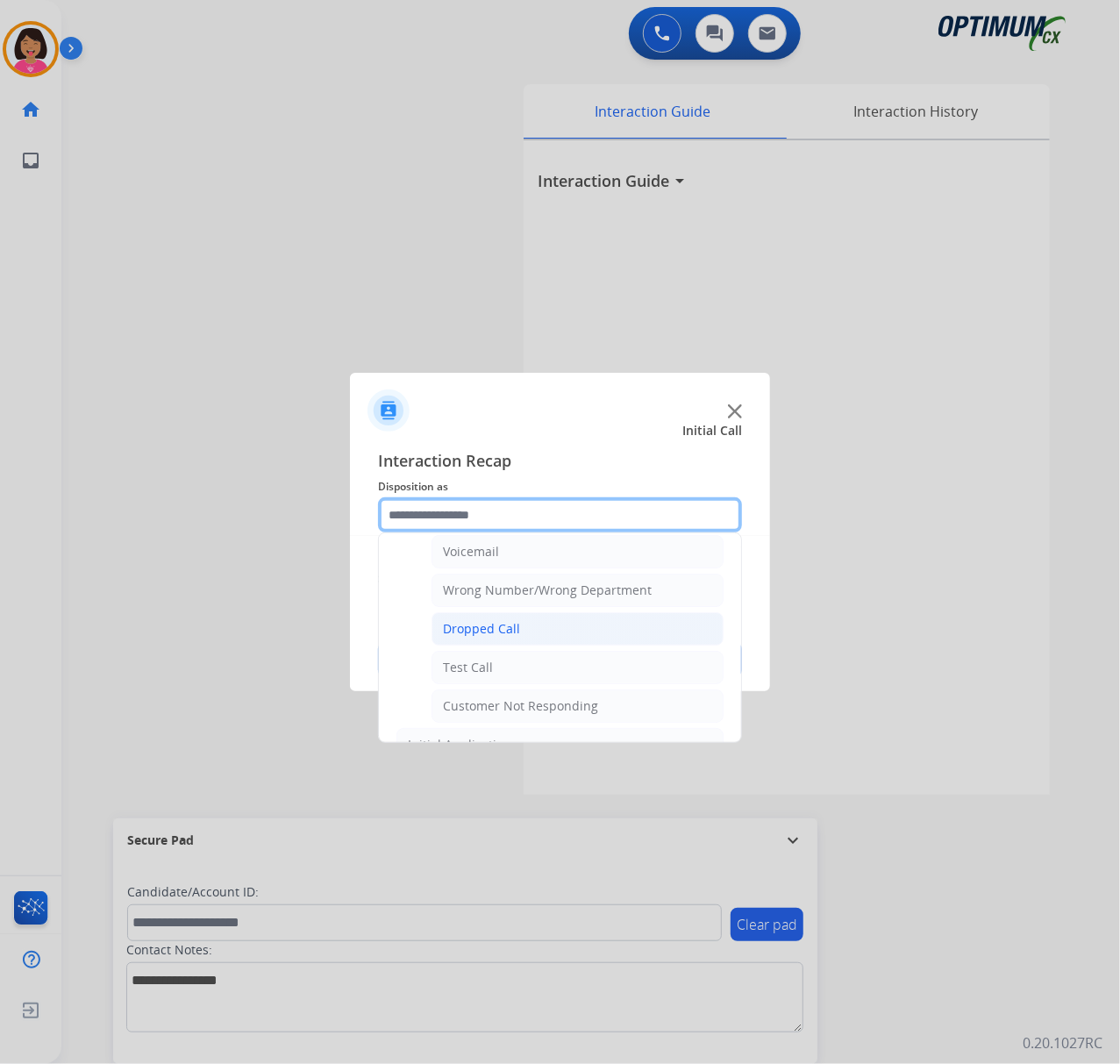 scroll, scrollTop: 242, scrollLeft: 0, axis: vertical 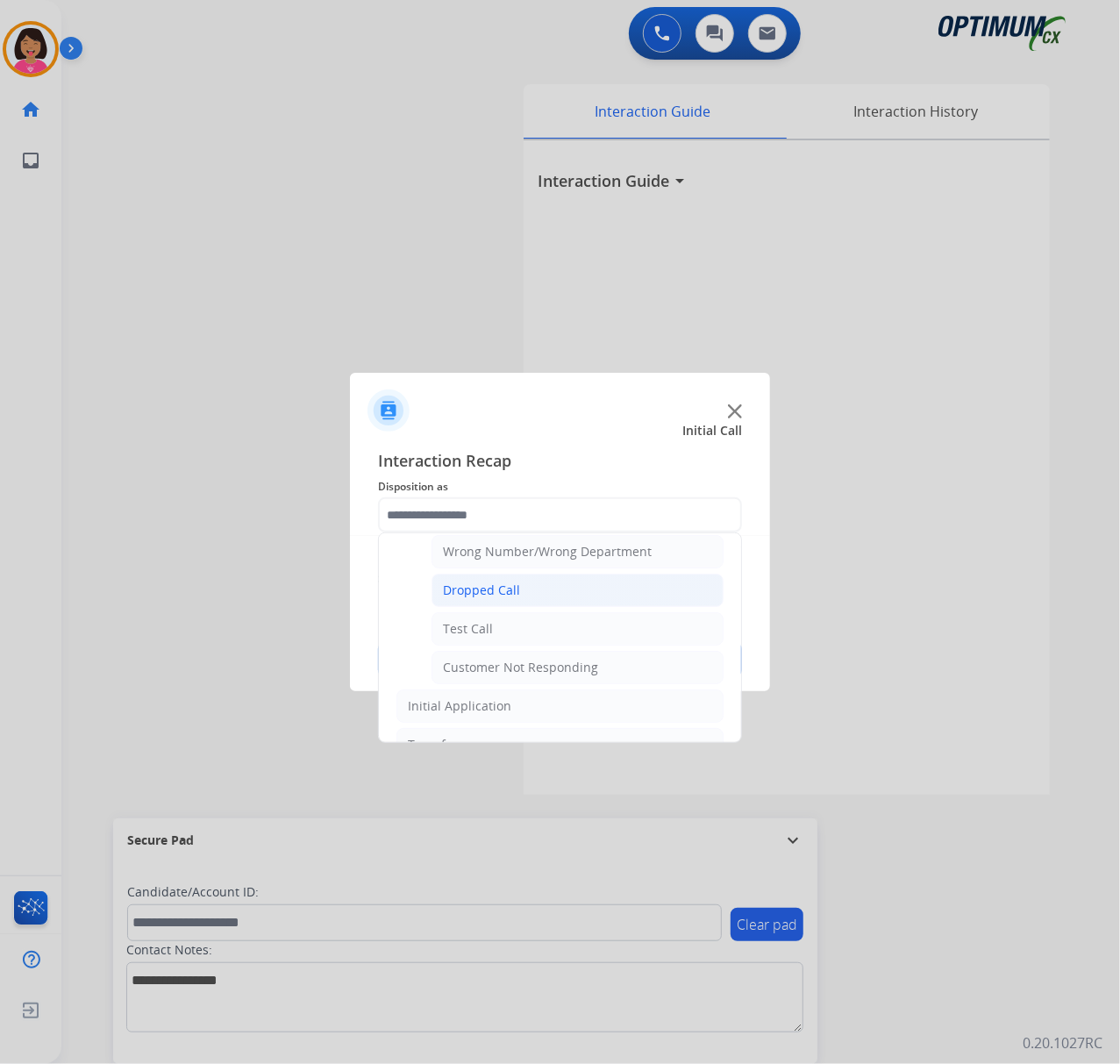 click on "Dropped Call" 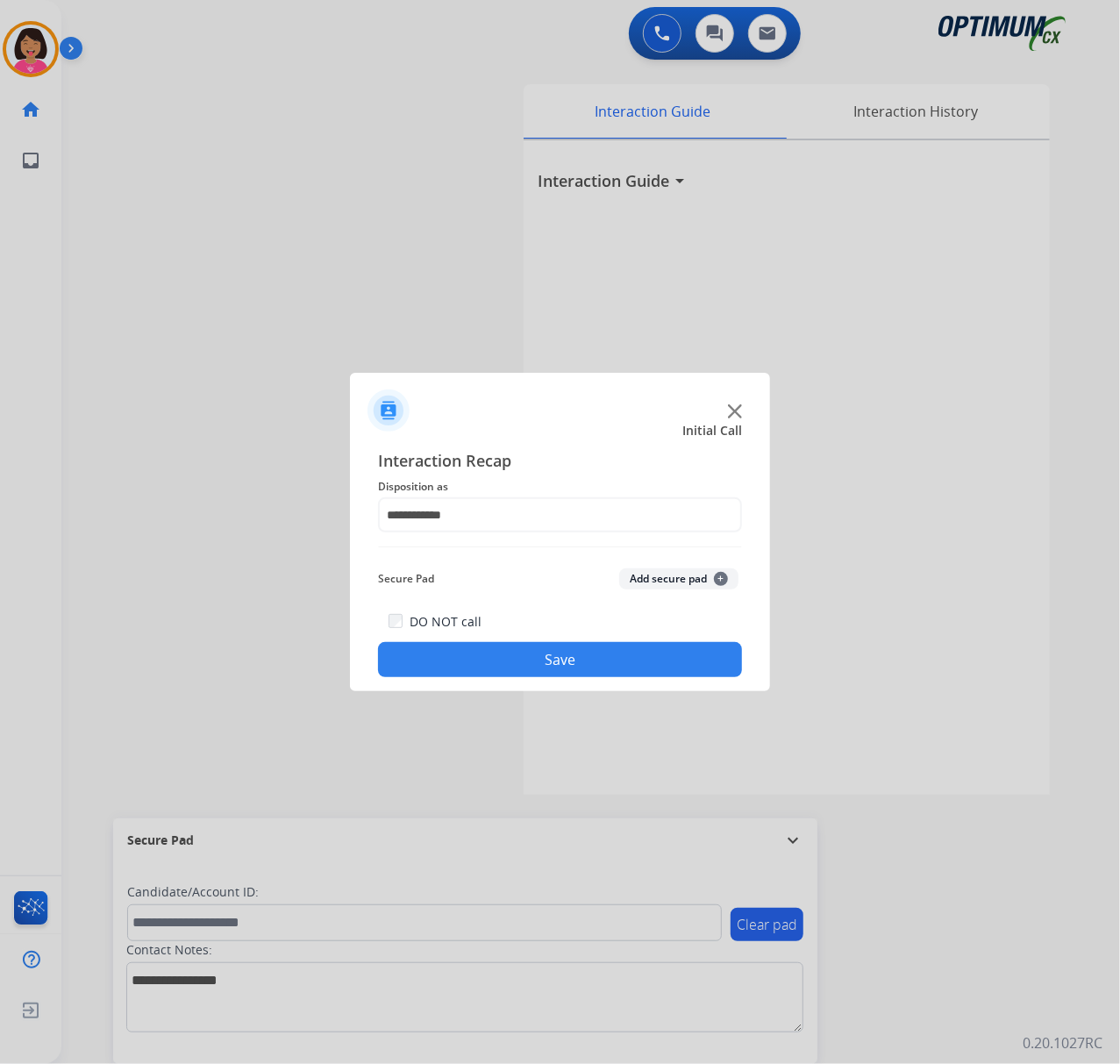 click on "Save" 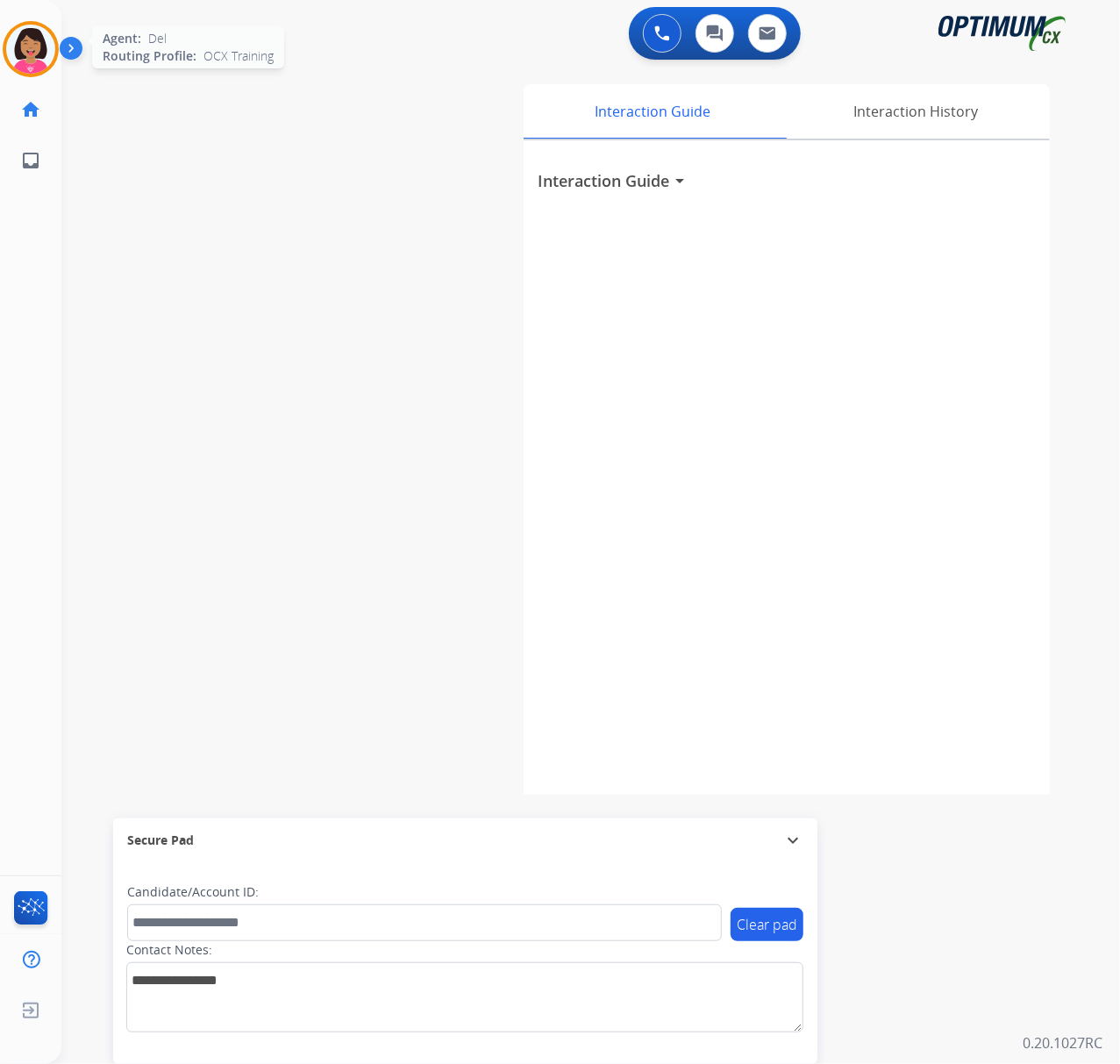 click at bounding box center [31, 49] 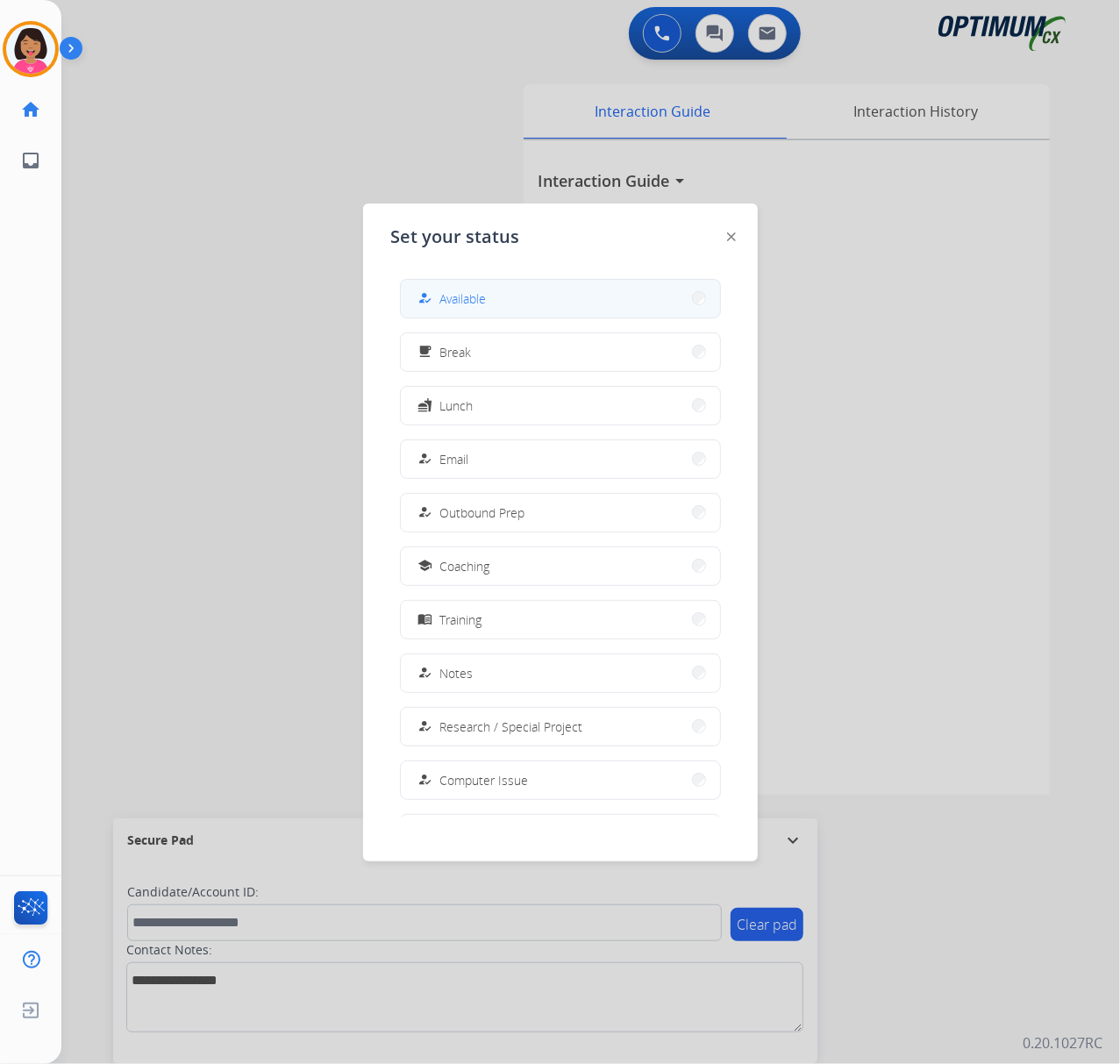 click on "Available" at bounding box center (463, 298) 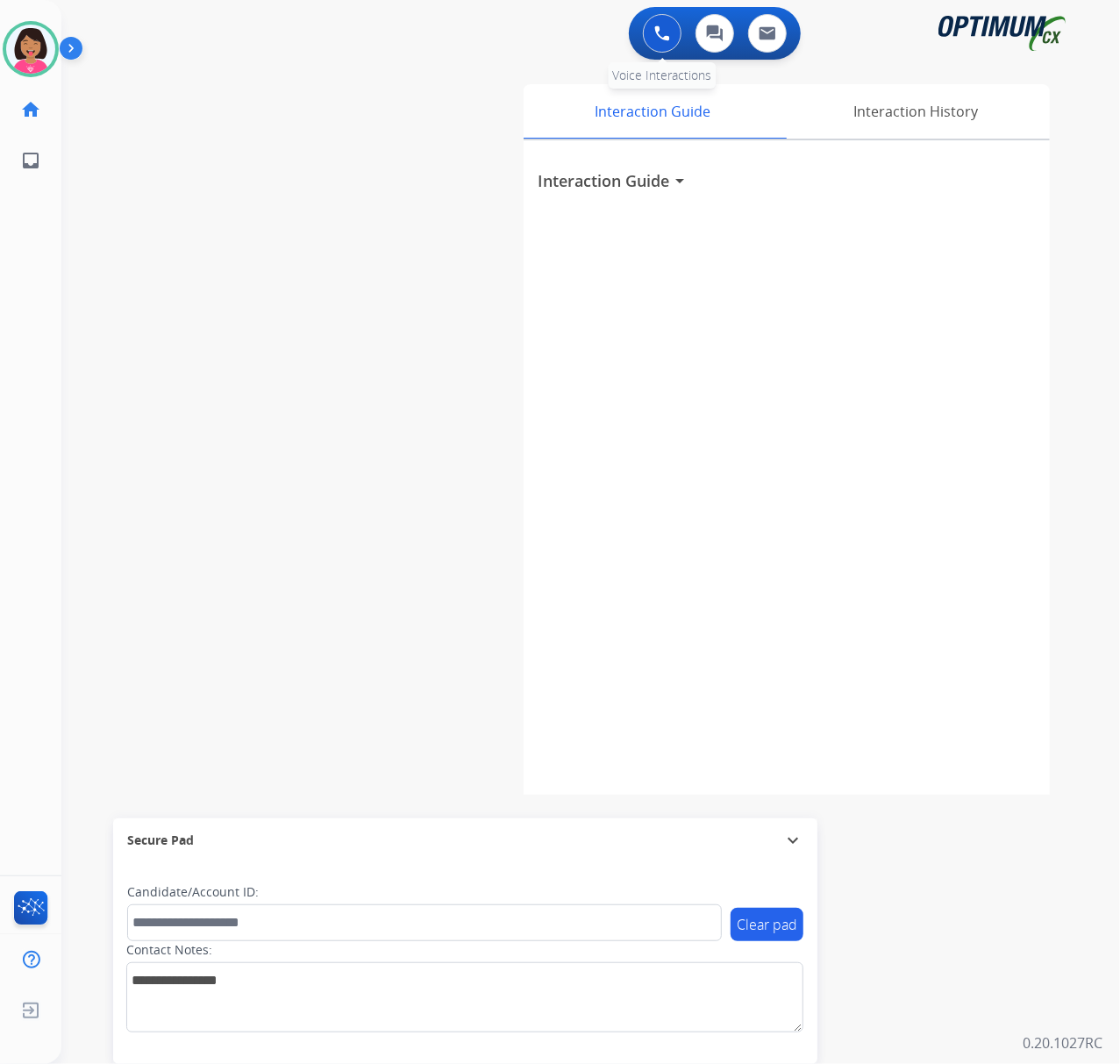 click at bounding box center [662, 33] 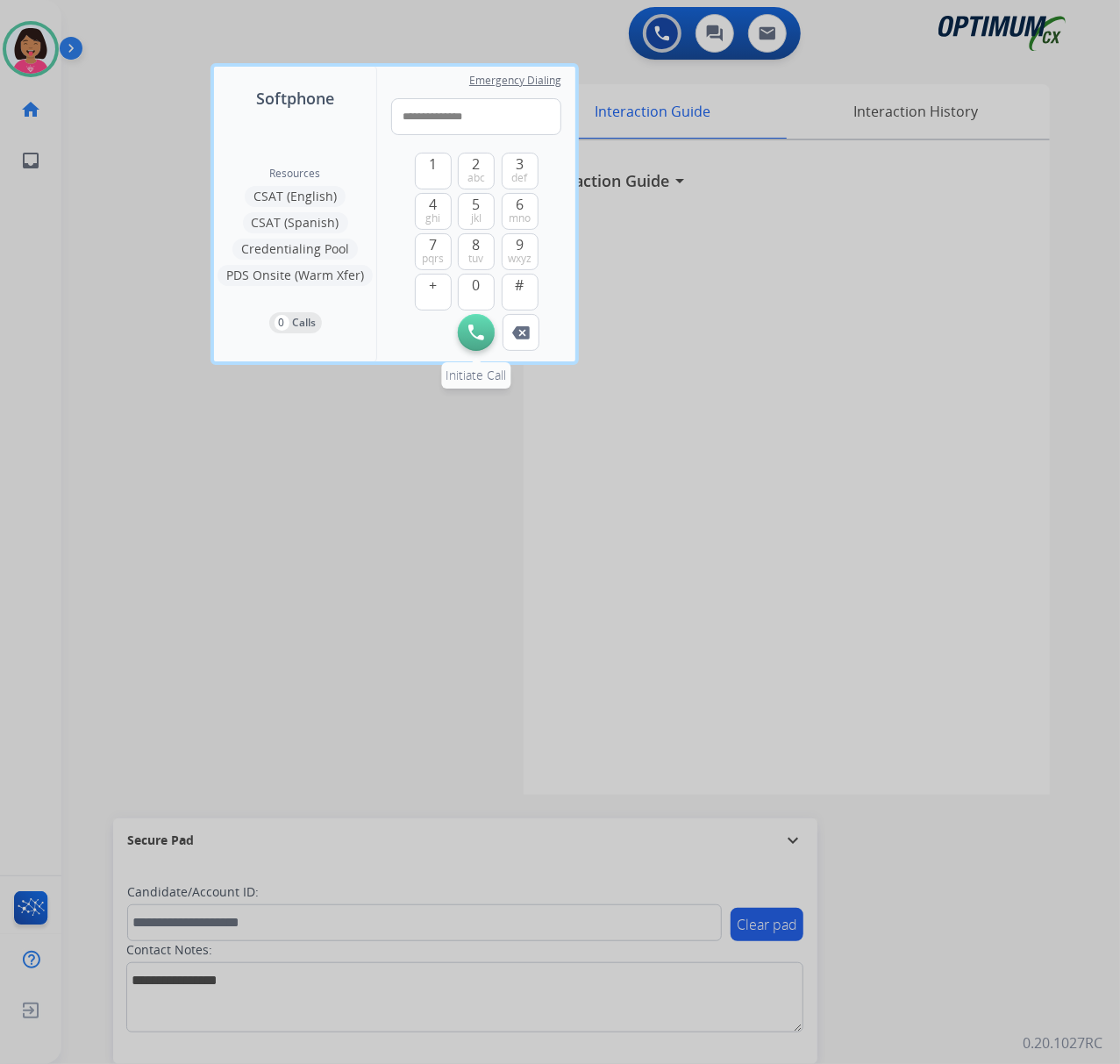type on "**********" 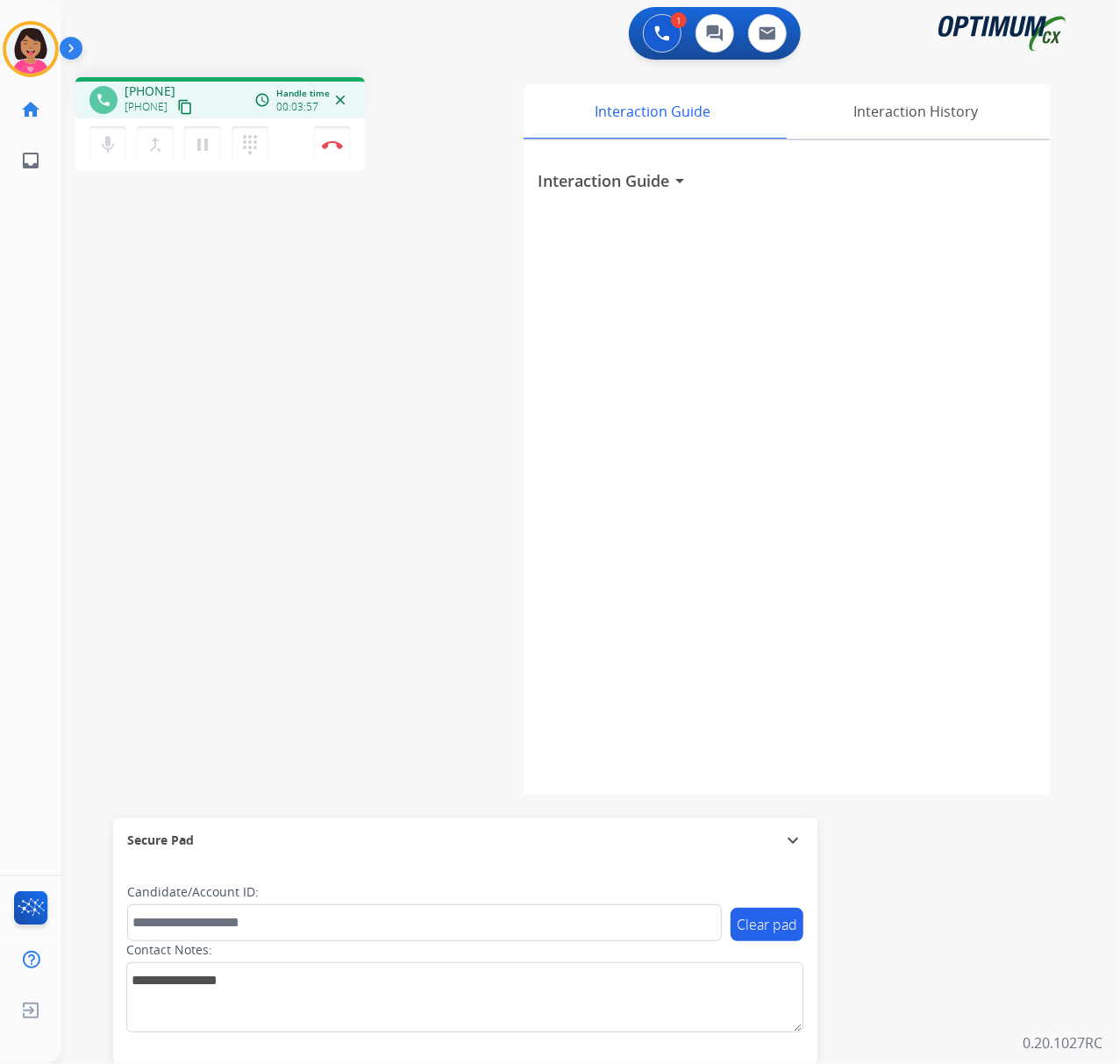 click on "phone [PHONE] [PHONE] content_copy access_time Call metrics Queue   00:07 Hold   00:00 Talk   03:58 Total   04:04 Handle time 00:03:57 close mic Mute merge_type Bridge pause Hold dialpad Dialpad Disconnect swap_horiz Break voice bridge close_fullscreen Connect 3-Way Call merge_type Separate 3-Way Call  Interaction Guide   Interaction History  Interaction Guide arrow_drop_down Secure Pad expand_more Clear pad Candidate/Account ID: Contact Notes:" at bounding box center (569, 429) 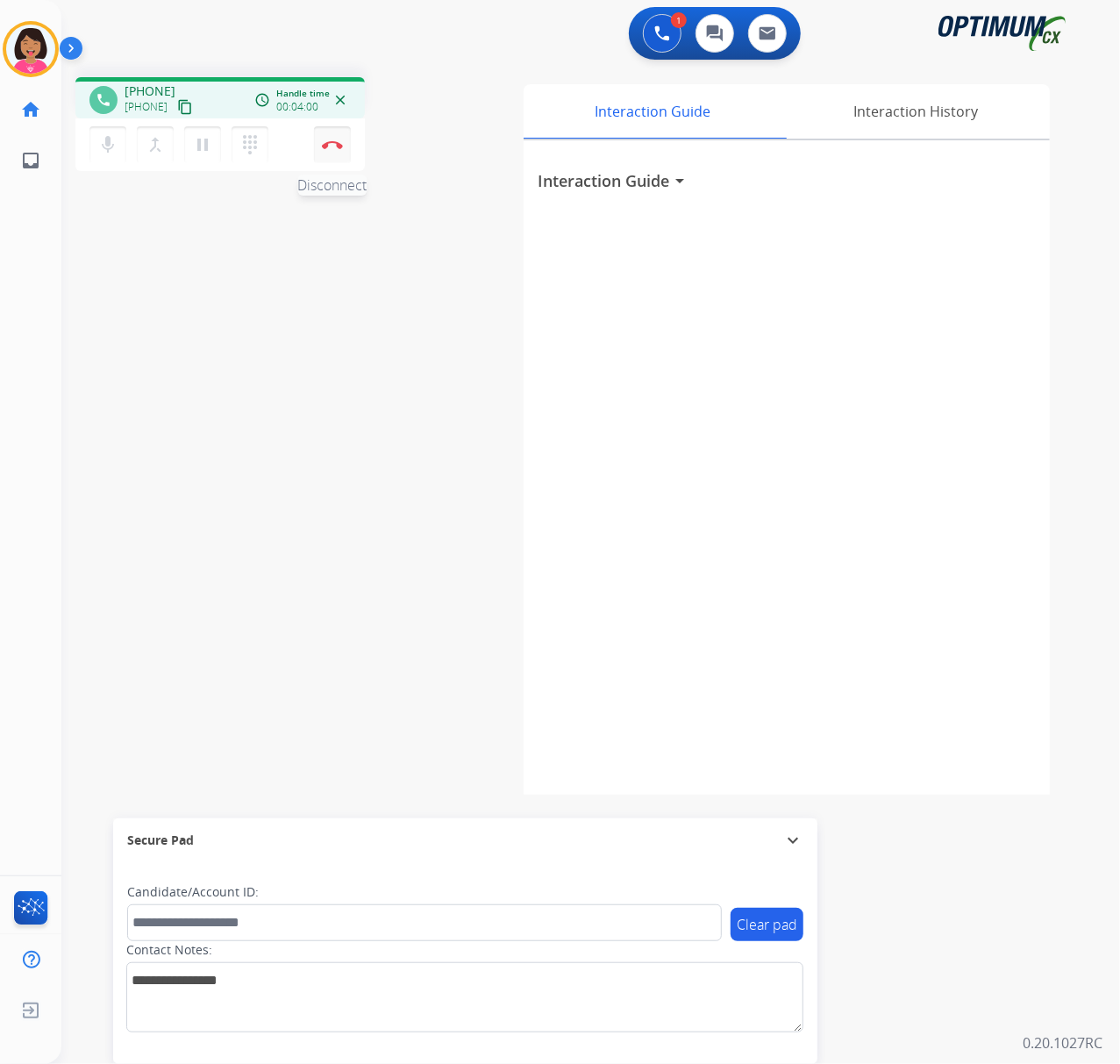click at bounding box center [332, 145] 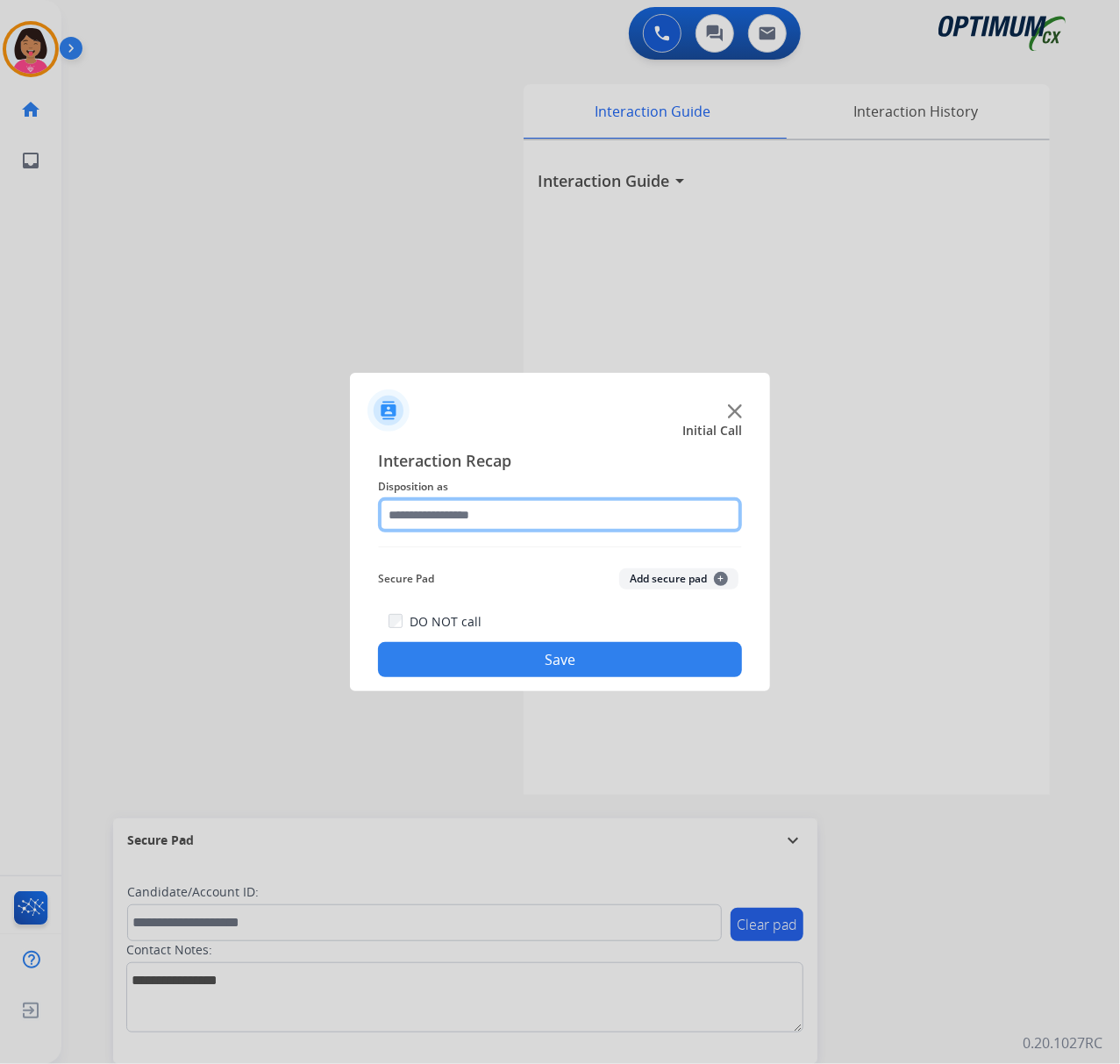 click 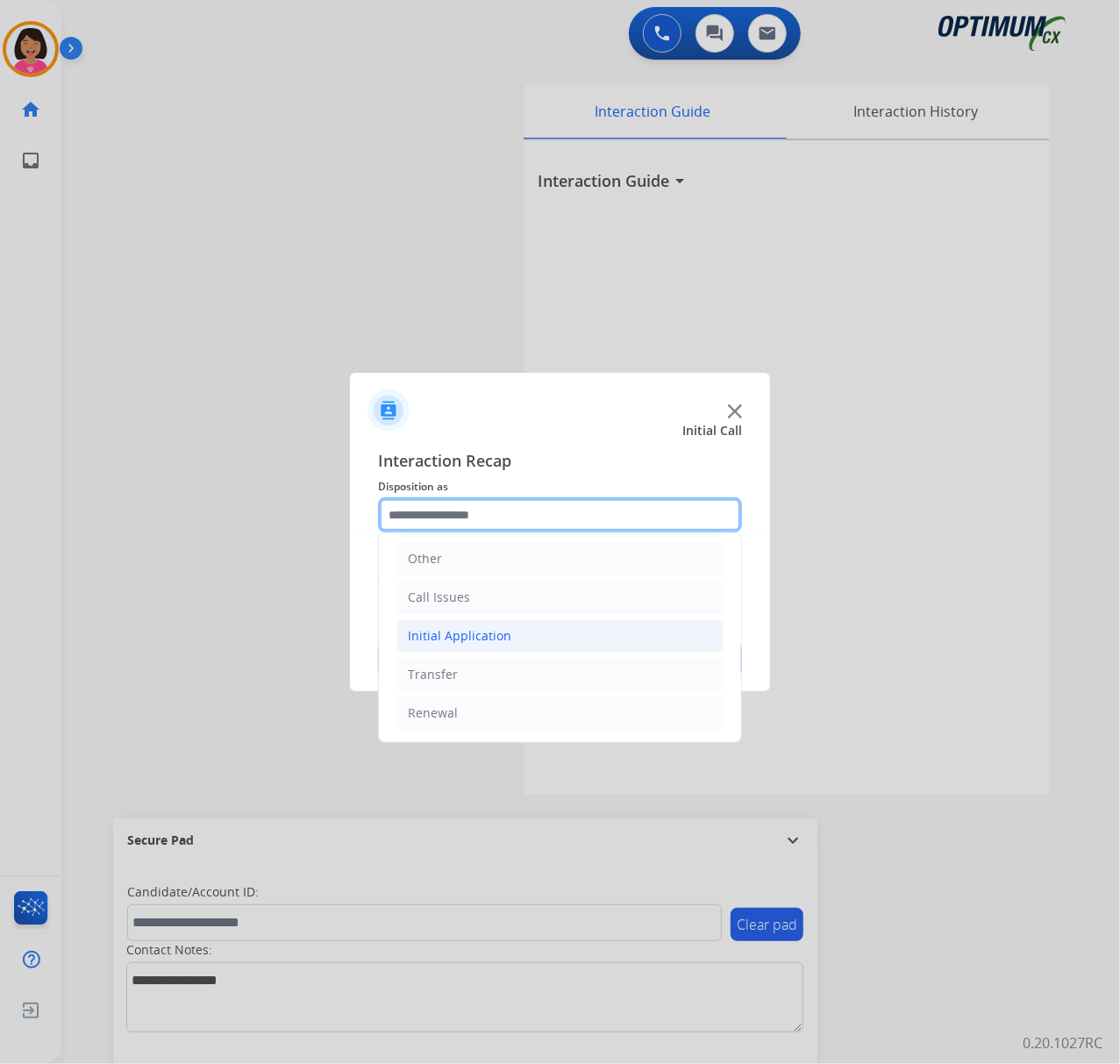 scroll, scrollTop: 125, scrollLeft: 0, axis: vertical 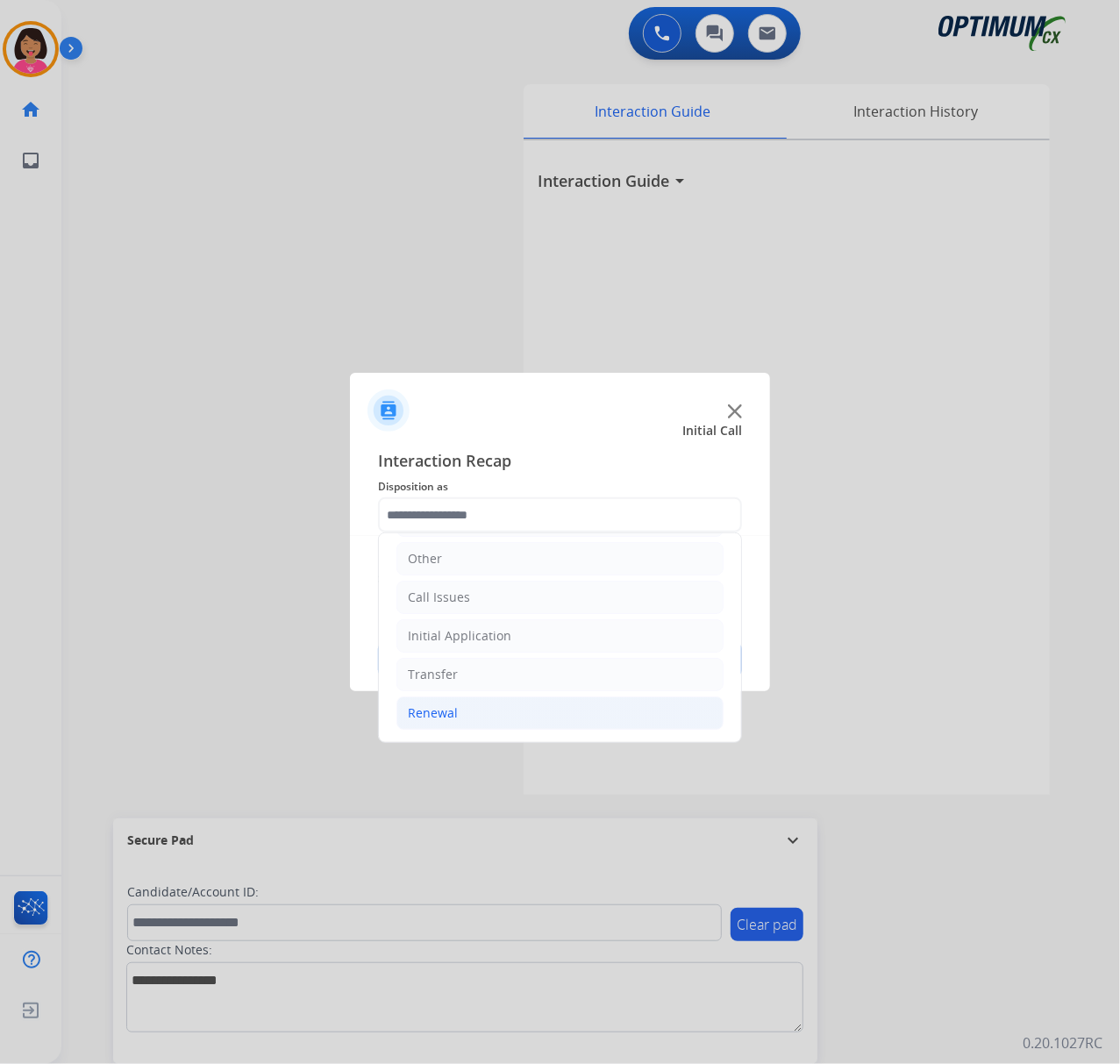 click on "Renewal" 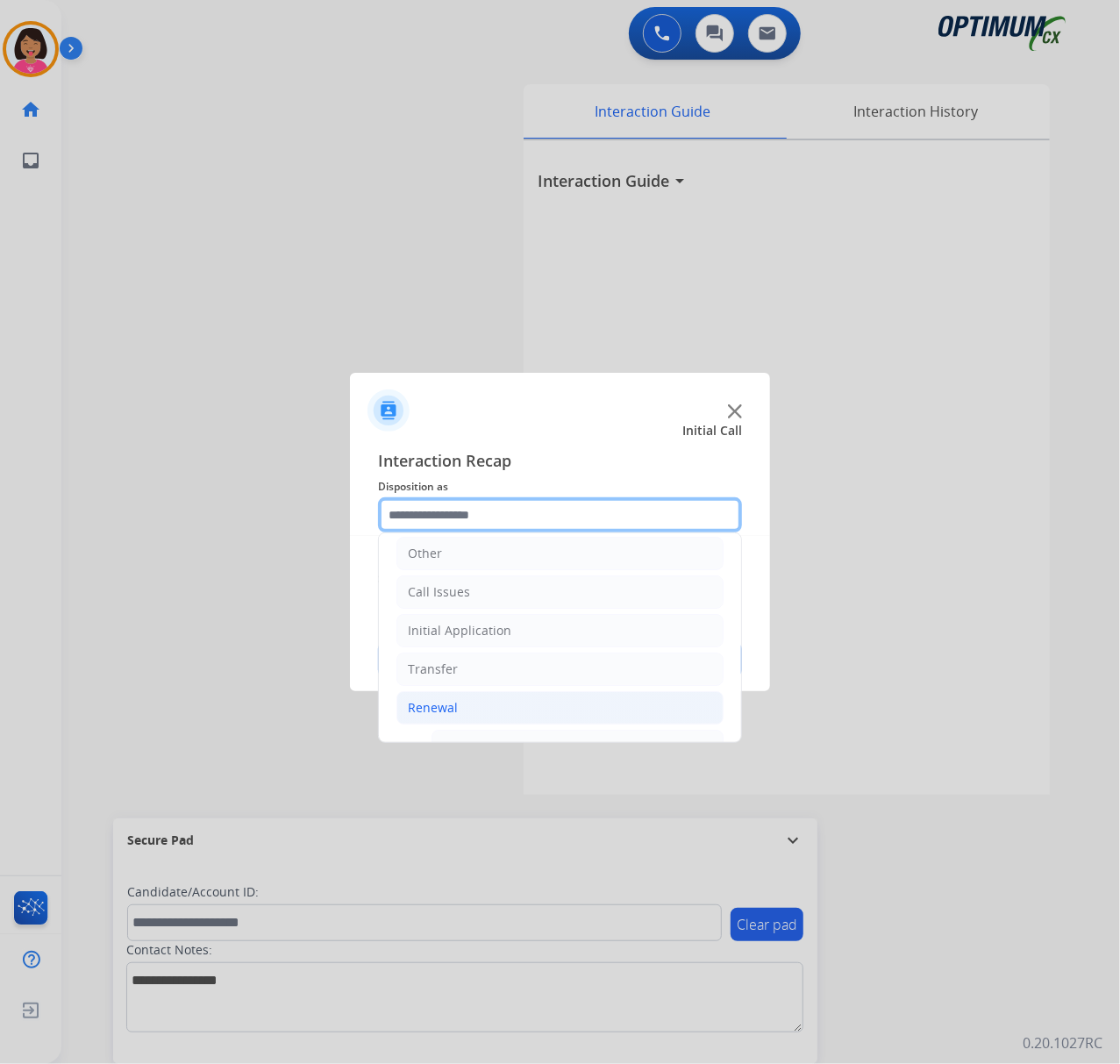 scroll, scrollTop: 475, scrollLeft: 0, axis: vertical 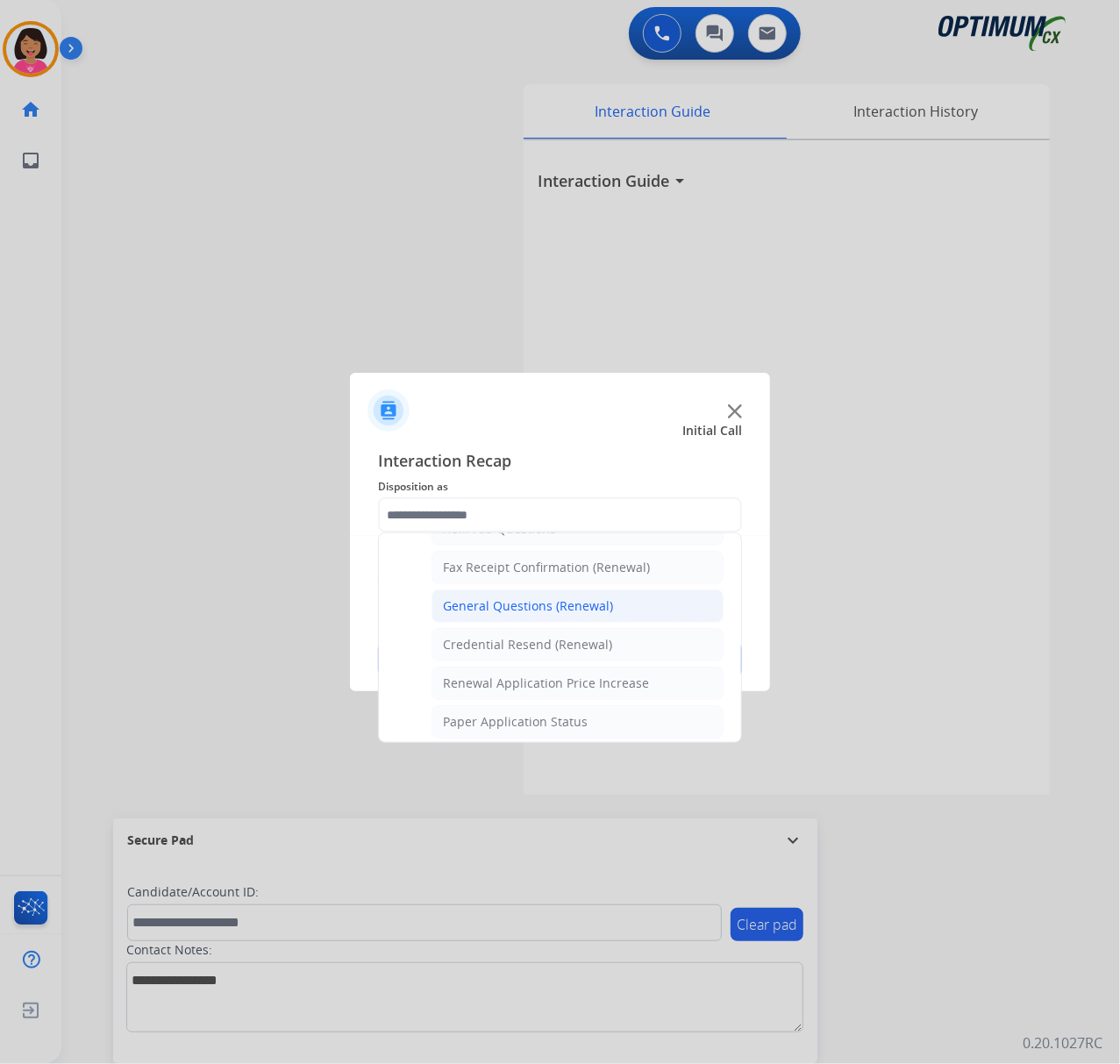click on "General Questions (Renewal)" 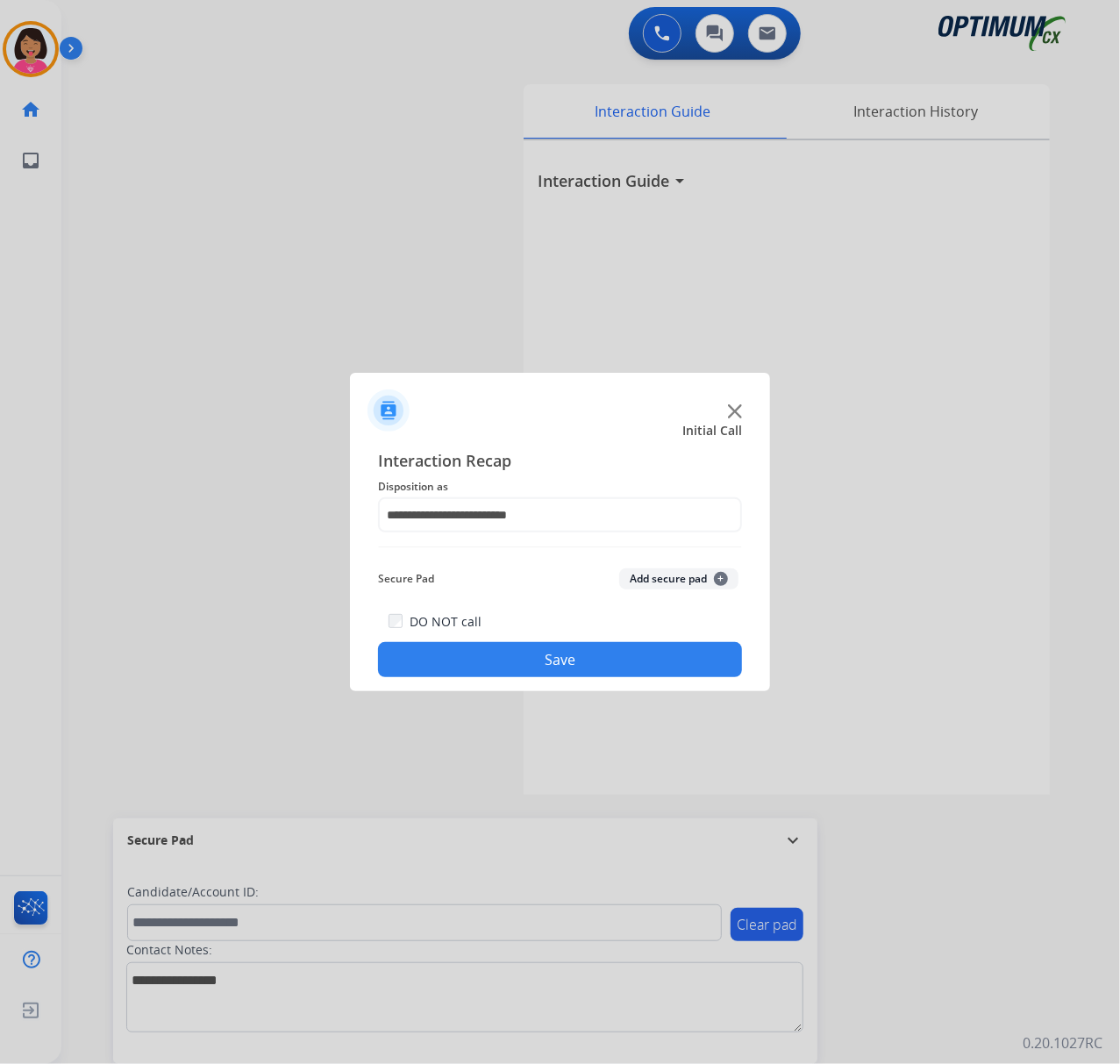 click on "Save" 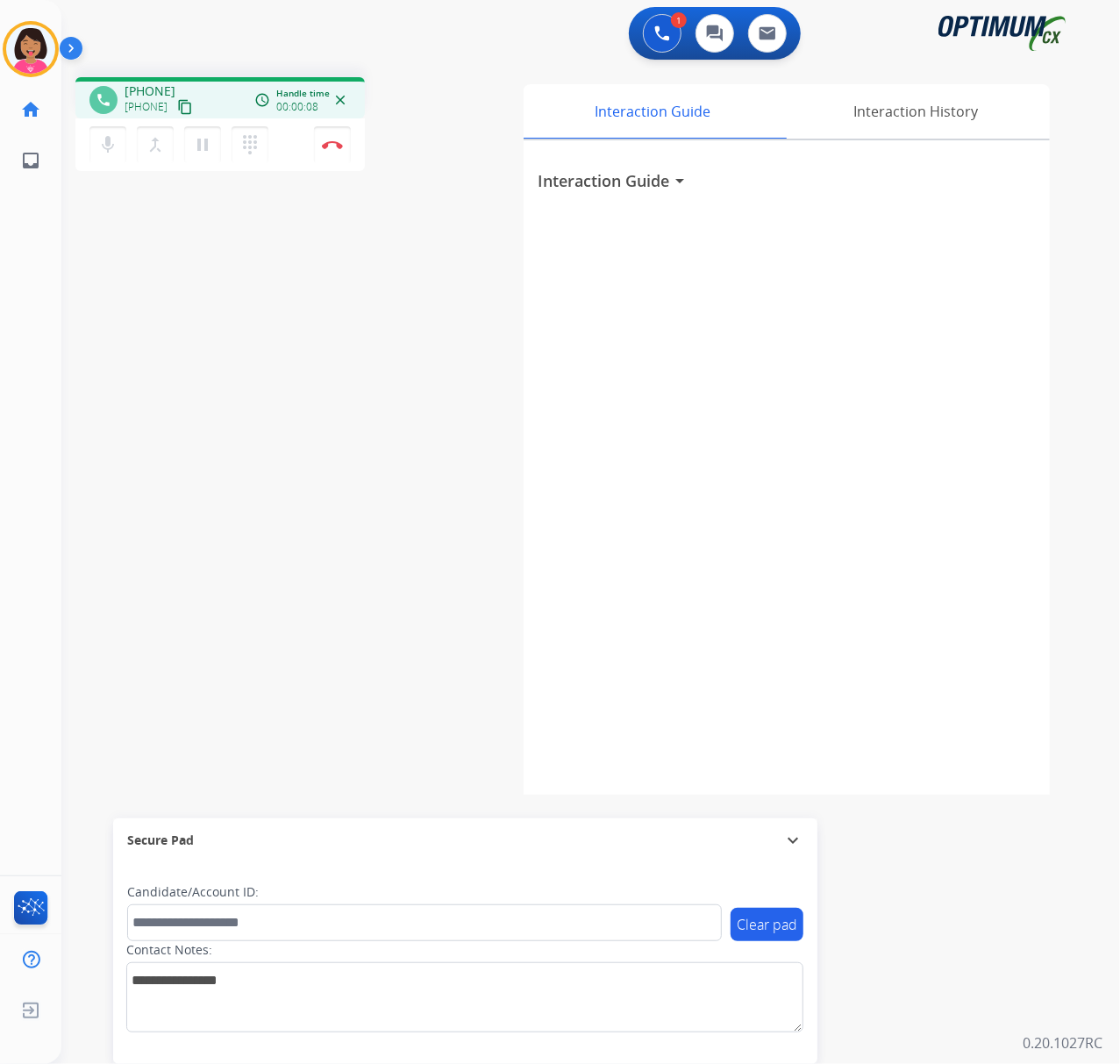 click on "content_copy" at bounding box center (185, 107) 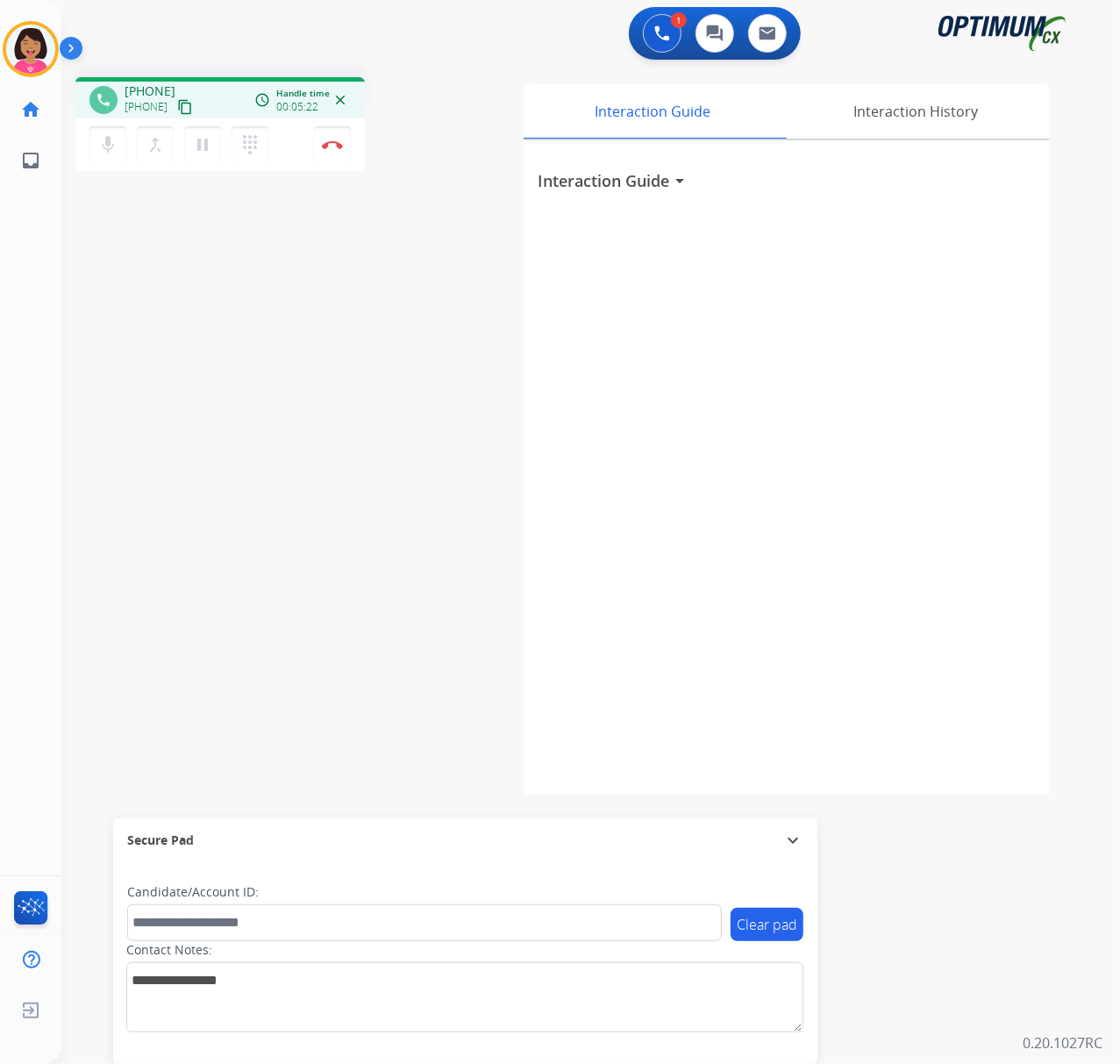 click on "Del   Busy  Edit Avatar  Agent:   Del  Routing Profile:  OCX Training home  Home  Home inbox  Emails  Emails  FocalPoints  Help Center  Help Center  Log out  Log out" 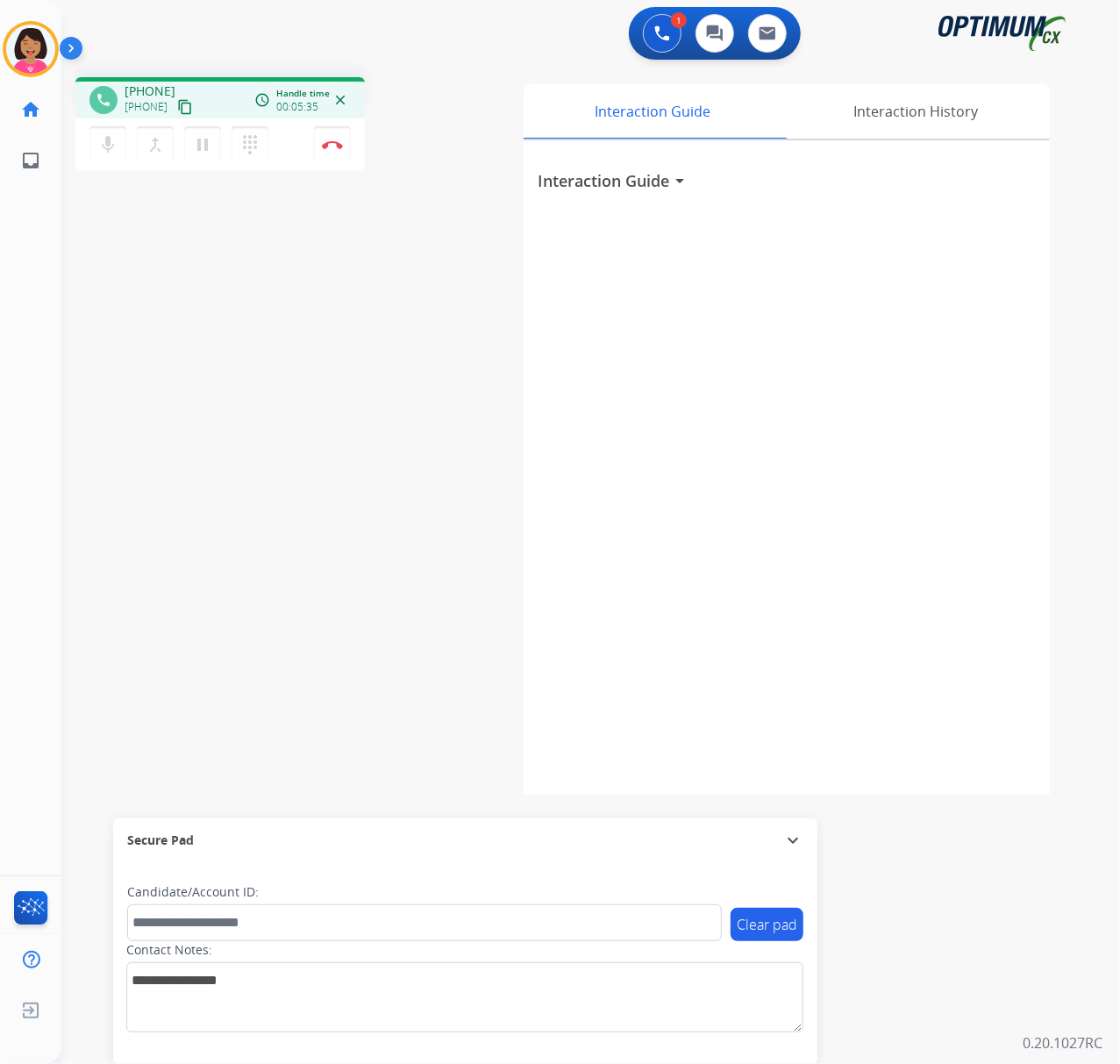 click on "phone [PHONE] [PHONE] content_copy access_time Call metrics Queue   00:07 Hold   00:00 Talk   05:36 Total   05:42 Handle time 00:05:35 close mic Mute merge_type Bridge pause Hold dialpad Dialpad Disconnect swap_horiz Break voice bridge close_fullscreen Connect 3-Way Call merge_type Separate 3-Way Call  Interaction Guide   Interaction History  Interaction Guide arrow_drop_down Secure Pad expand_more Clear pad Candidate/Account ID: Contact Notes:" at bounding box center (569, 429) 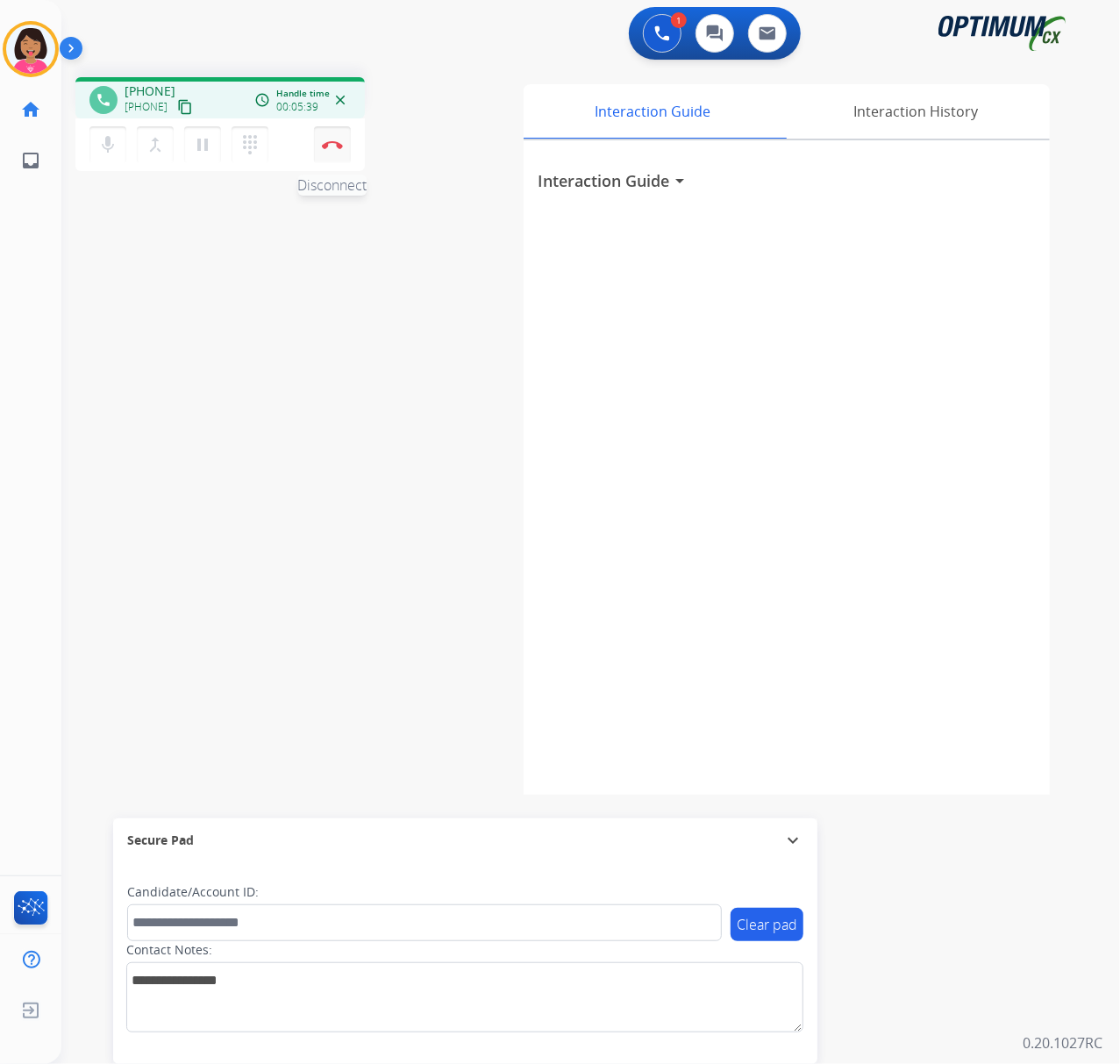 click at bounding box center [332, 145] 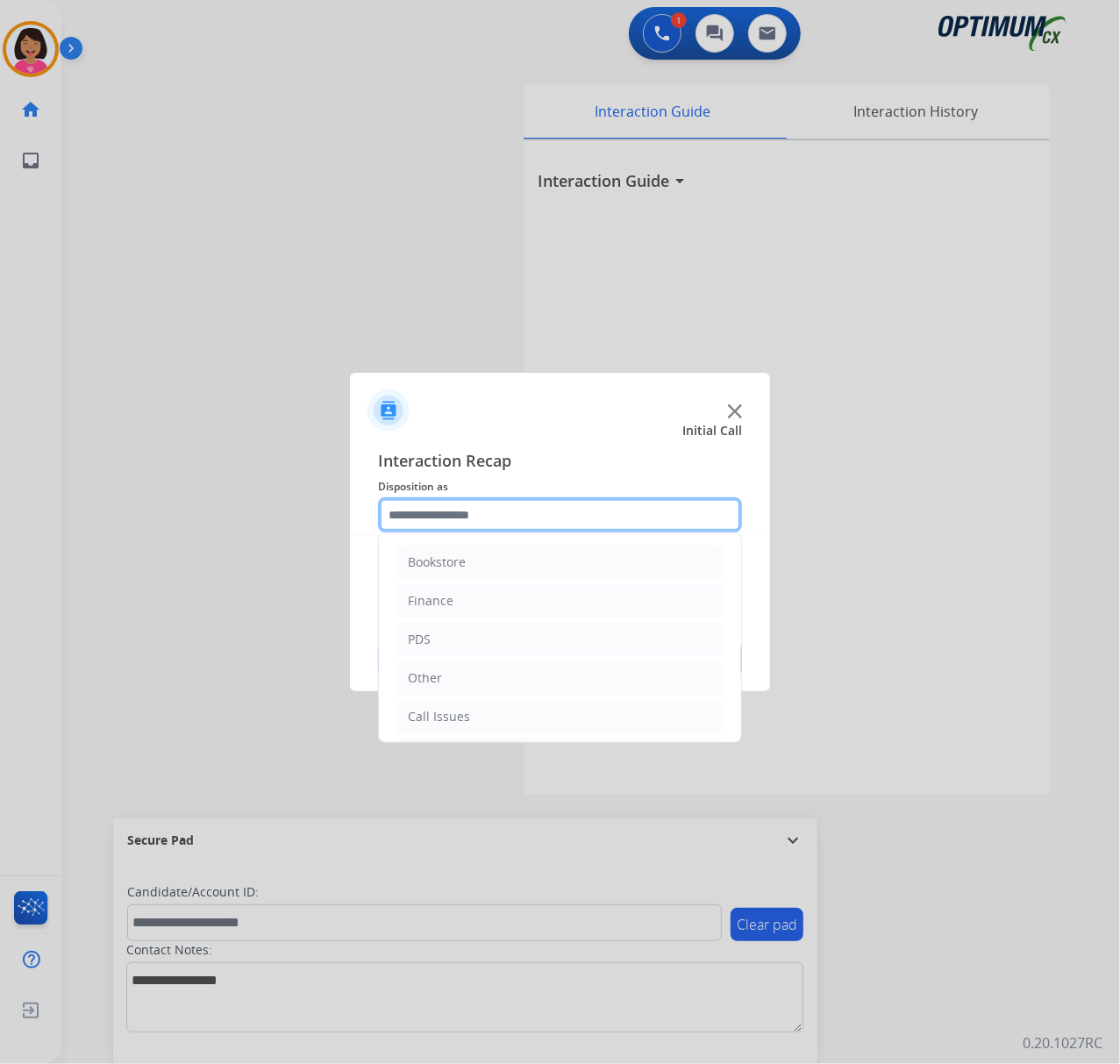 click 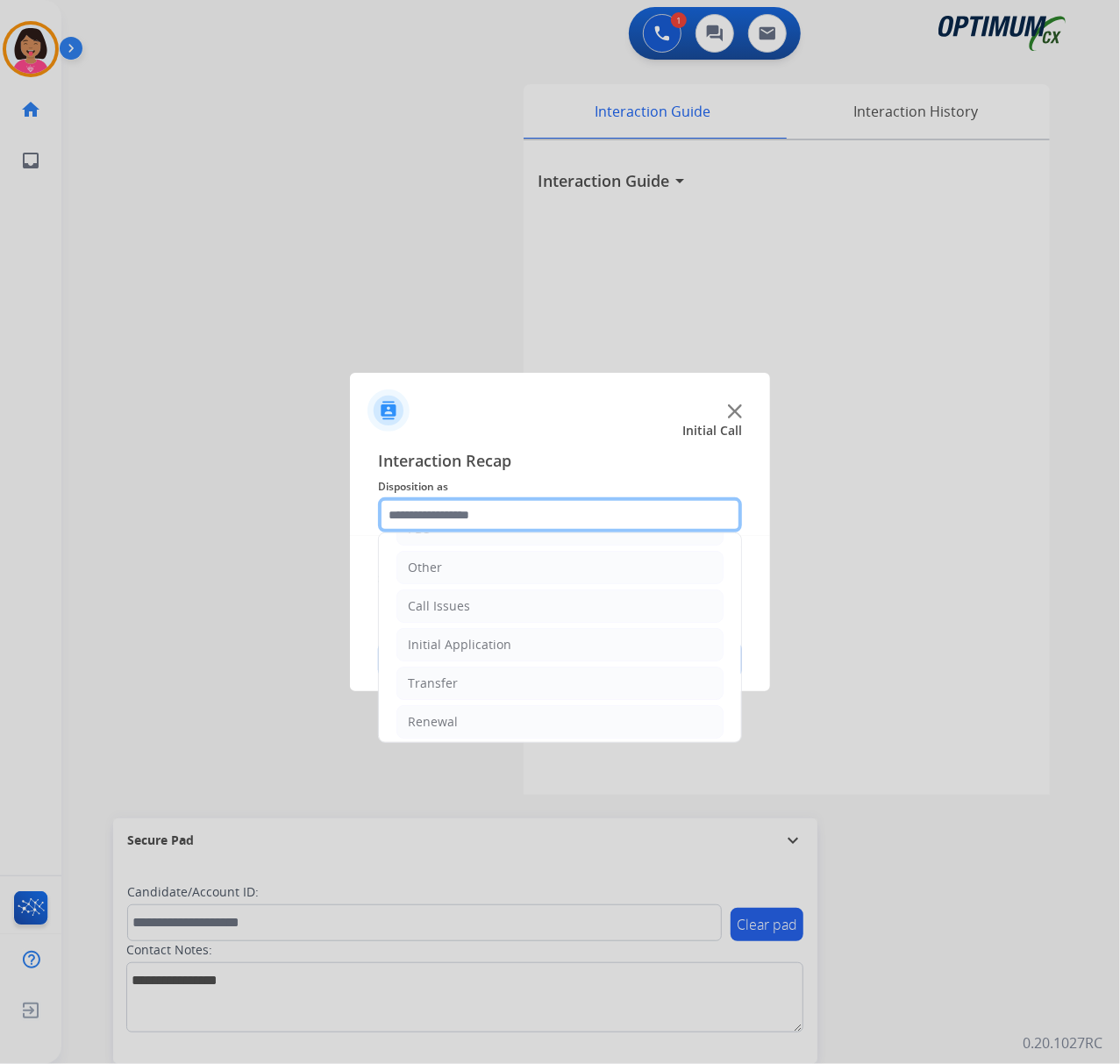 scroll, scrollTop: 125, scrollLeft: 0, axis: vertical 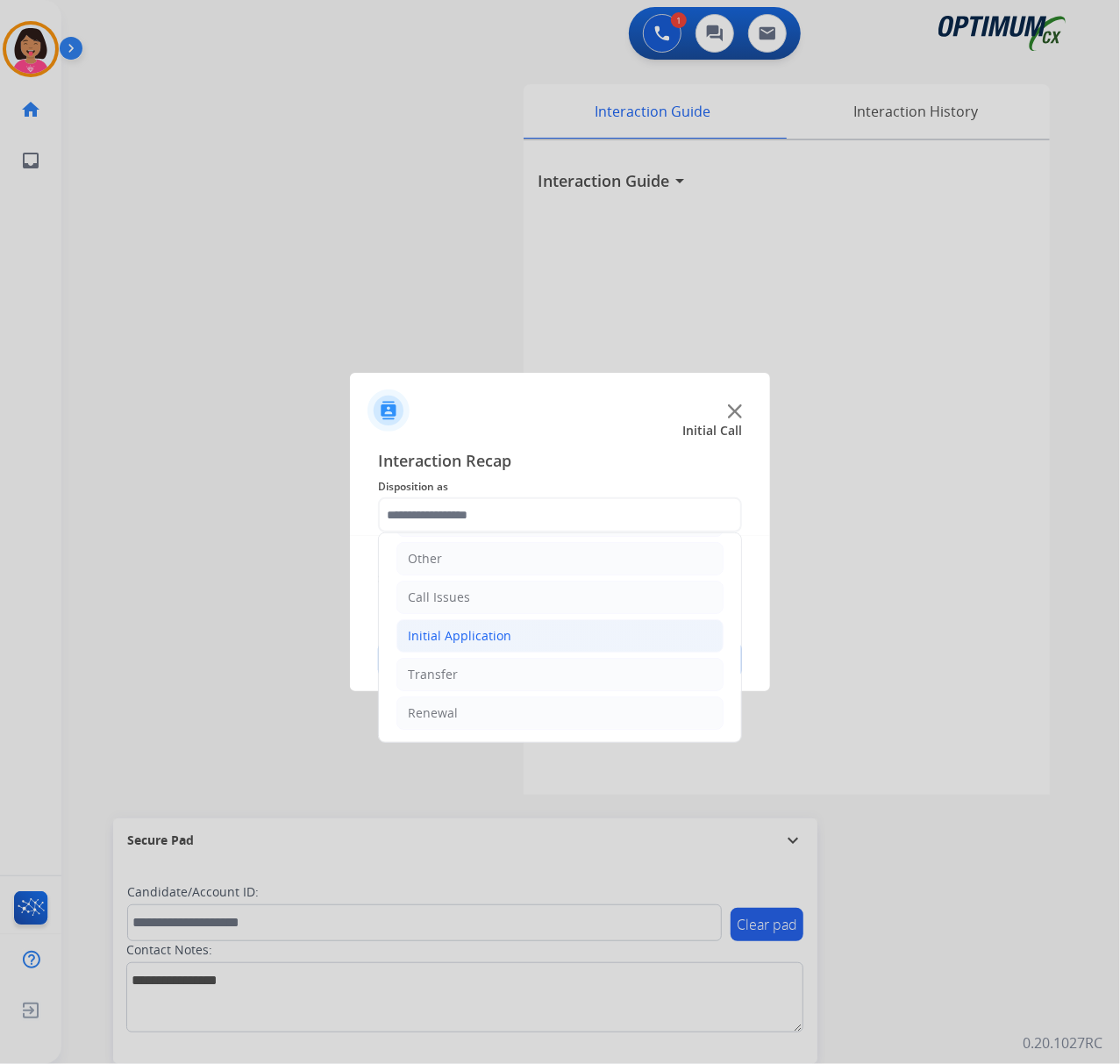 click on "Initial Application" 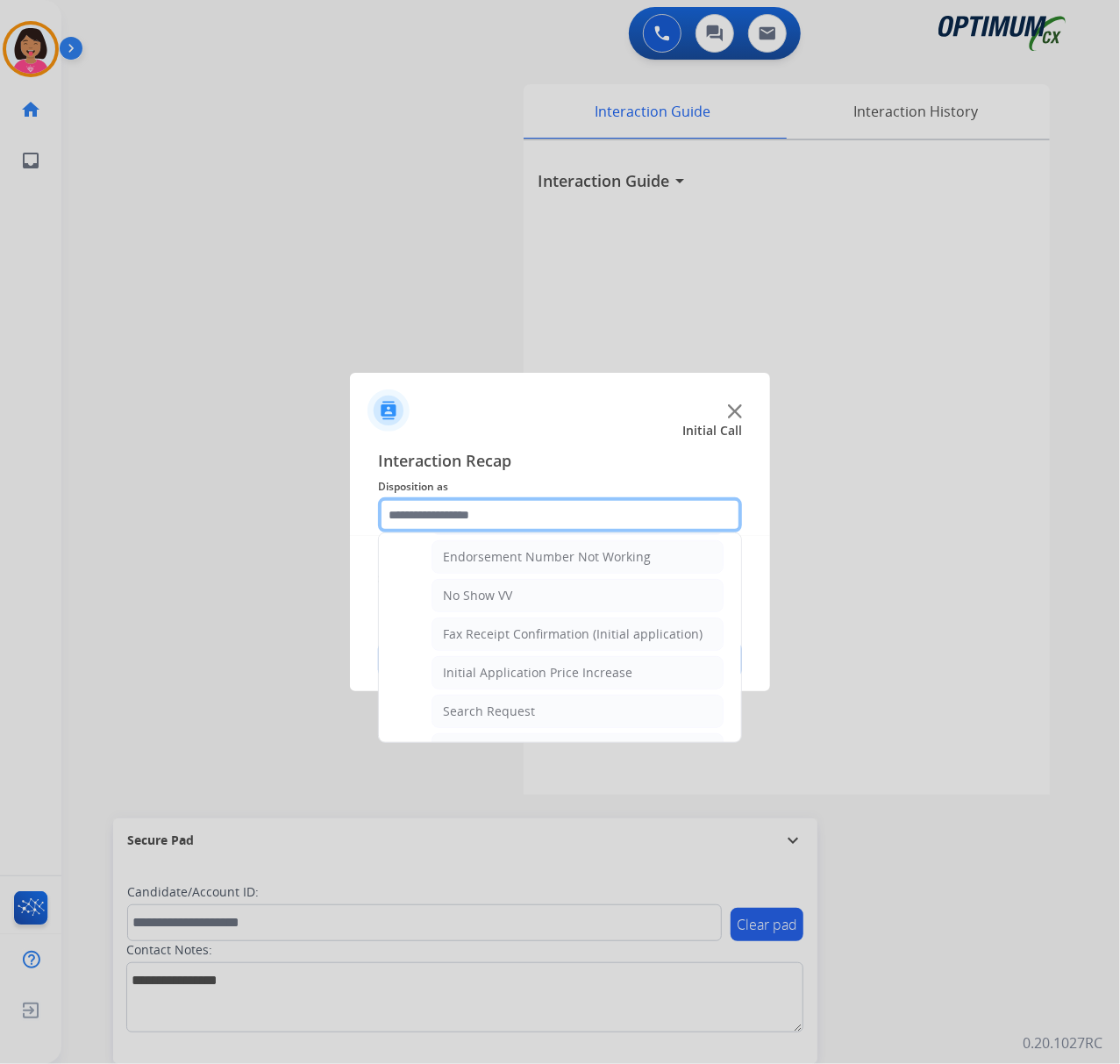 scroll, scrollTop: 359, scrollLeft: 0, axis: vertical 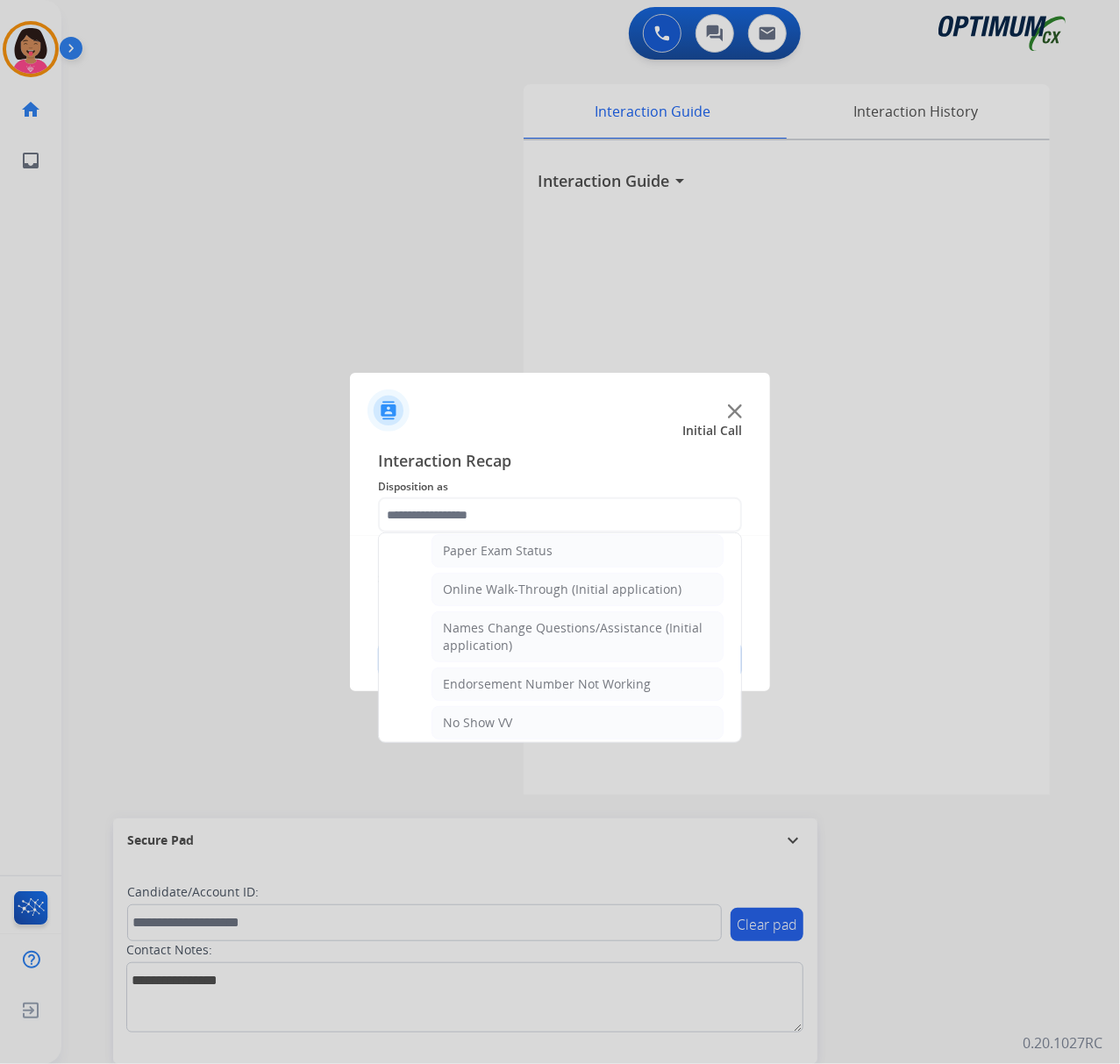 click 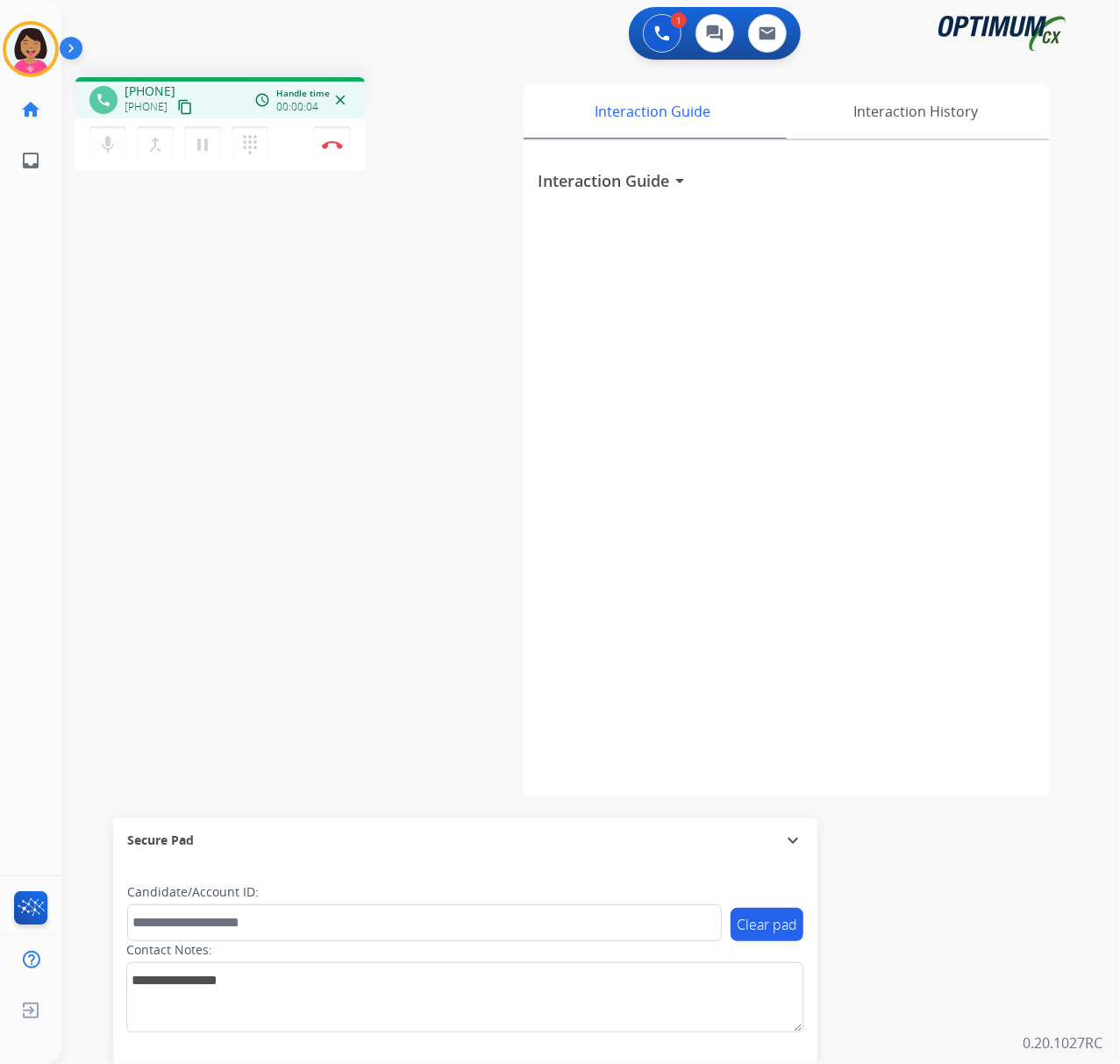 click on "phone [PHONE] [PHONE] content_copy access_time Call metrics Queue   00:06 Hold   00:00 Talk   00:05 Total   00:10 Handle time 00:00:04 close mic Mute merge_type Bridge pause Hold dialpad Dialpad Disconnect swap_horiz Break voice bridge close_fullscreen Connect 3-Way Call merge_type Separate 3-Way Call  Interaction Guide   Interaction History  Interaction Guide arrow_drop_down Secure Pad expand_more Clear pad Candidate/Account ID: Contact Notes:" at bounding box center [569, 429] 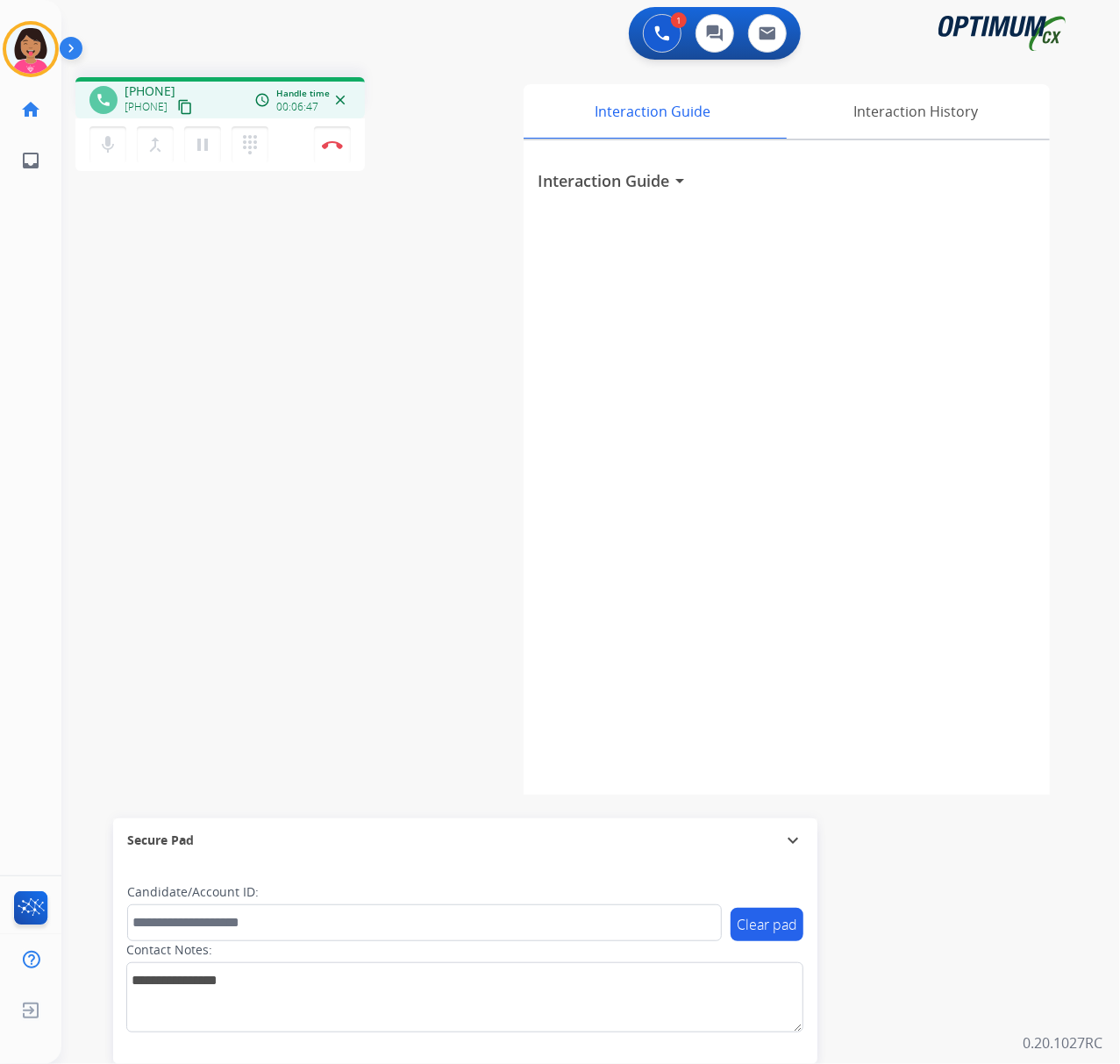 drag, startPoint x: 98, startPoint y: 288, endPoint x: 261, endPoint y: 205, distance: 182.91528 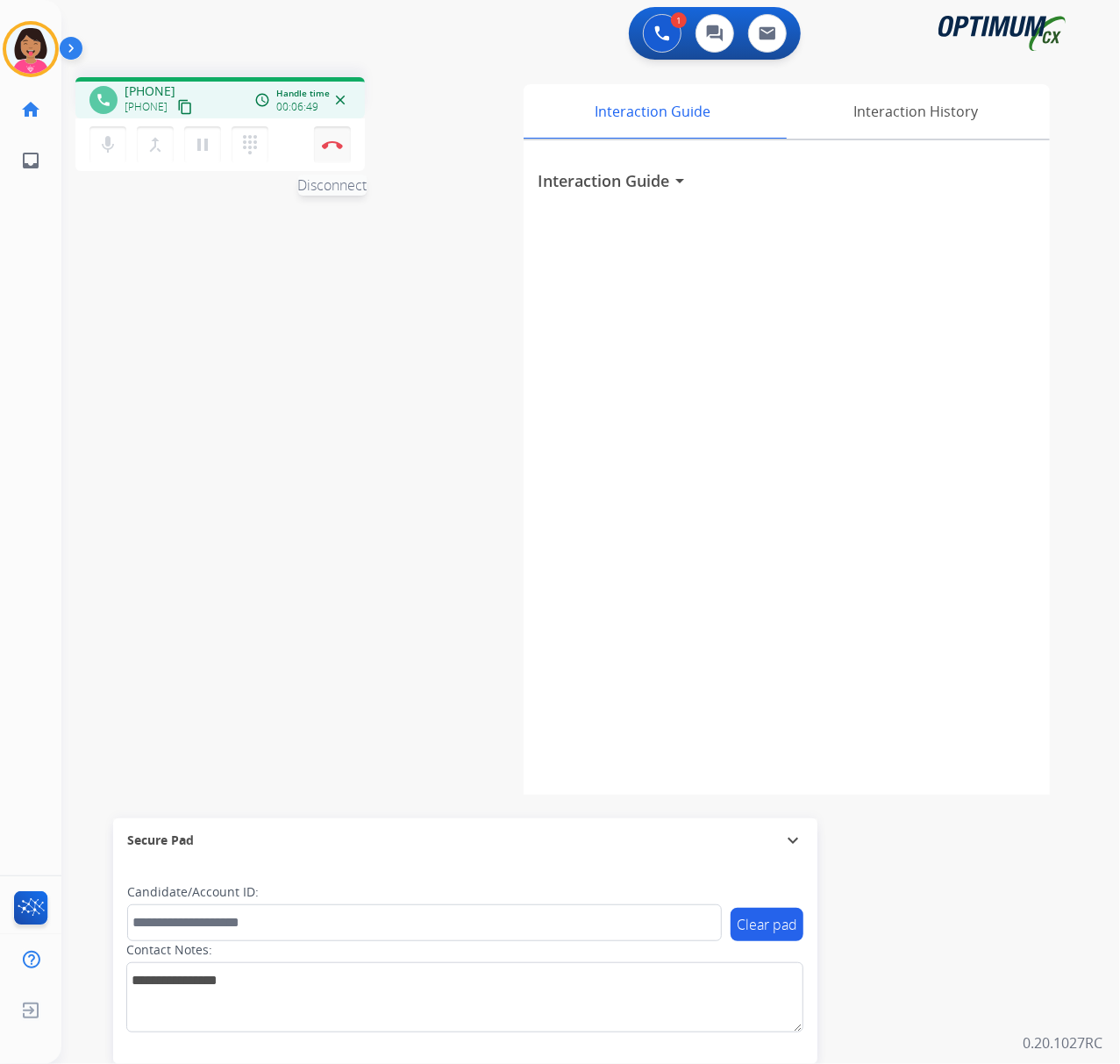 click on "Disconnect" at bounding box center [332, 145] 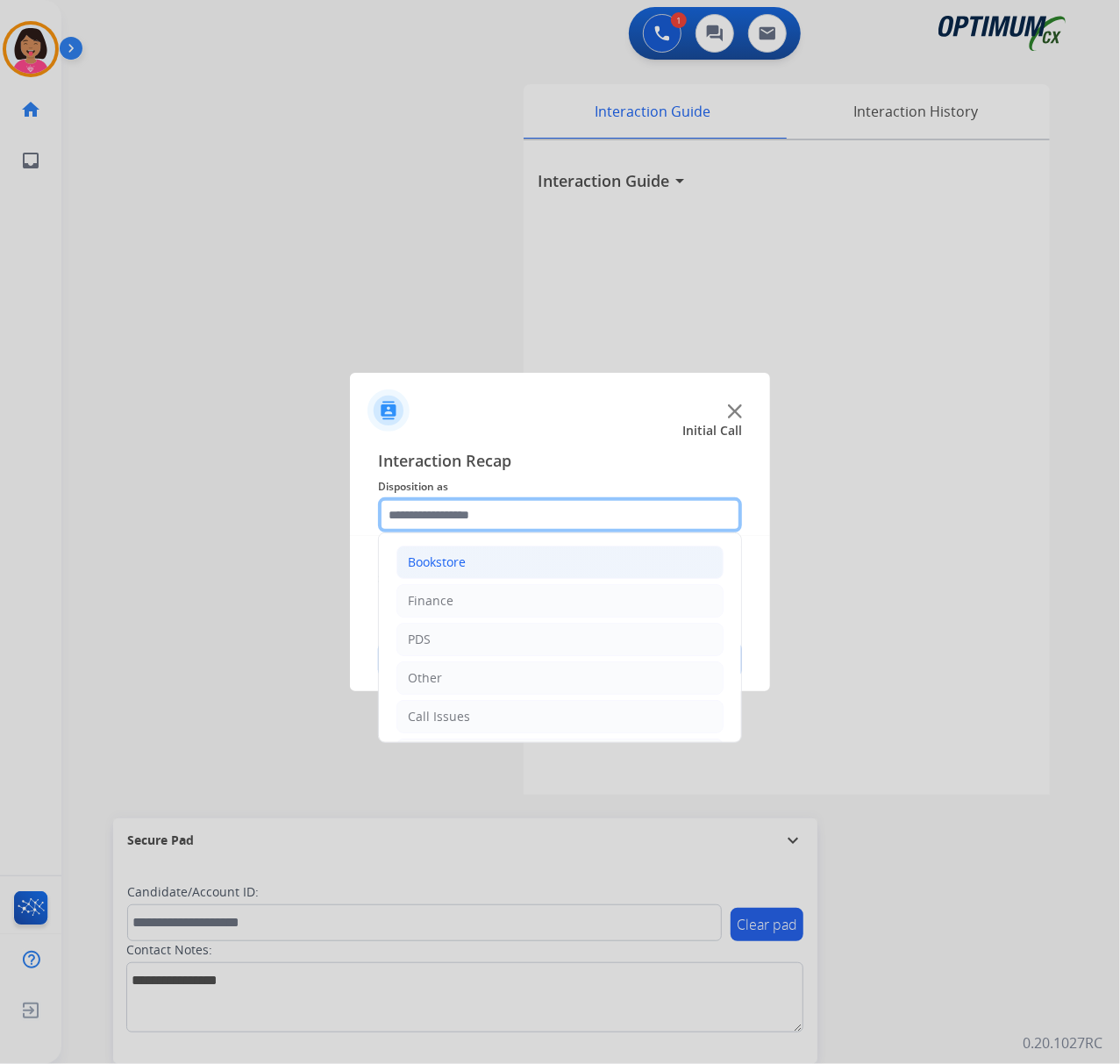 drag, startPoint x: 481, startPoint y: 509, endPoint x: 453, endPoint y: 559, distance: 57.3062 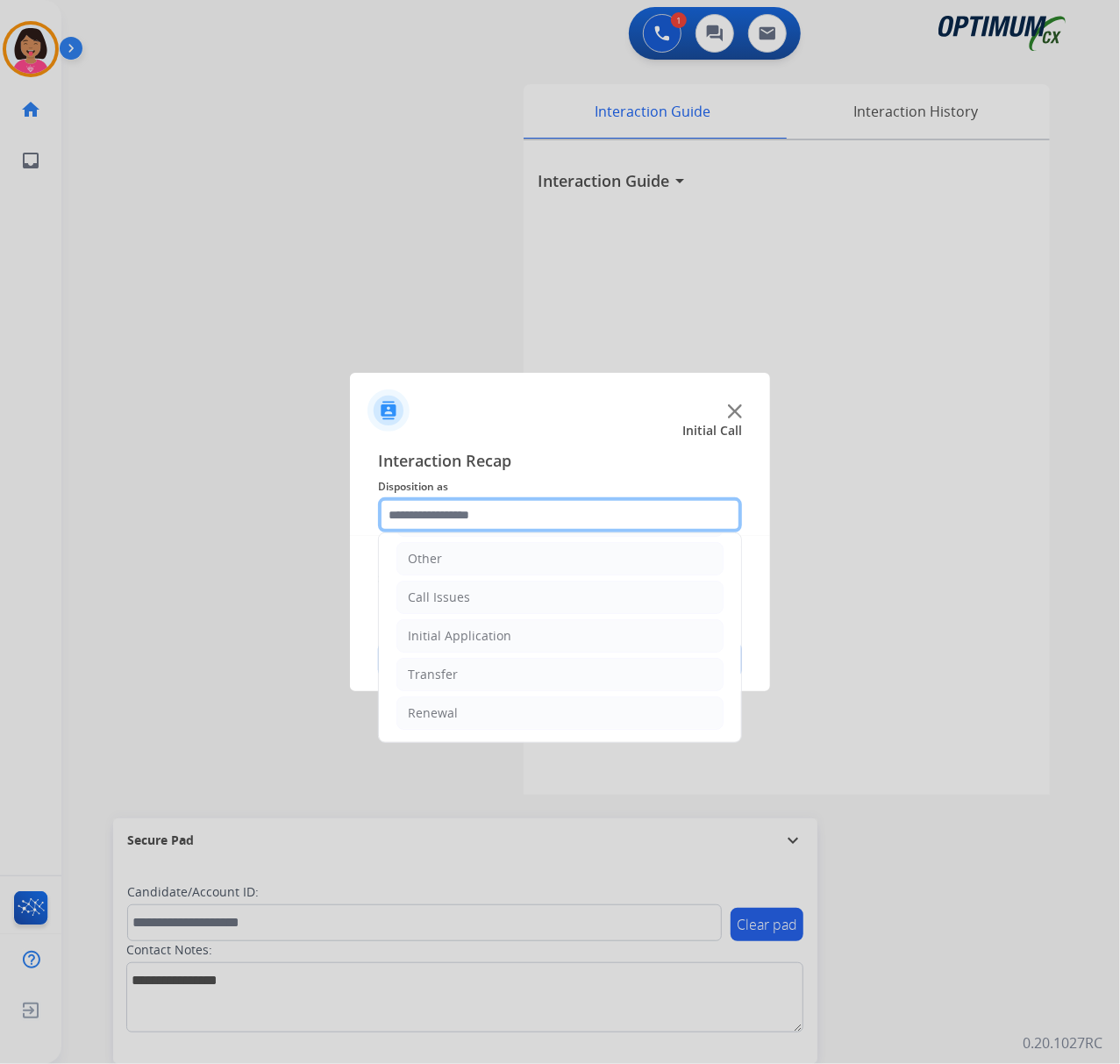 scroll, scrollTop: 125, scrollLeft: 0, axis: vertical 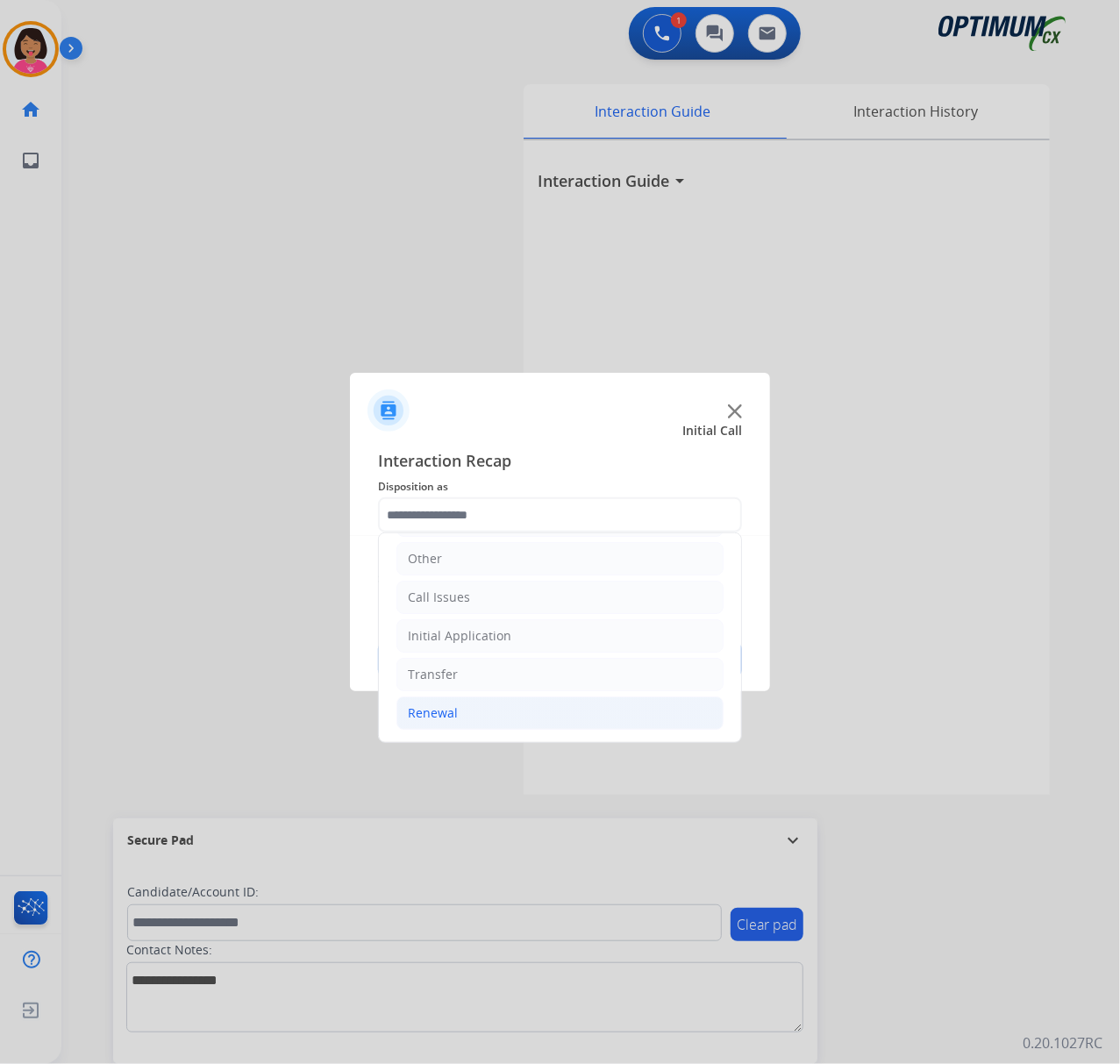 click on "Renewal" 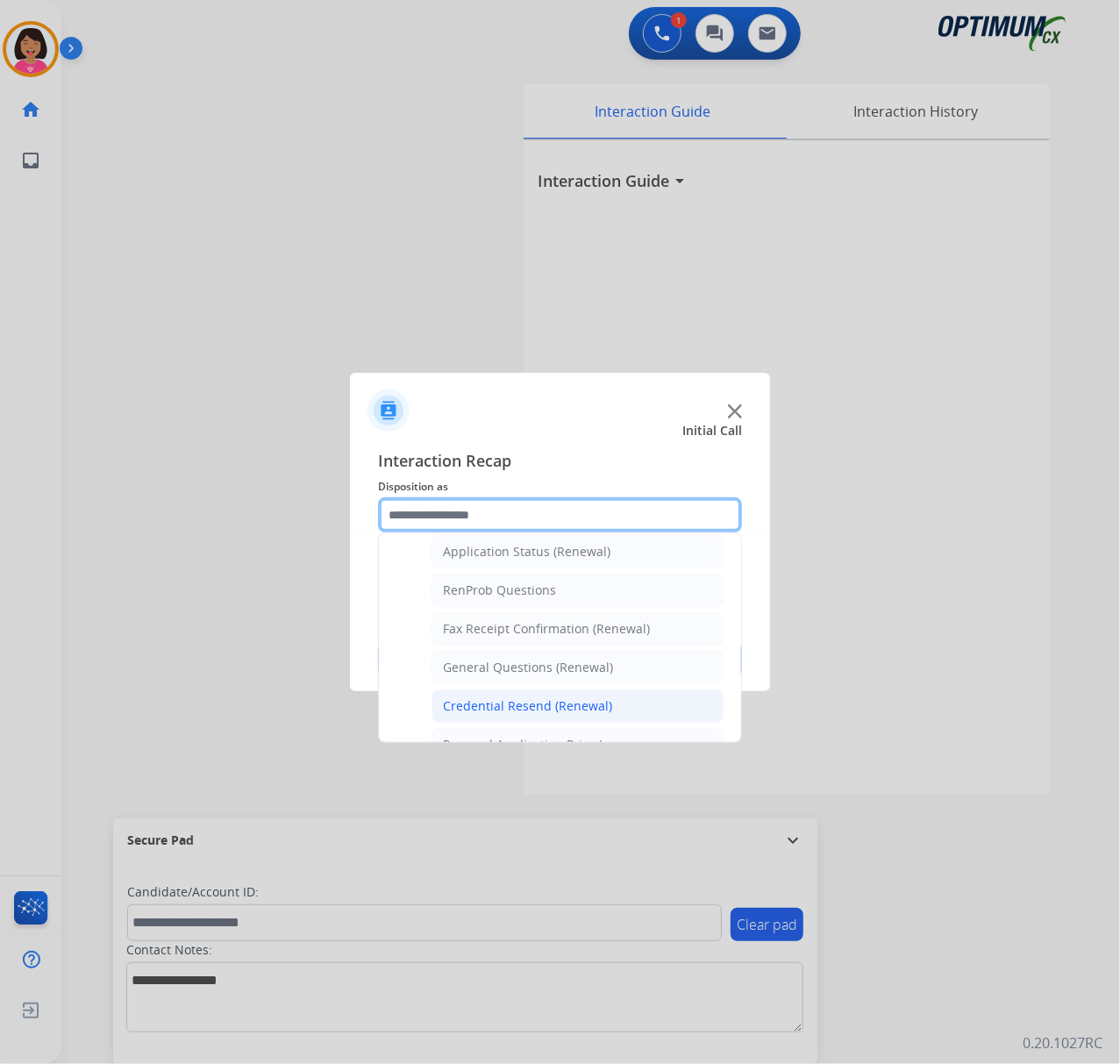 scroll, scrollTop: 475, scrollLeft: 0, axis: vertical 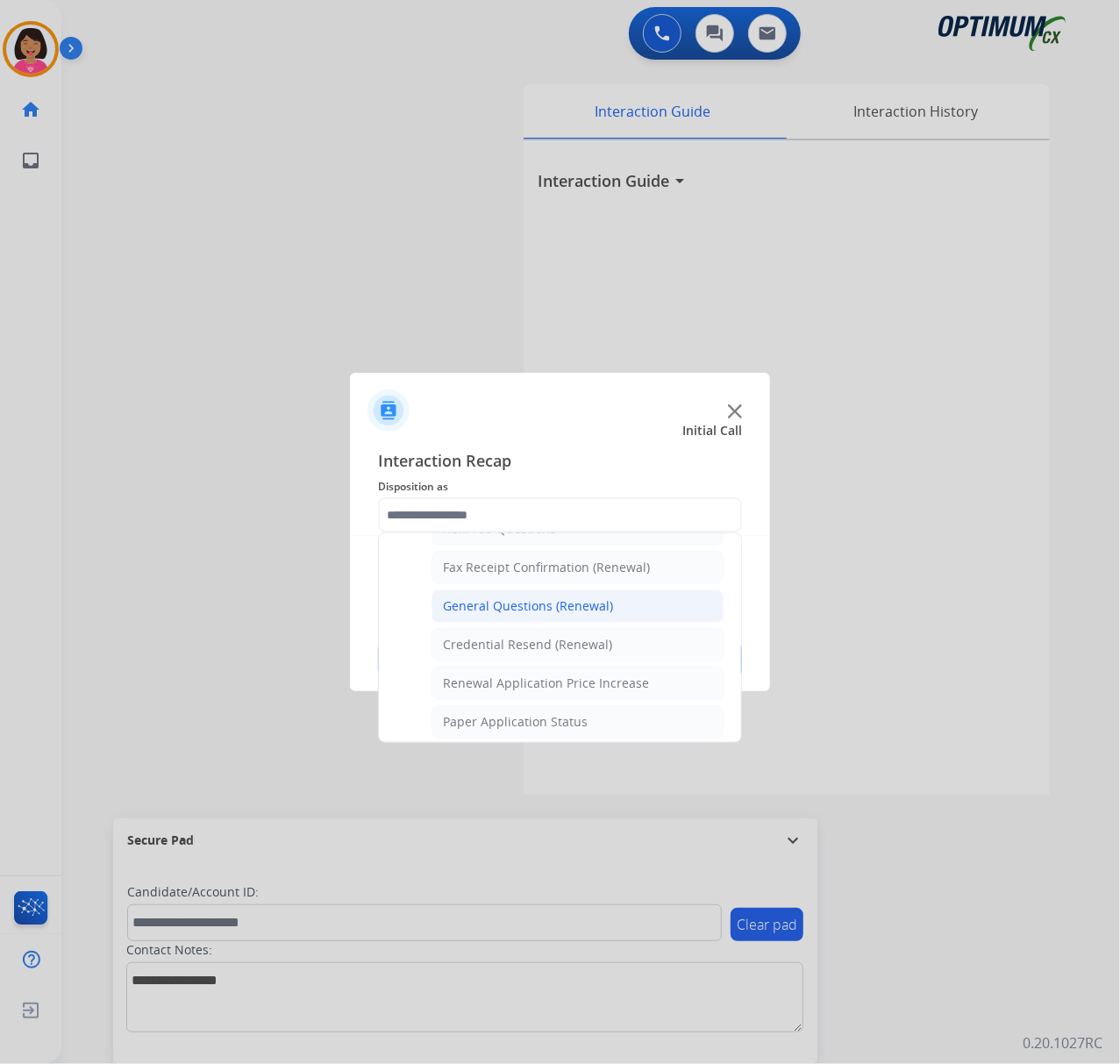 click on "General Questions (Renewal)" 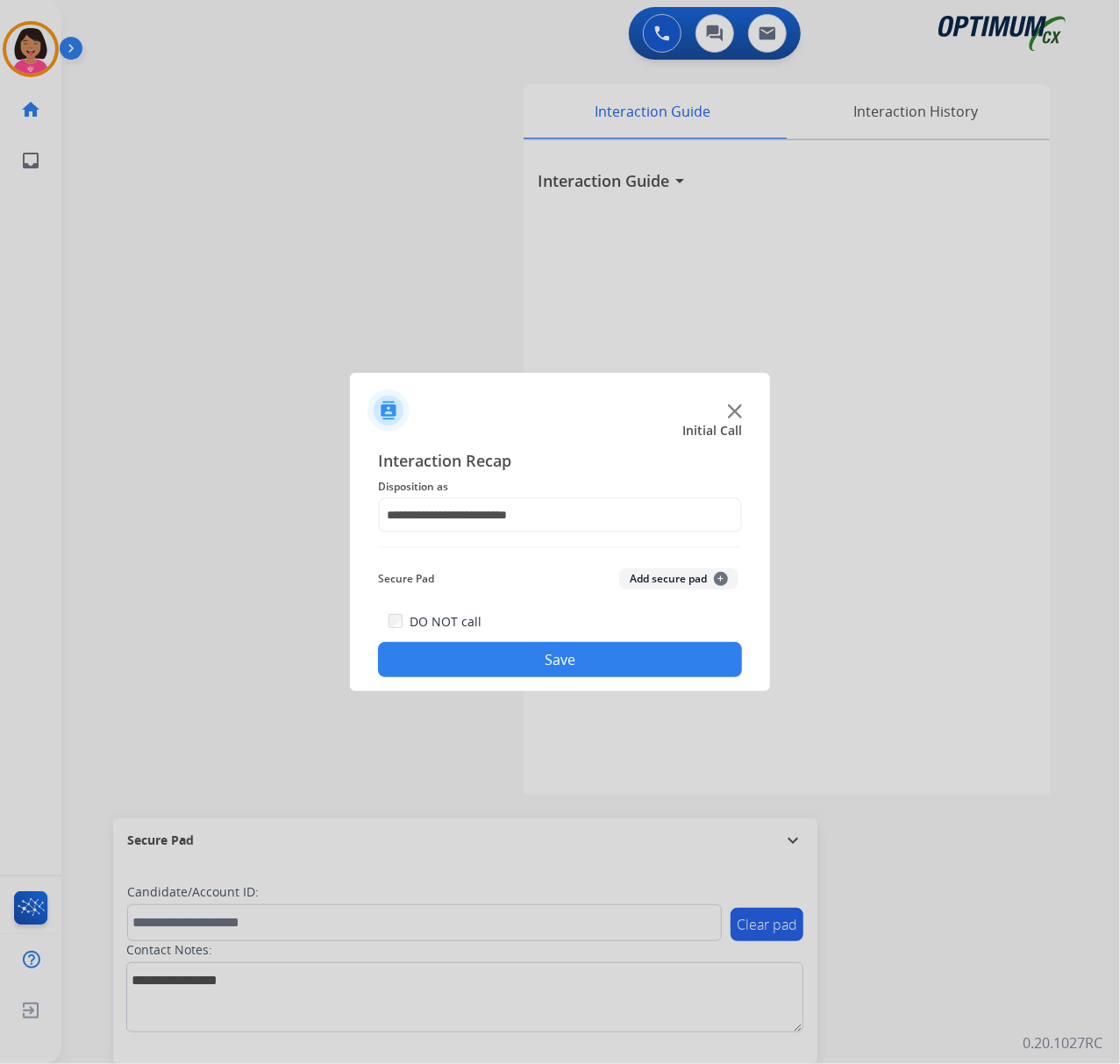 click on "Save" 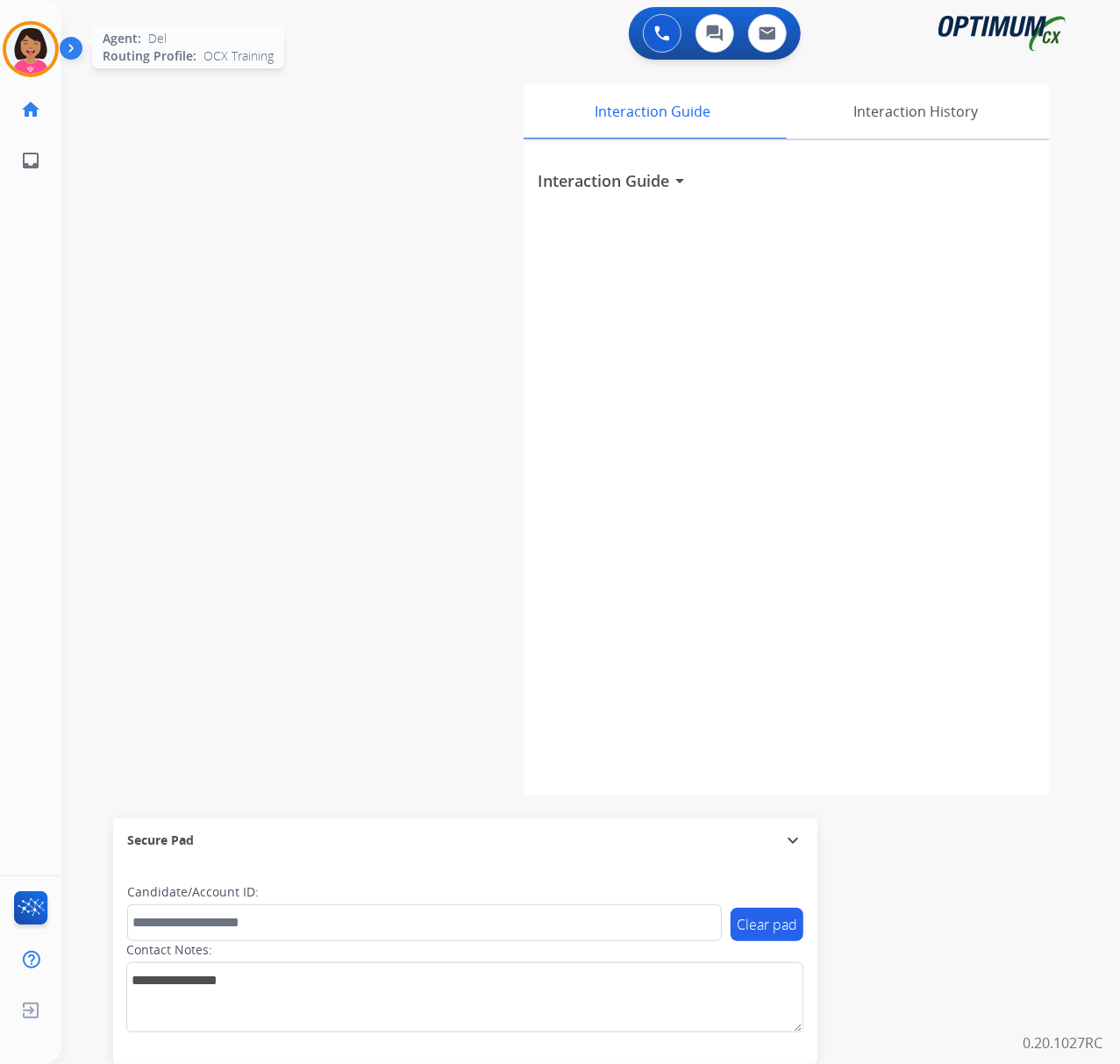 click at bounding box center [31, 49] 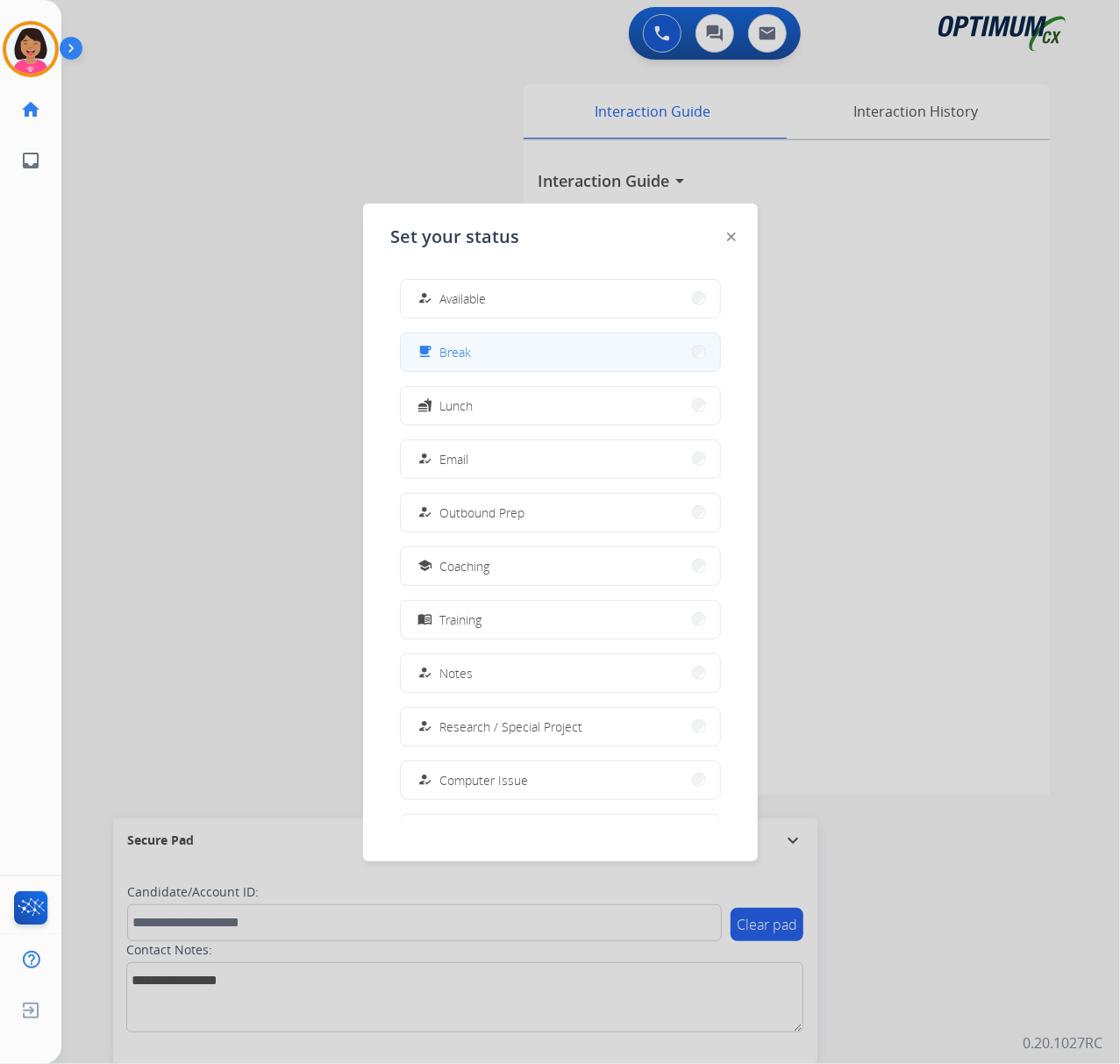click on "Break" at bounding box center (456, 352) 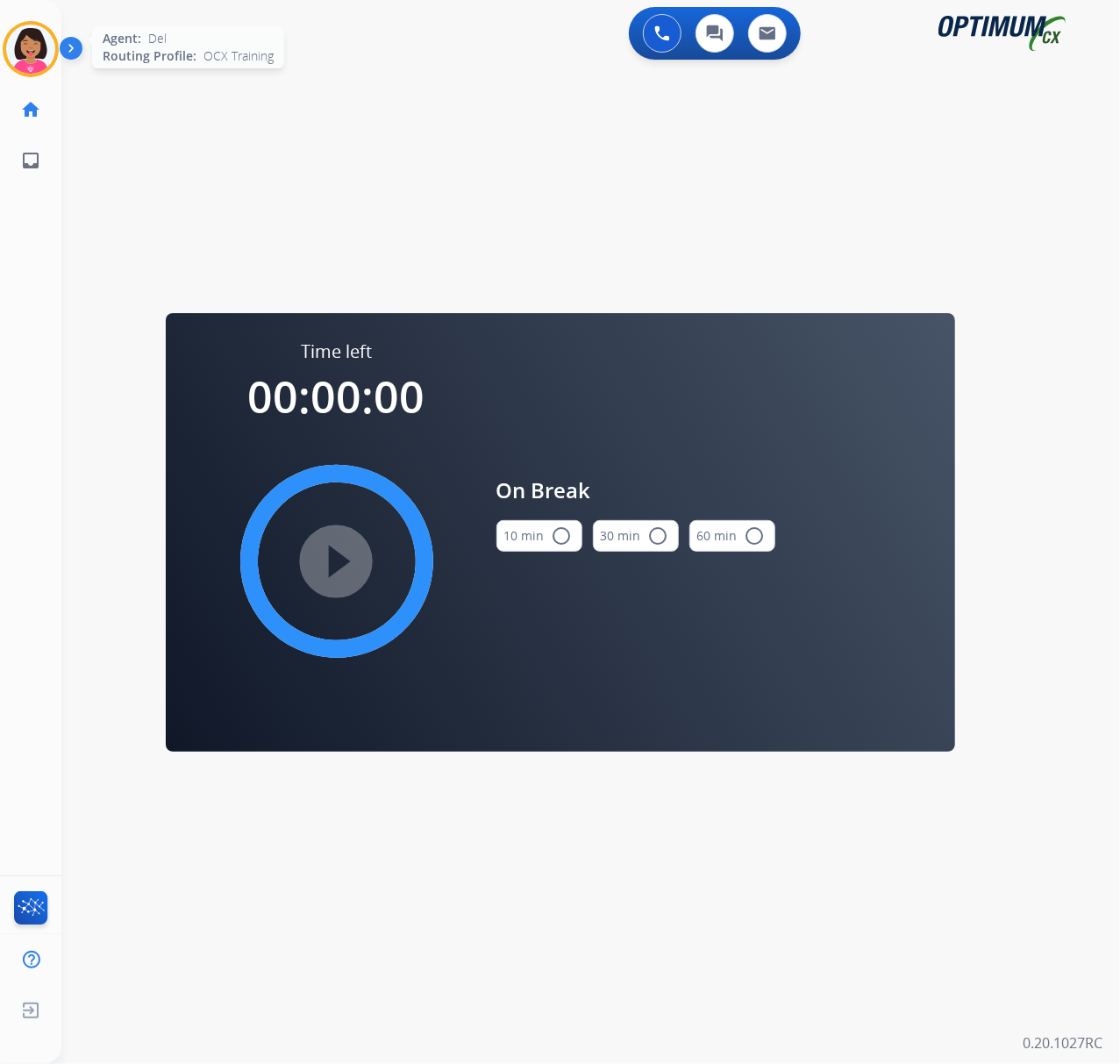 click at bounding box center (31, 49) 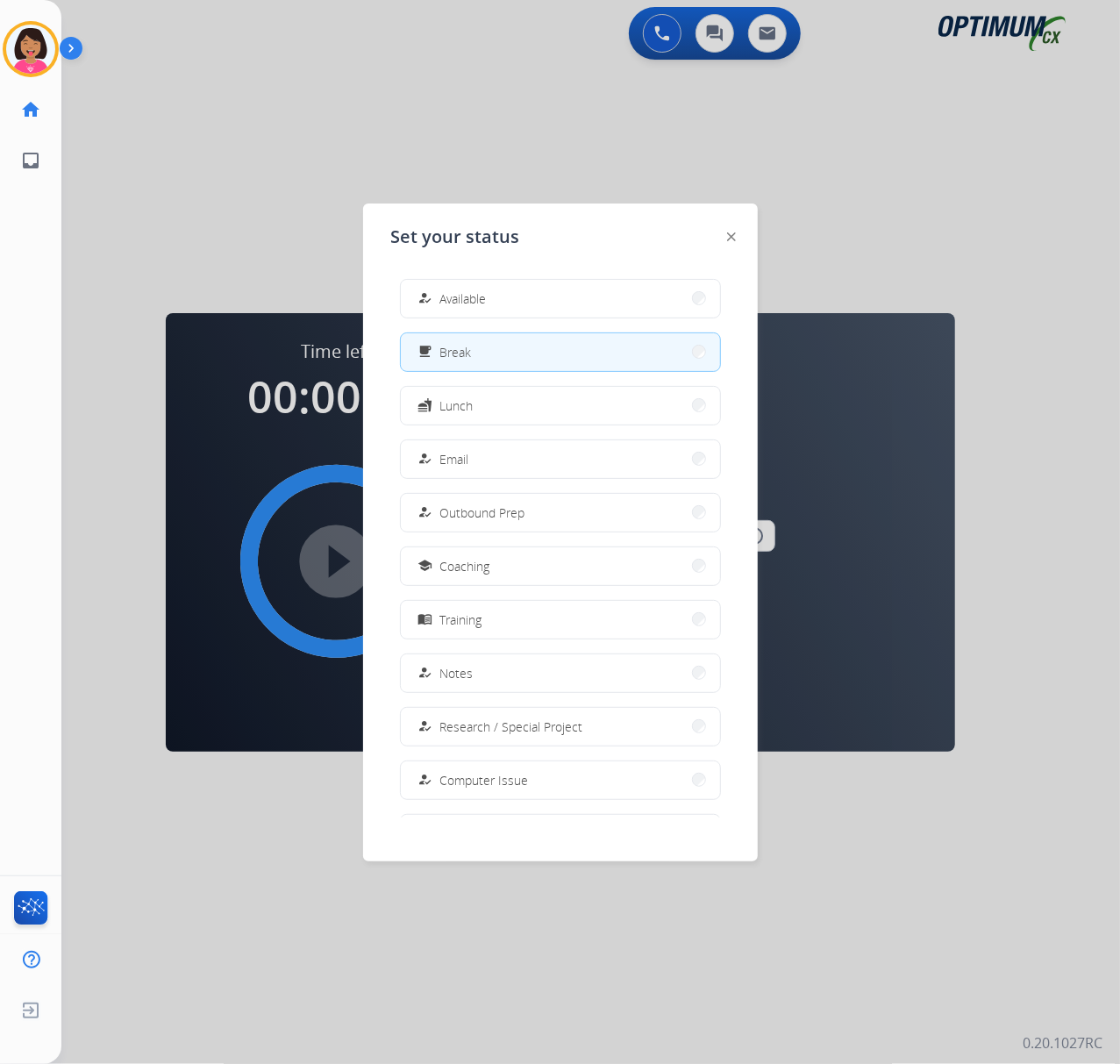 drag, startPoint x: 225, startPoint y: 204, endPoint x: 362, endPoint y: 358, distance: 206.1189 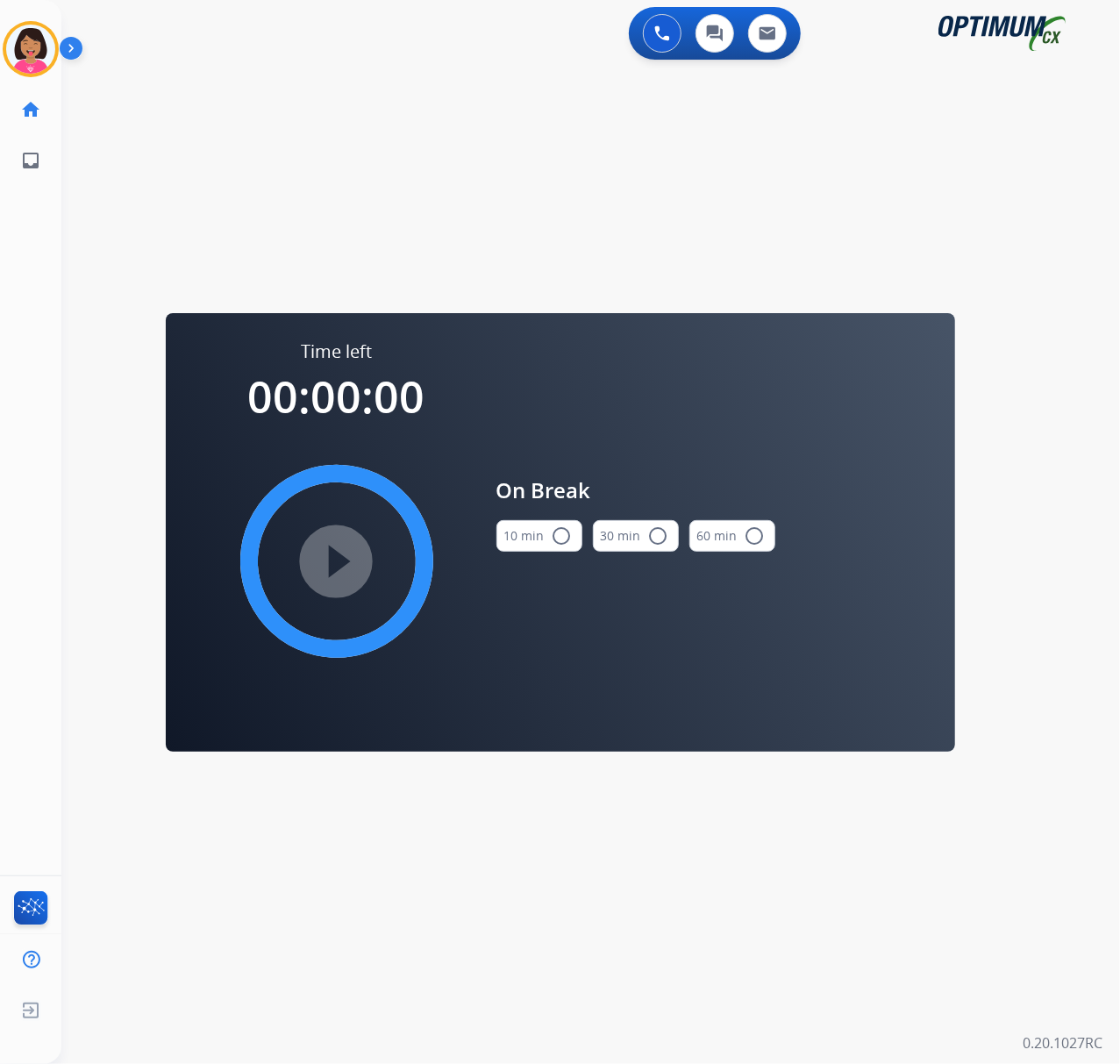 click on "10 min  radio_button_unchecked" at bounding box center (539, 536) 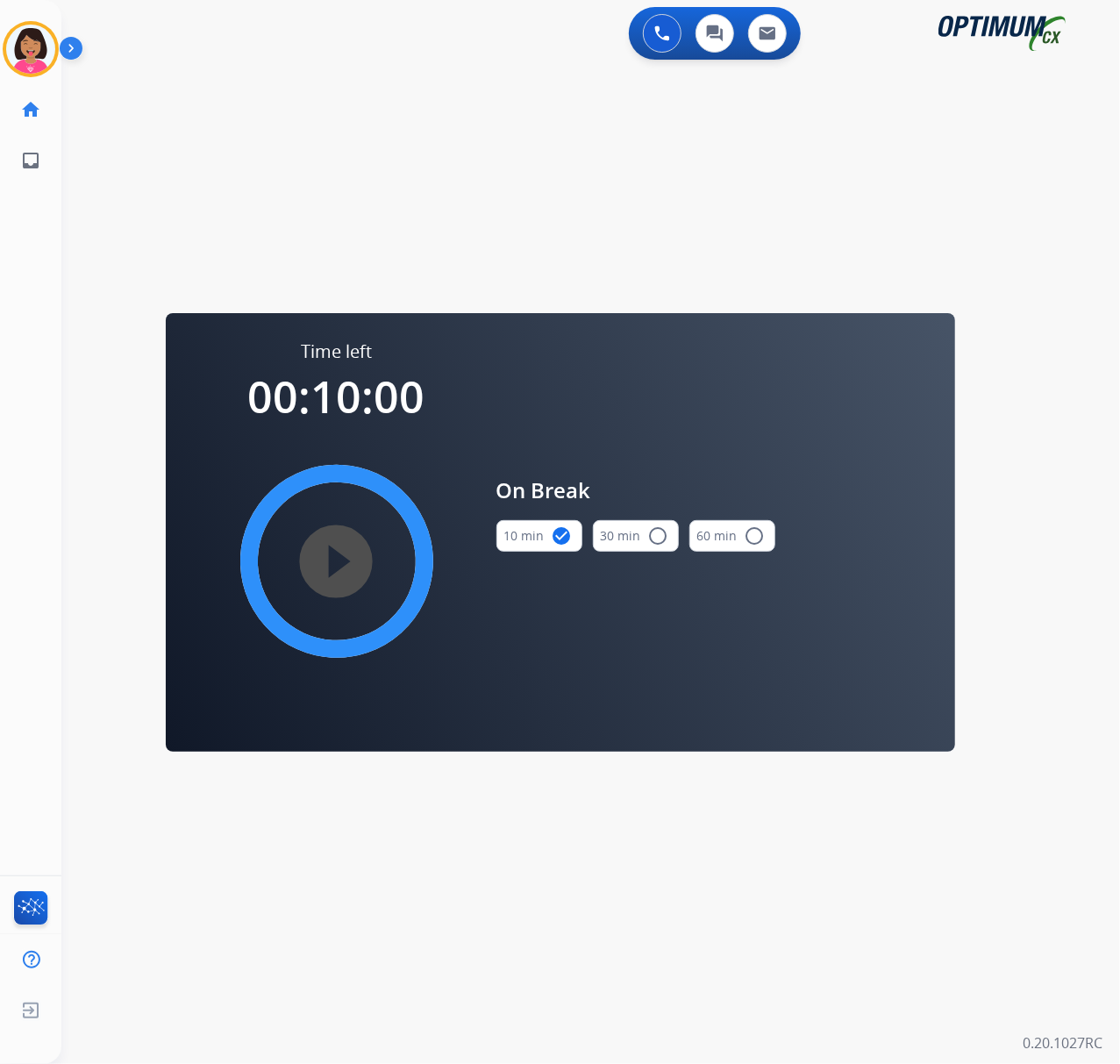 click on "play_circle_filled" at bounding box center [337, 561] 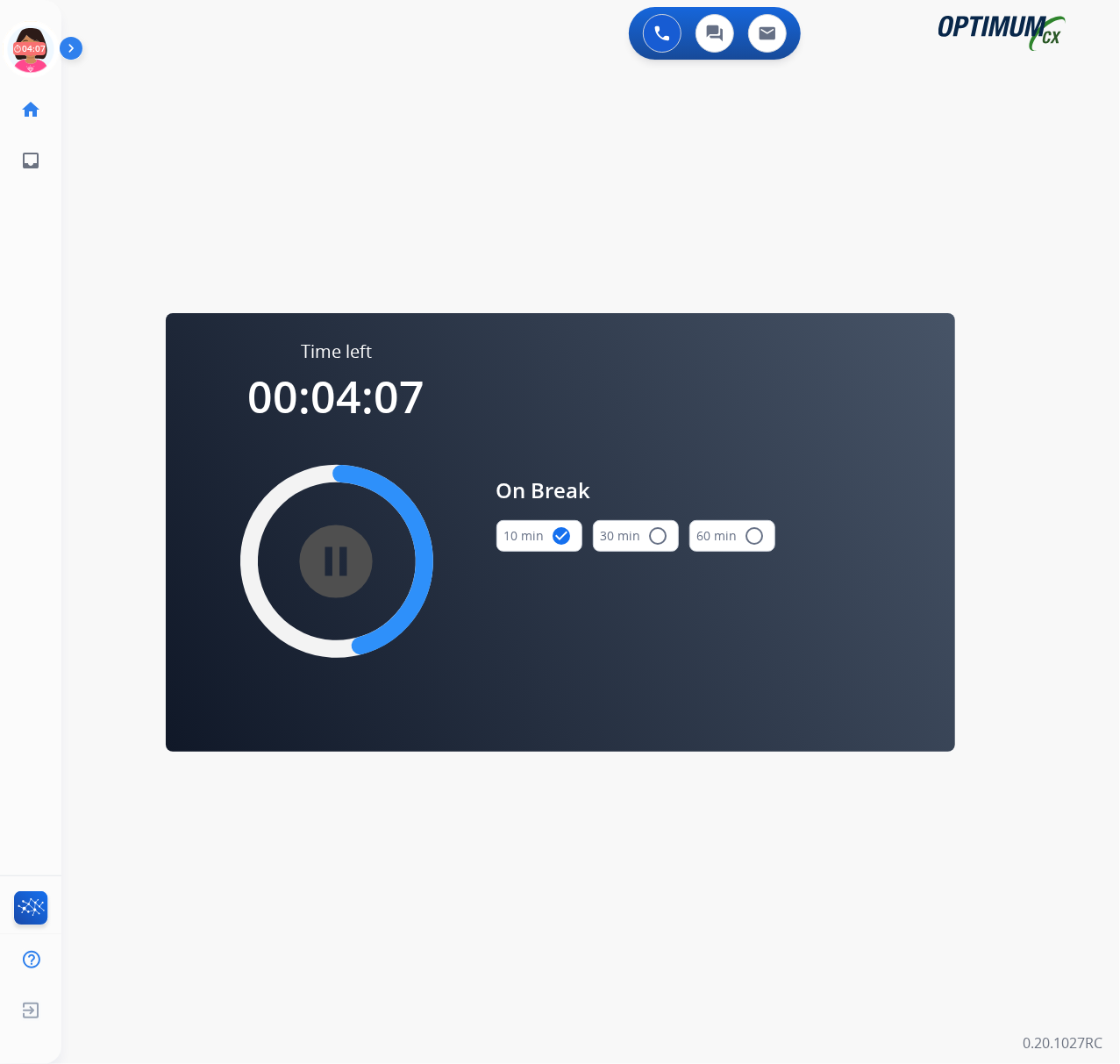 click on "0 Voice Interactions  0  Chat Interactions   0  Email Interactions swap_horiz Break voice bridge close_fullscreen Connect 3-Way Call merge_type Separate 3-Way Call Time left 00:04:07 pause_circle_filled On Break  10 min  check_circle  30 min  radio_button_unchecked  60 min  radio_button_unchecked  Interaction Guide   Interaction History  Interaction Guide arrow_drop_down Secure Pad expand_more Clear pad Candidate/Account ID: Contact Notes:                  0.20.1027RC" at bounding box center (590, 532) 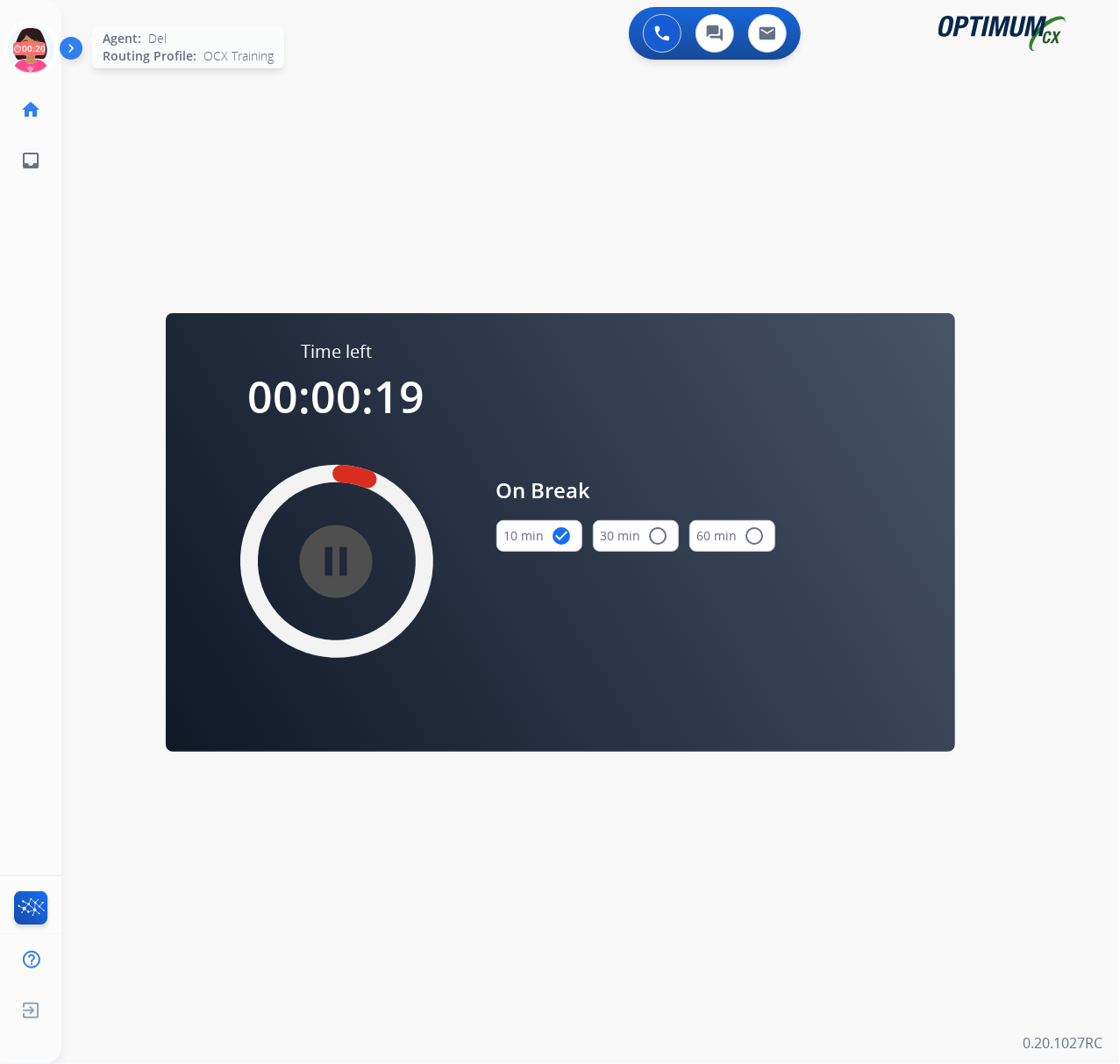 click 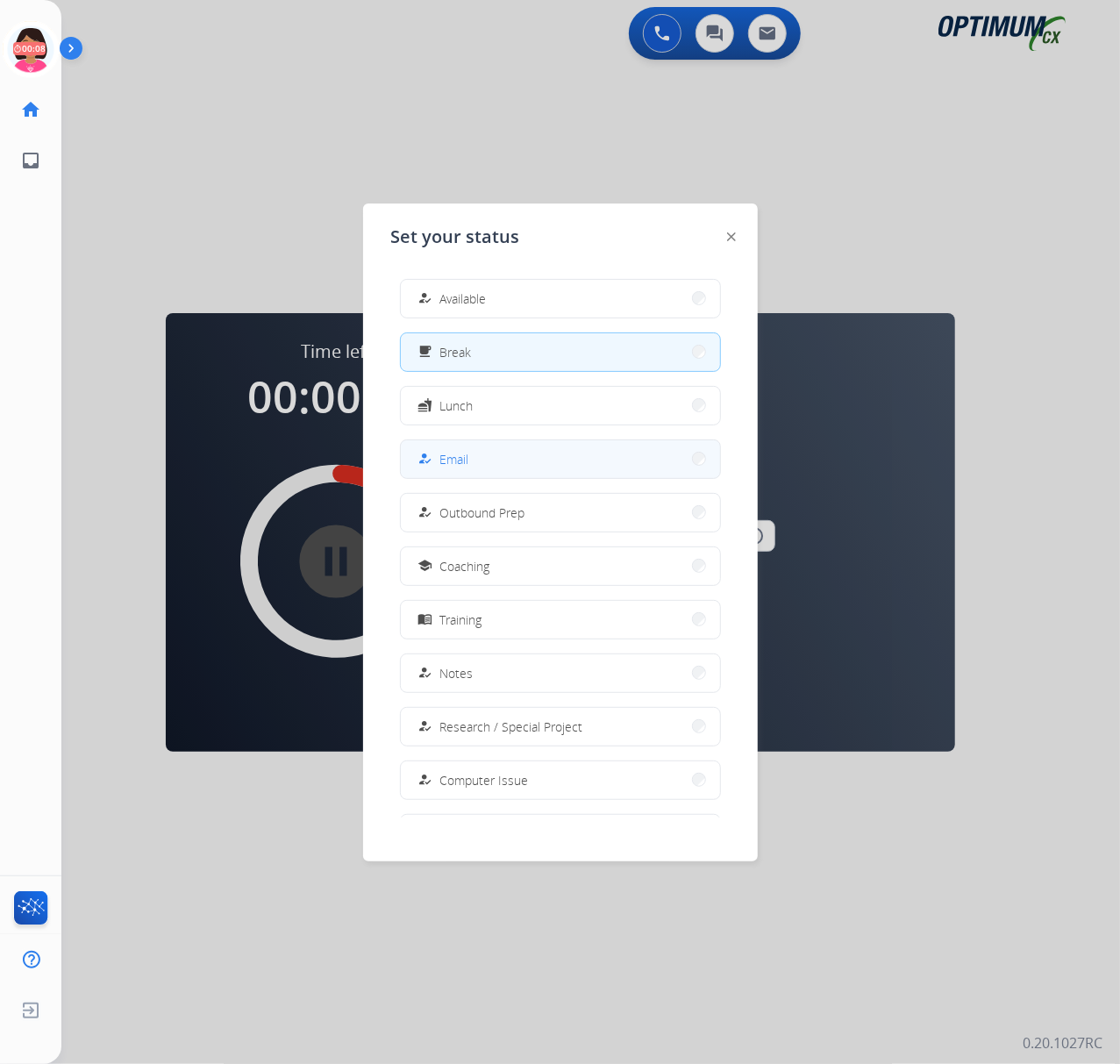 drag, startPoint x: 489, startPoint y: 289, endPoint x: 546, endPoint y: 447, distance: 167.96726 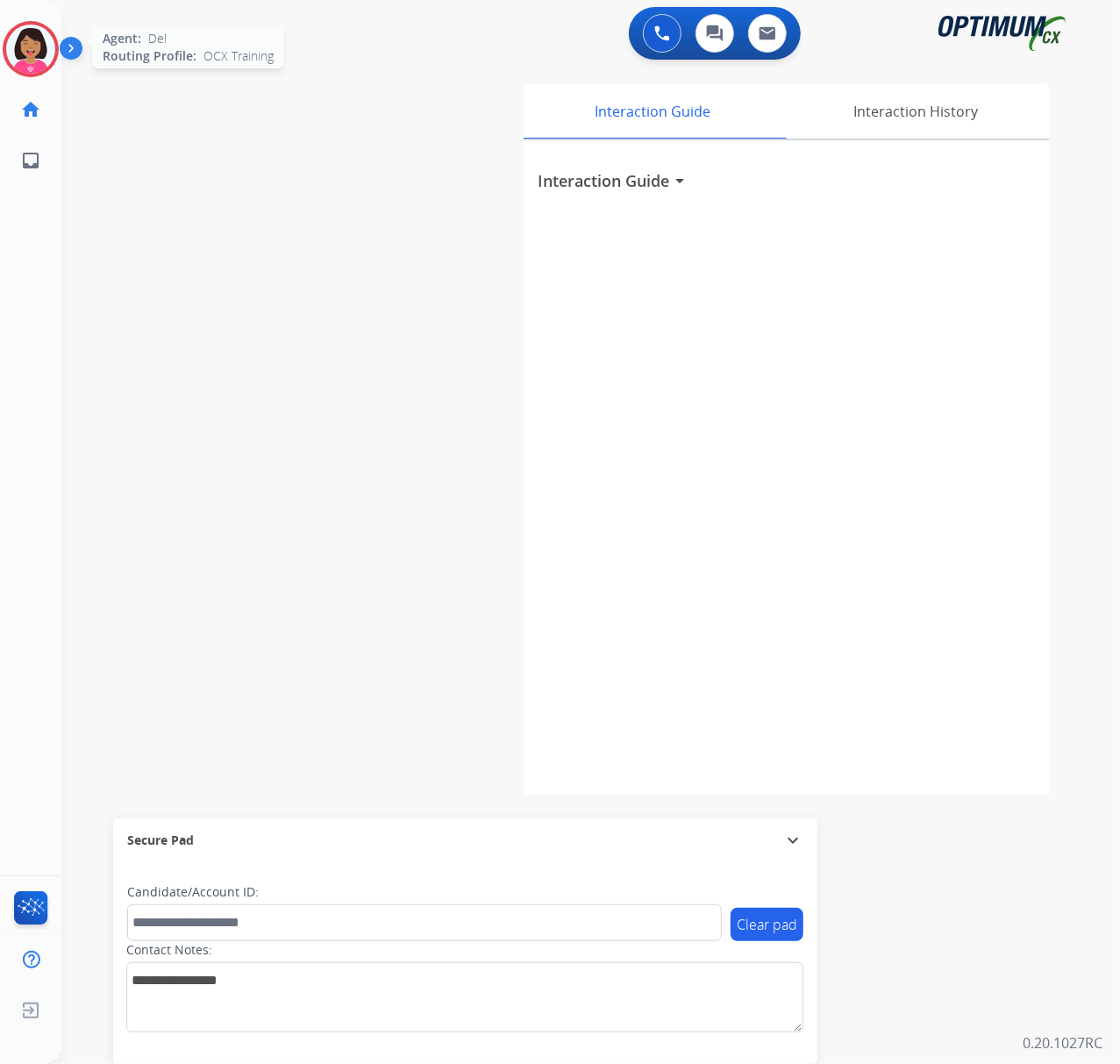 click at bounding box center (31, 49) 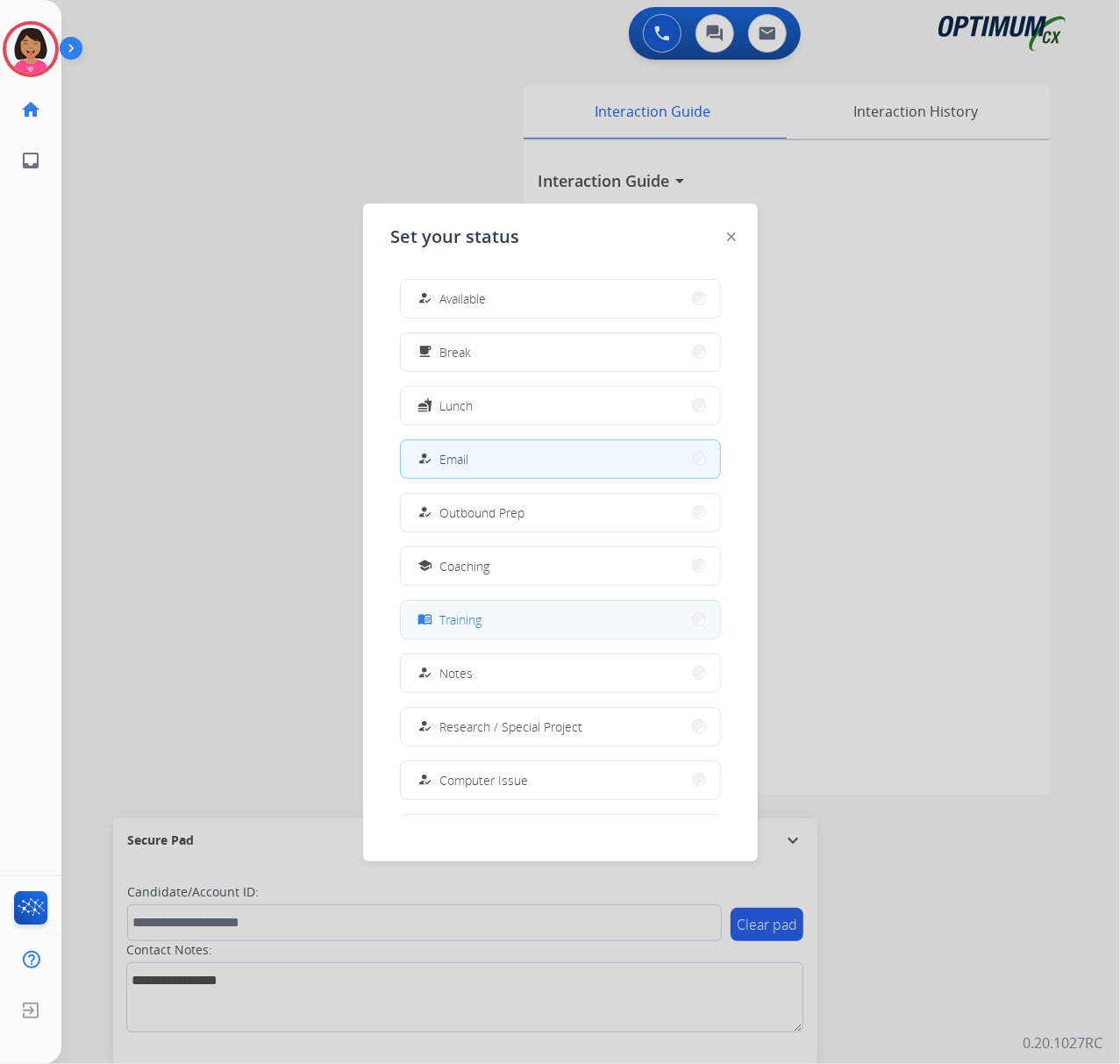 scroll, scrollTop: 165, scrollLeft: 0, axis: vertical 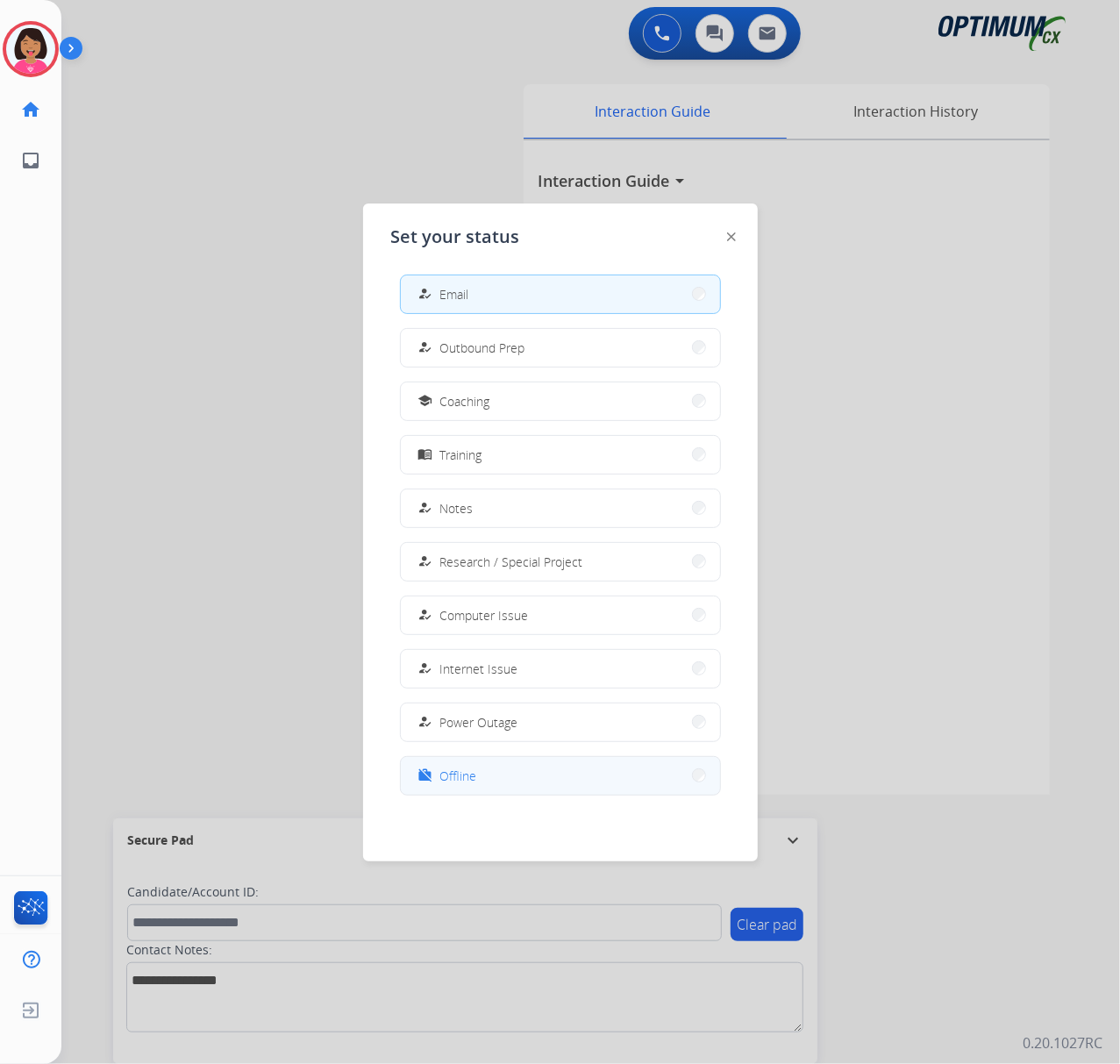 click on "work_off Offline" at bounding box center [560, 775] 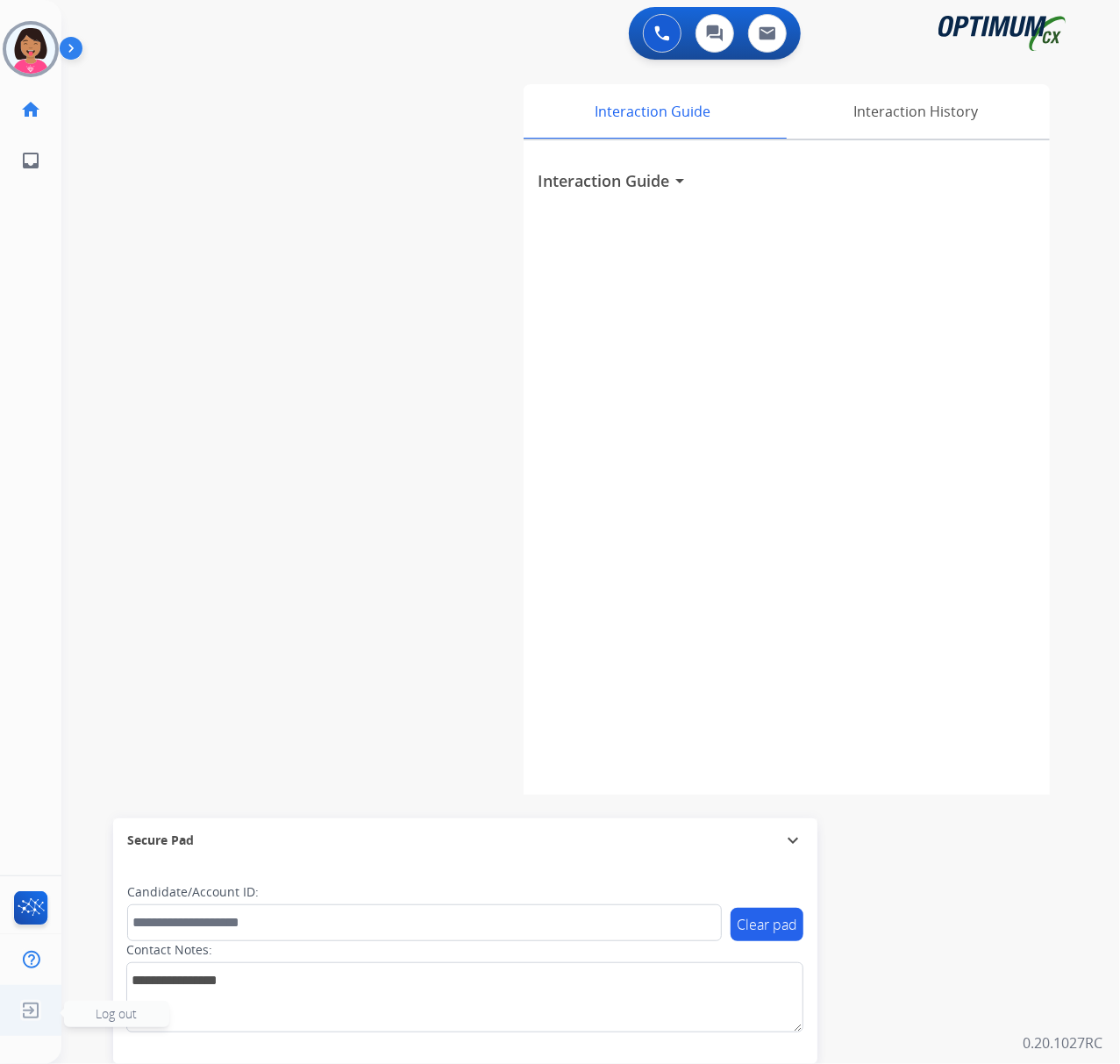 click 